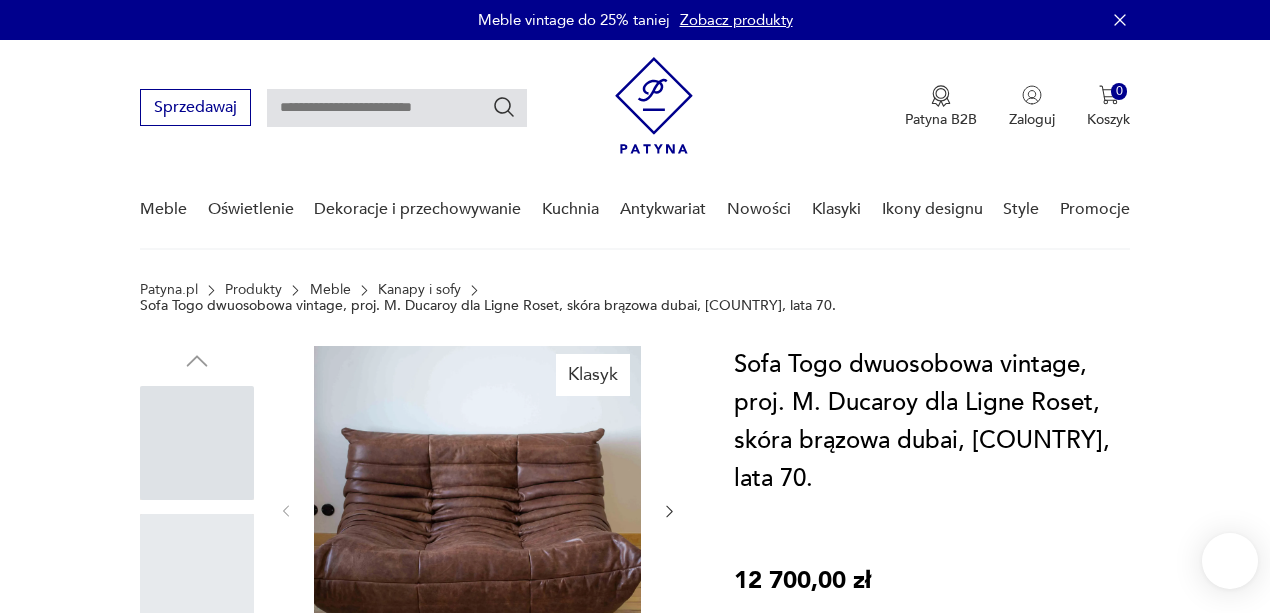 scroll, scrollTop: 0, scrollLeft: 0, axis: both 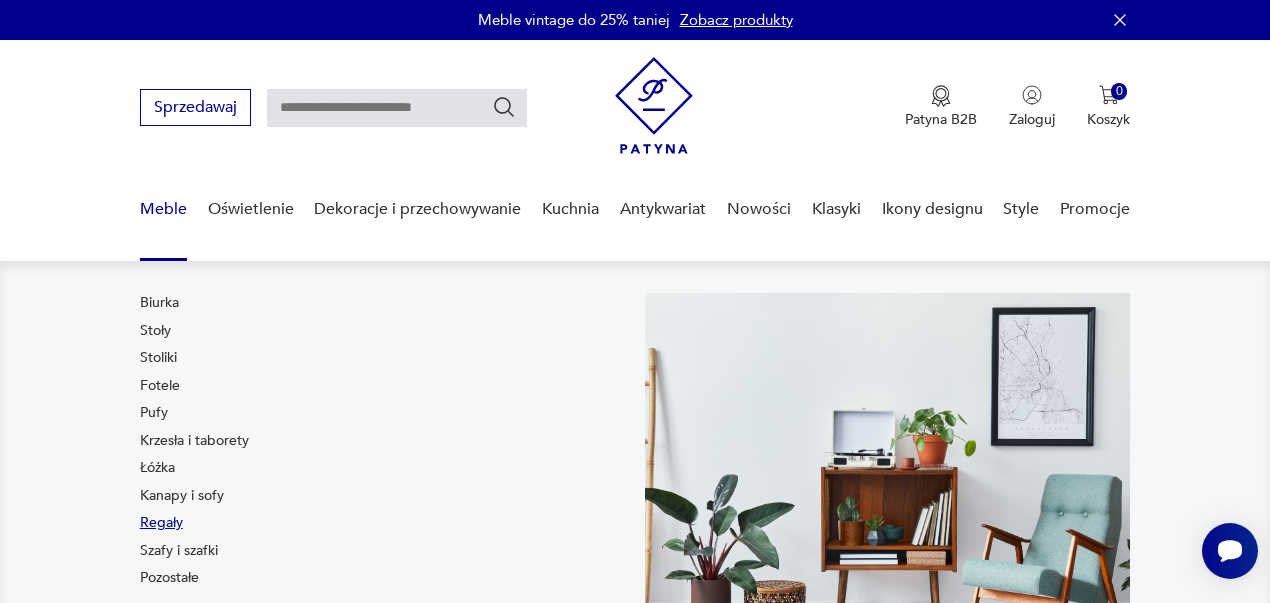 click on "Regały" at bounding box center (161, 523) 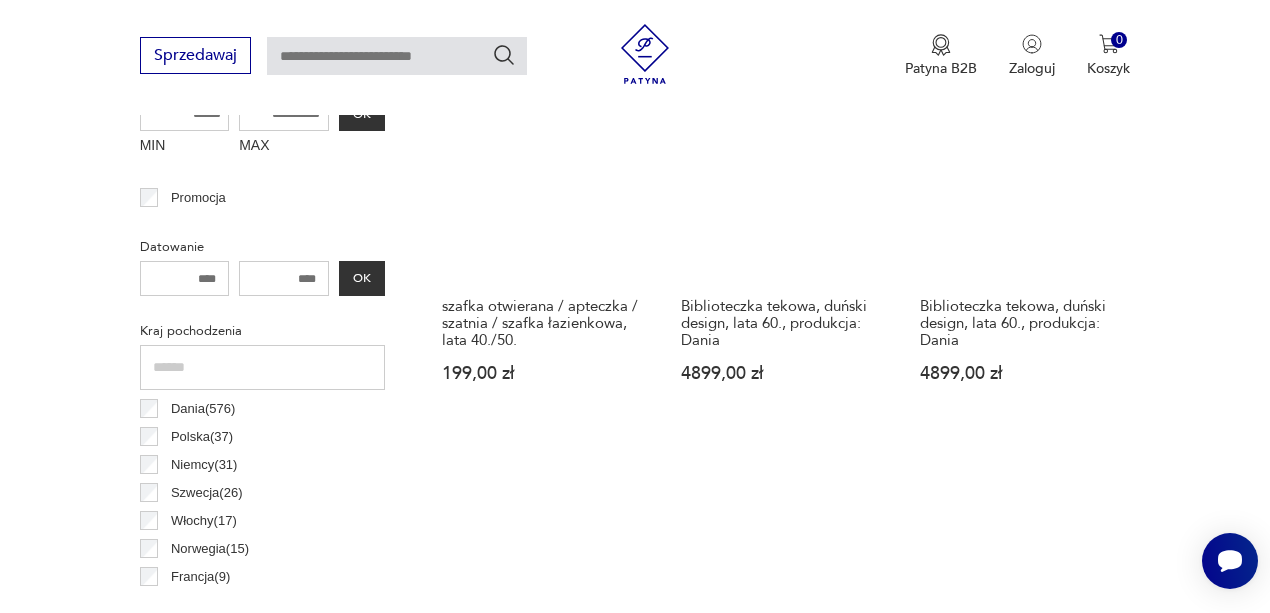 scroll, scrollTop: 763, scrollLeft: 0, axis: vertical 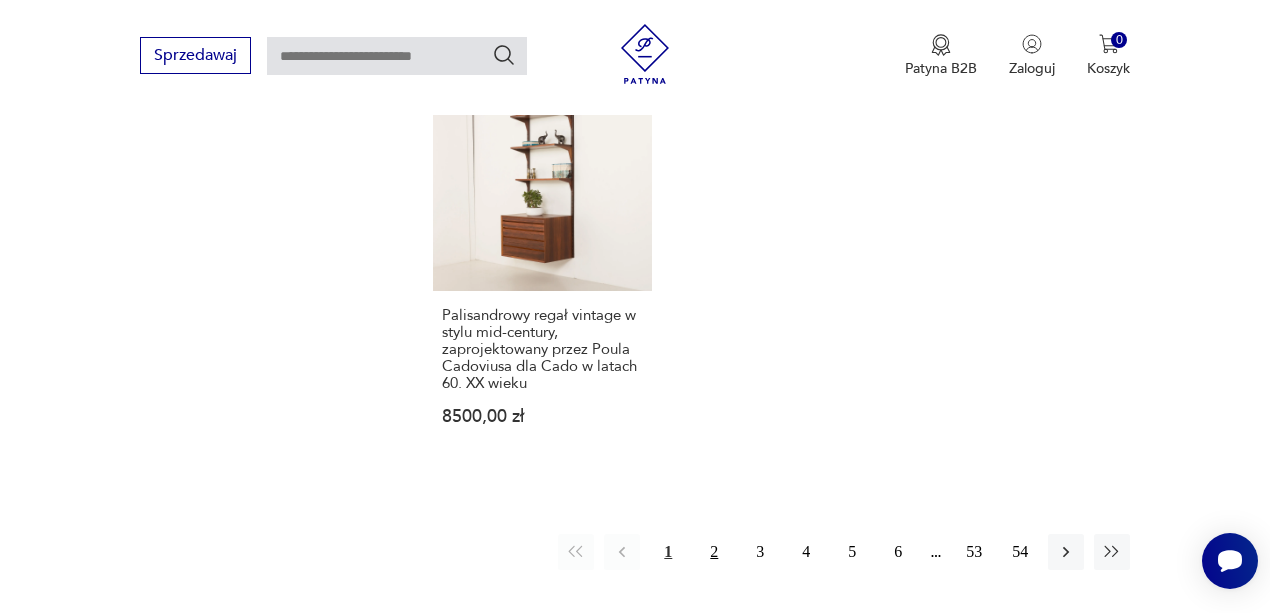 click on "2" at bounding box center (714, 552) 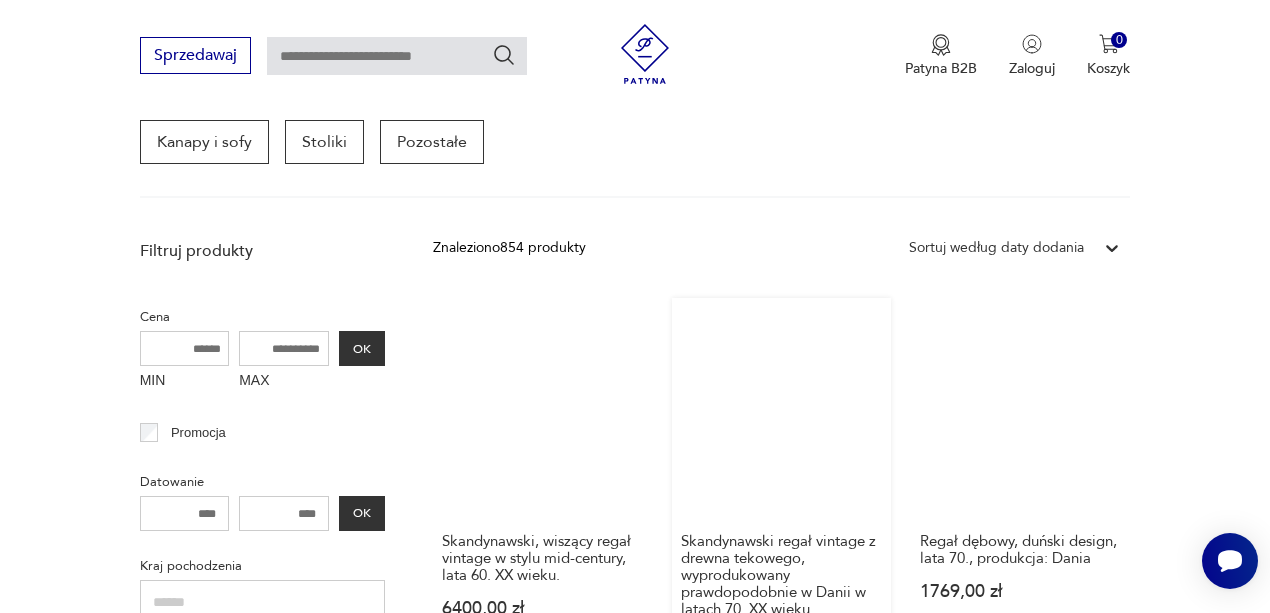 scroll, scrollTop: 730, scrollLeft: 0, axis: vertical 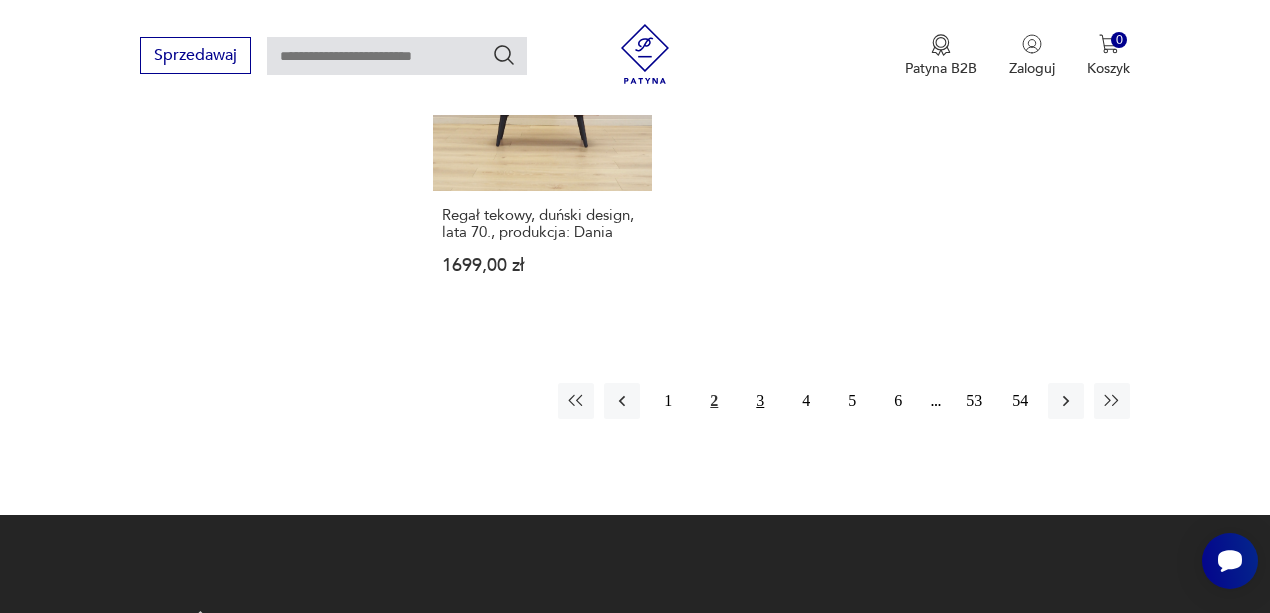 click on "3" at bounding box center (760, 401) 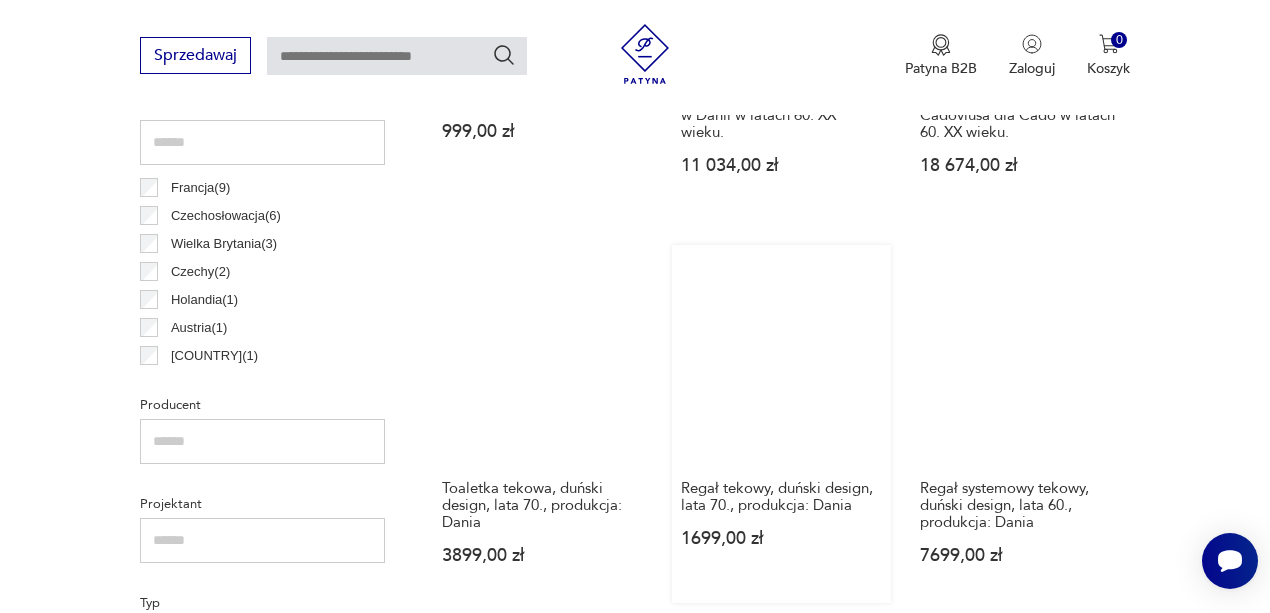 scroll, scrollTop: 1064, scrollLeft: 0, axis: vertical 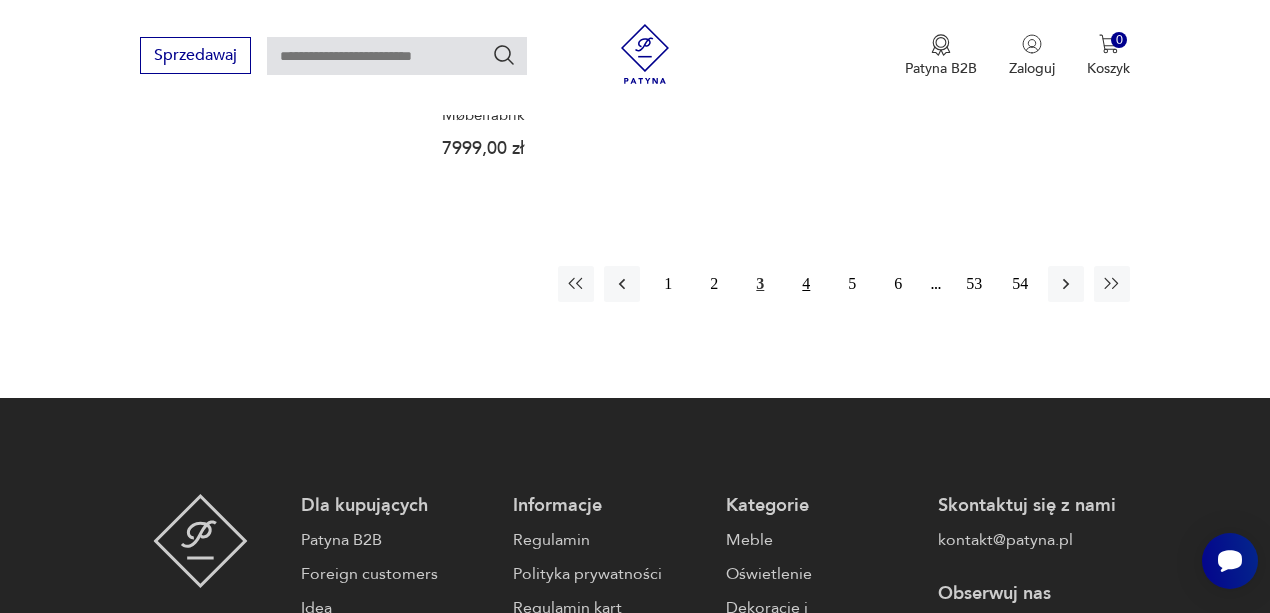 click on "4" at bounding box center [806, 284] 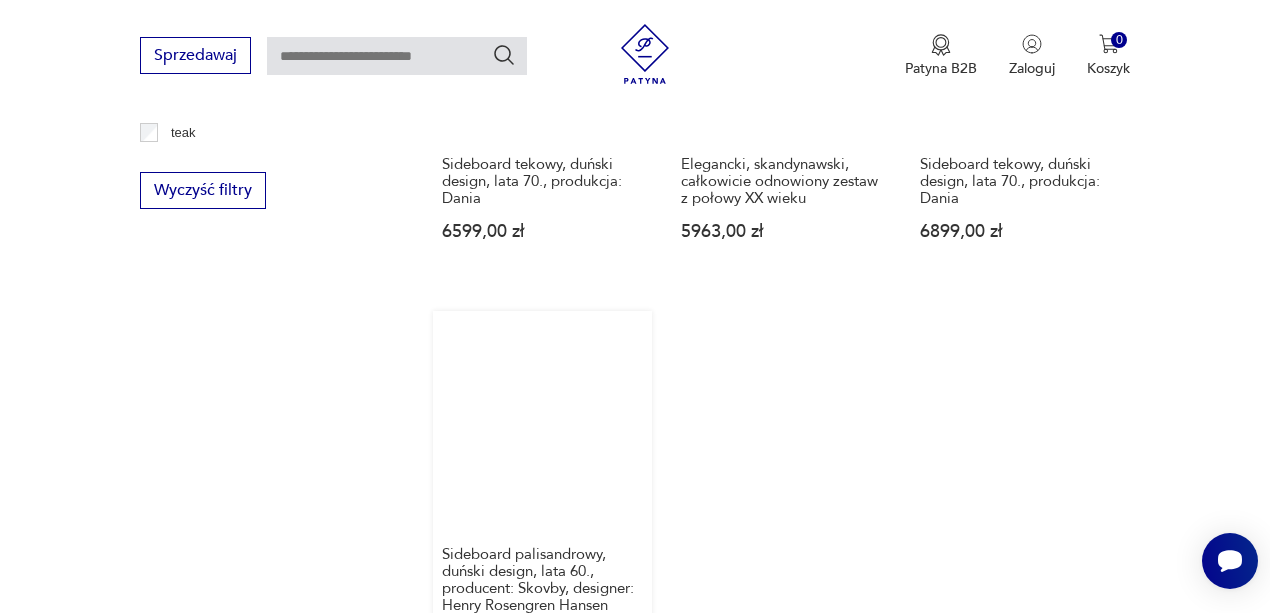 scroll, scrollTop: 3064, scrollLeft: 0, axis: vertical 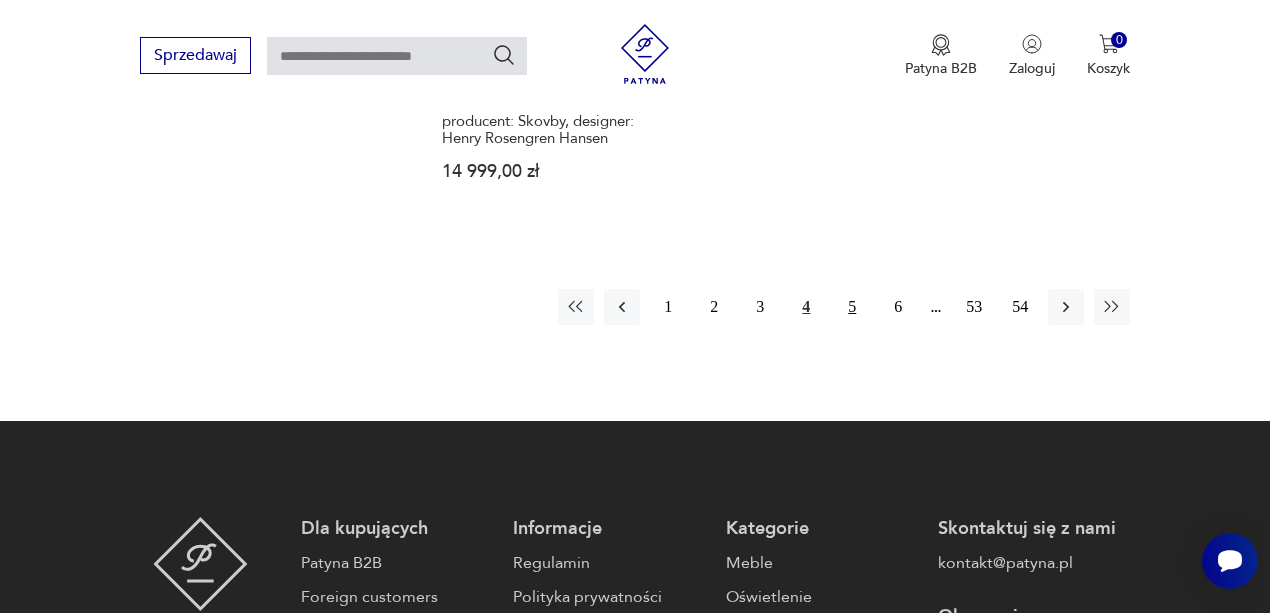 click on "5" at bounding box center (852, 307) 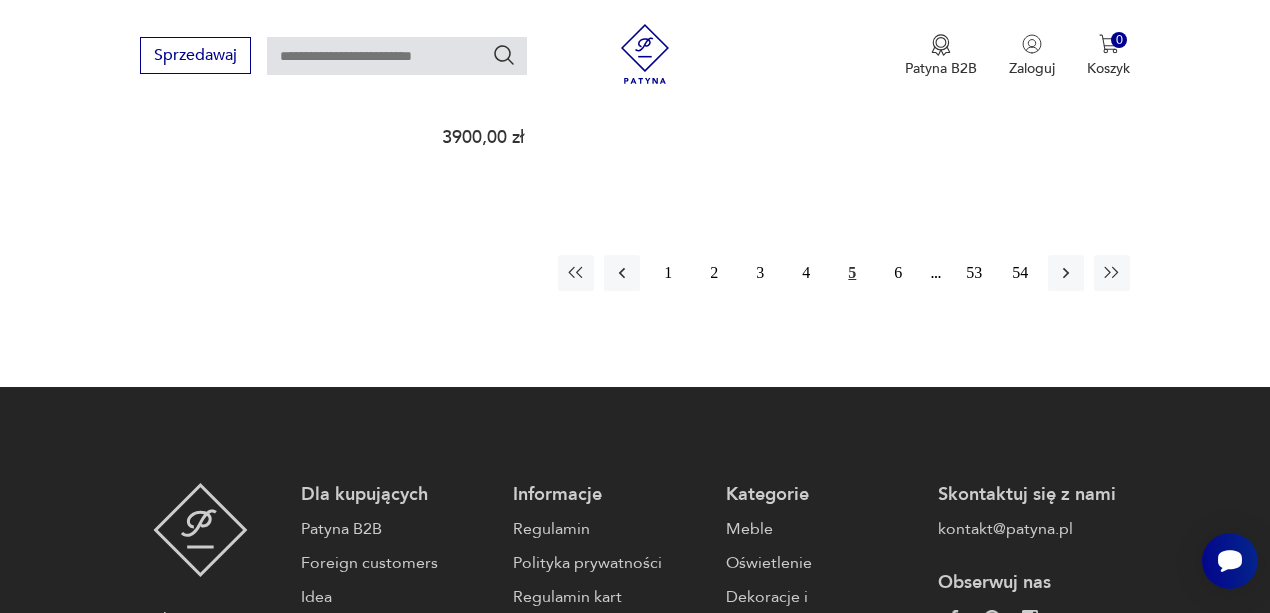 scroll, scrollTop: 2997, scrollLeft: 0, axis: vertical 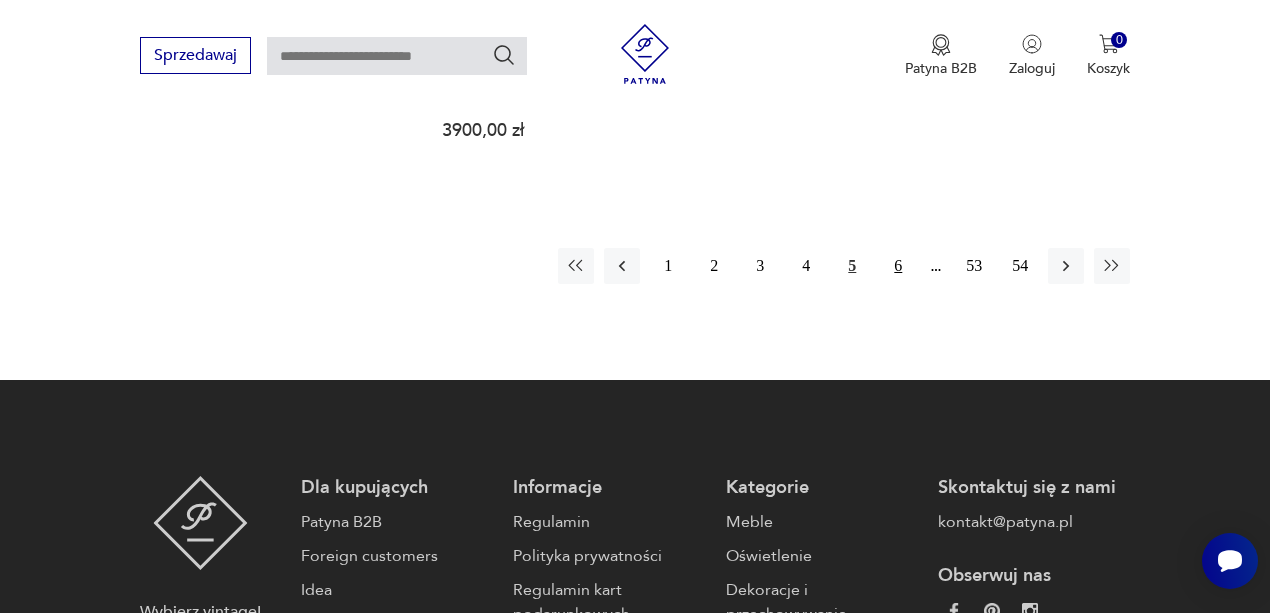 click on "6" at bounding box center [898, 266] 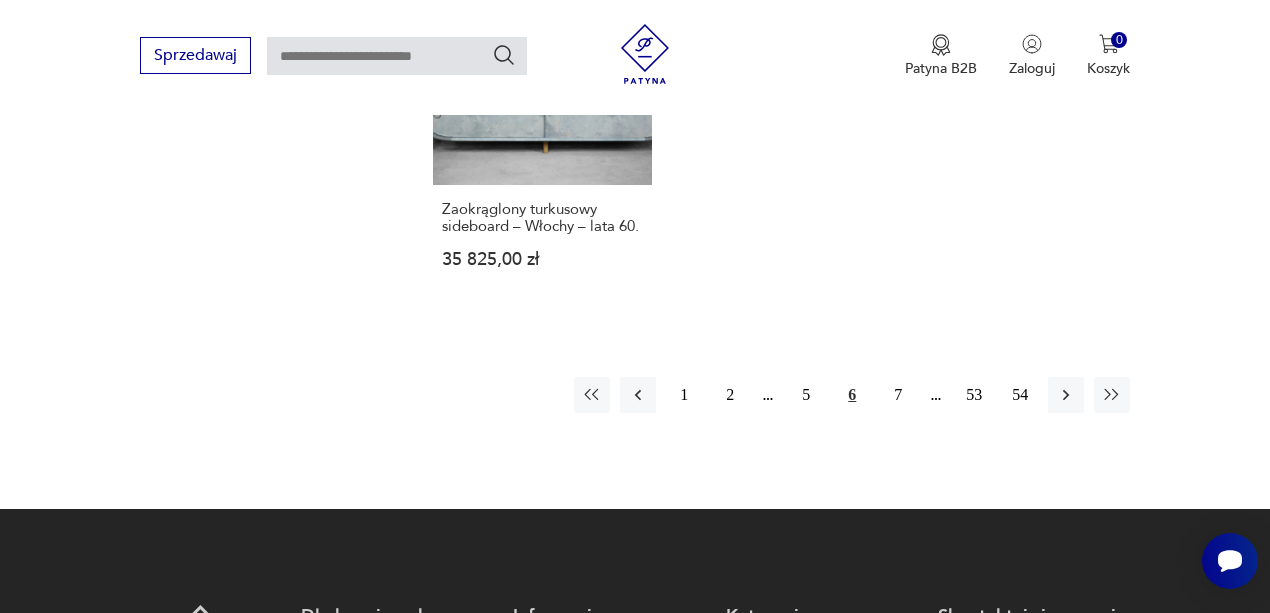 scroll, scrollTop: 2930, scrollLeft: 0, axis: vertical 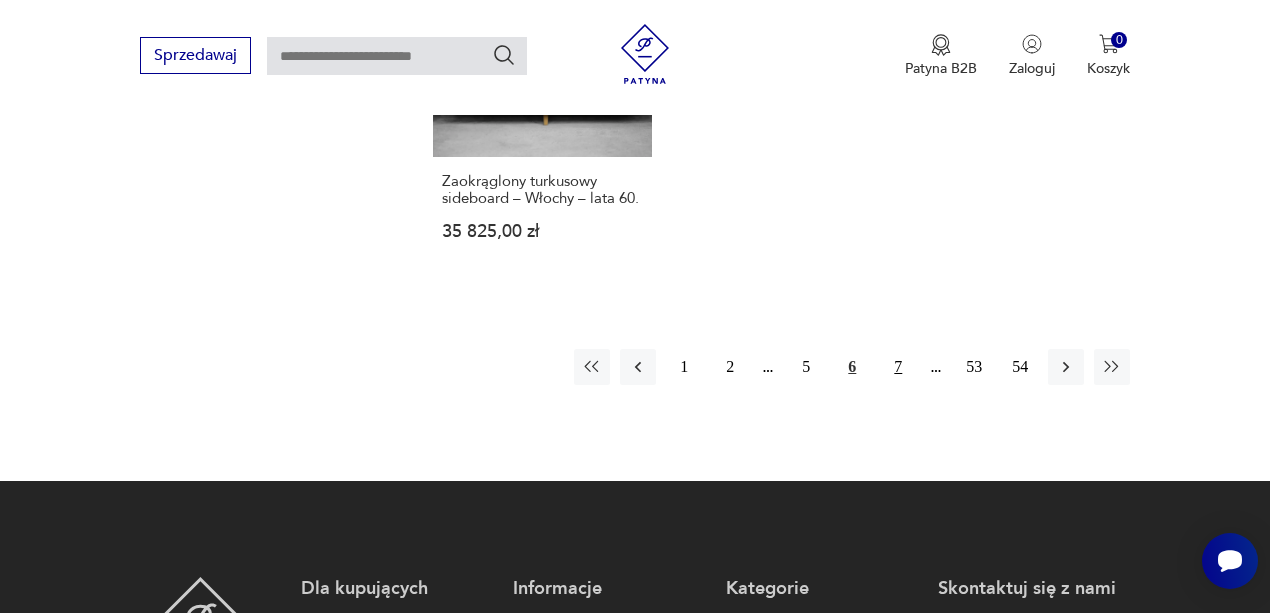 click on "7" at bounding box center (898, 367) 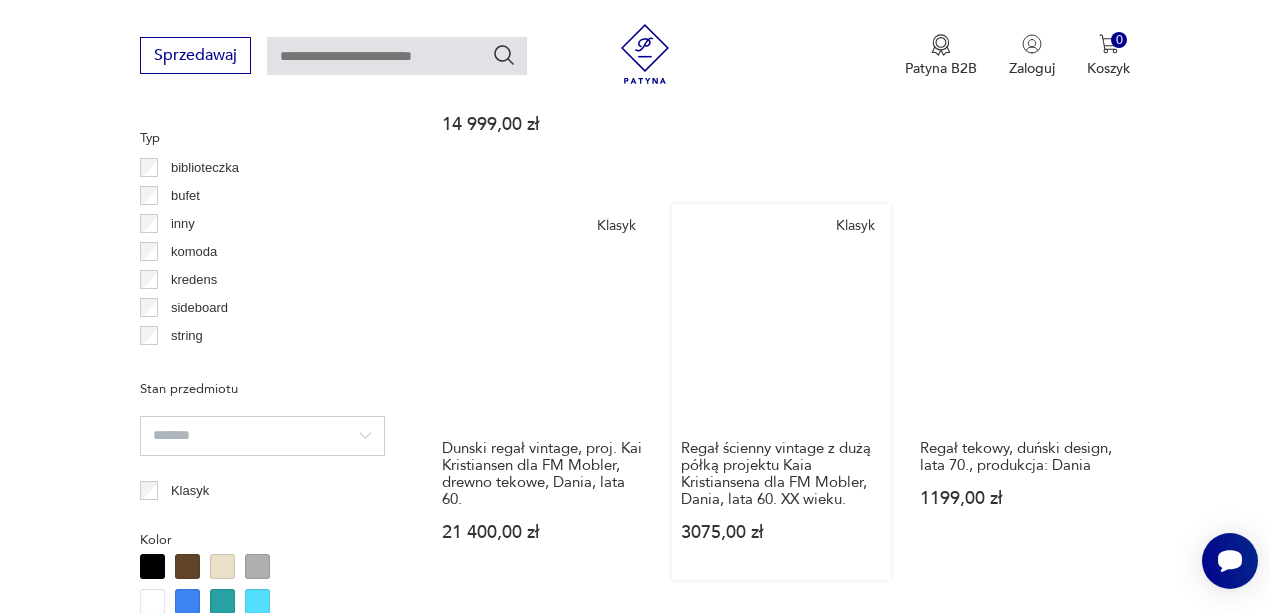 scroll, scrollTop: 1530, scrollLeft: 0, axis: vertical 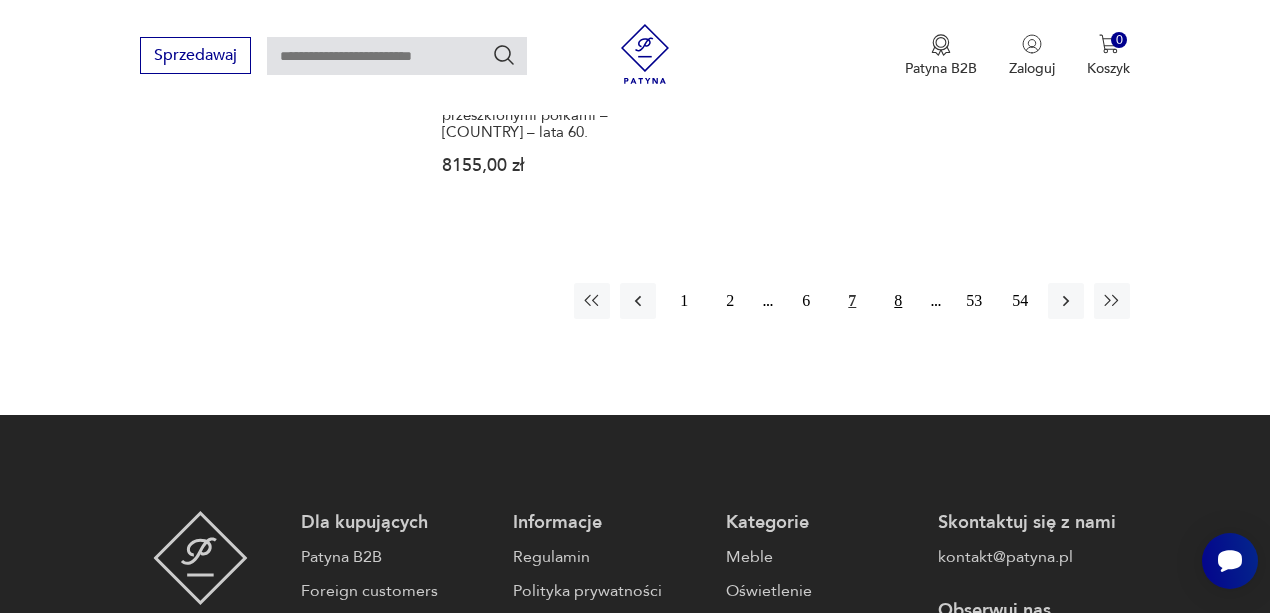 click on "8" at bounding box center (898, 301) 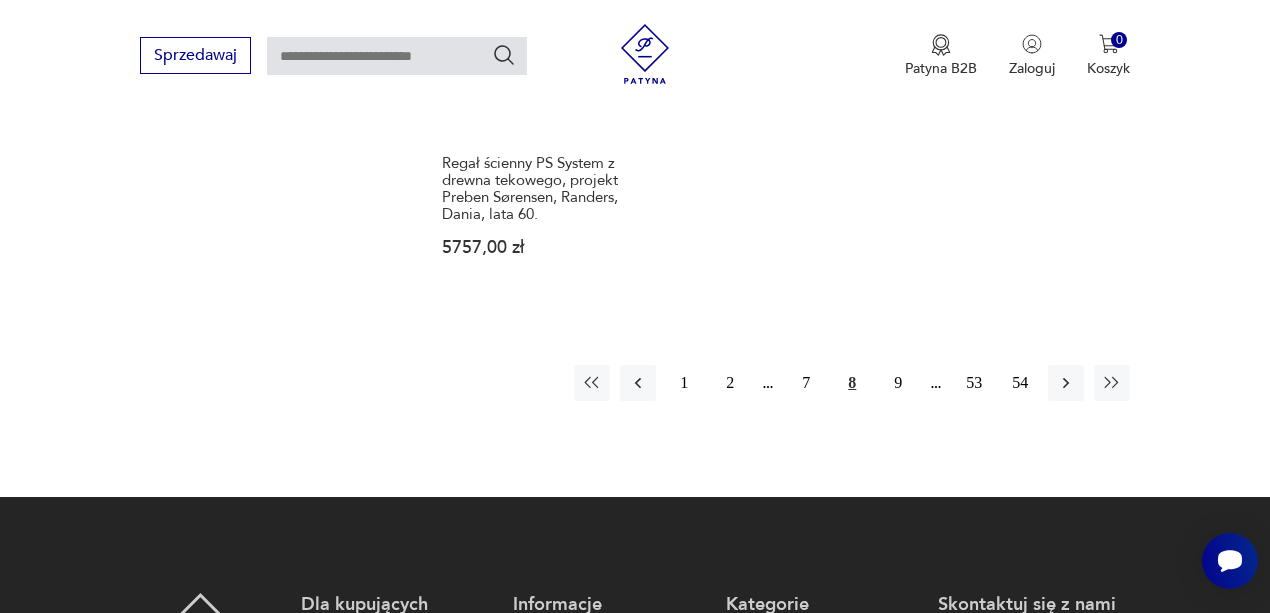 scroll, scrollTop: 3064, scrollLeft: 0, axis: vertical 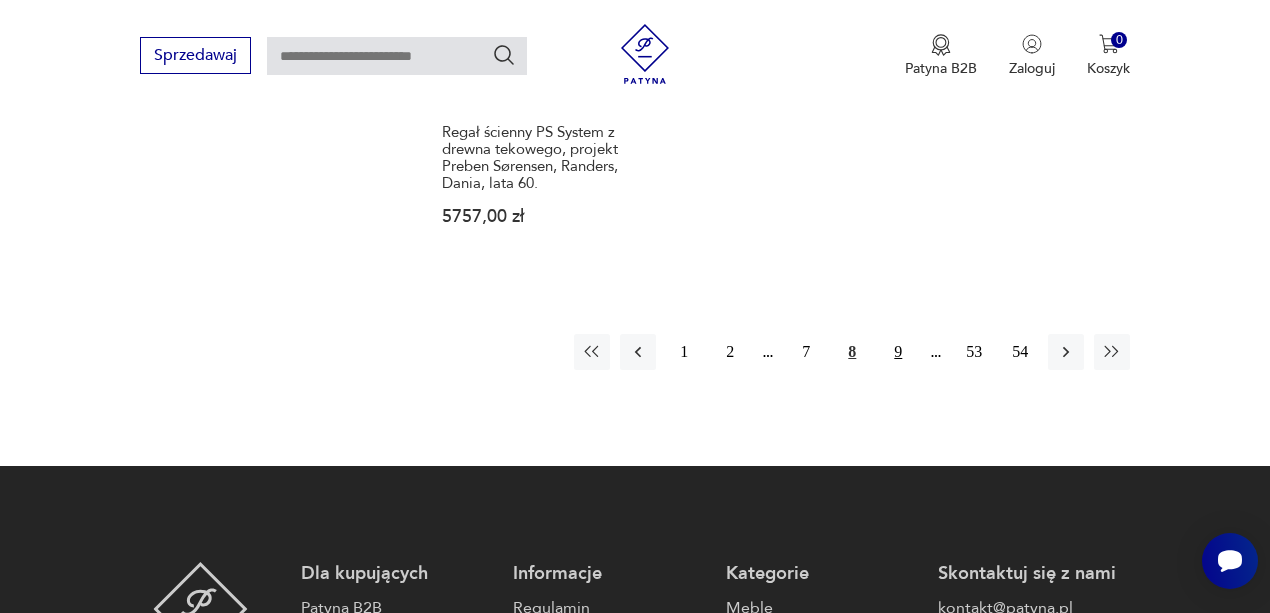 click on "9" at bounding box center [898, 352] 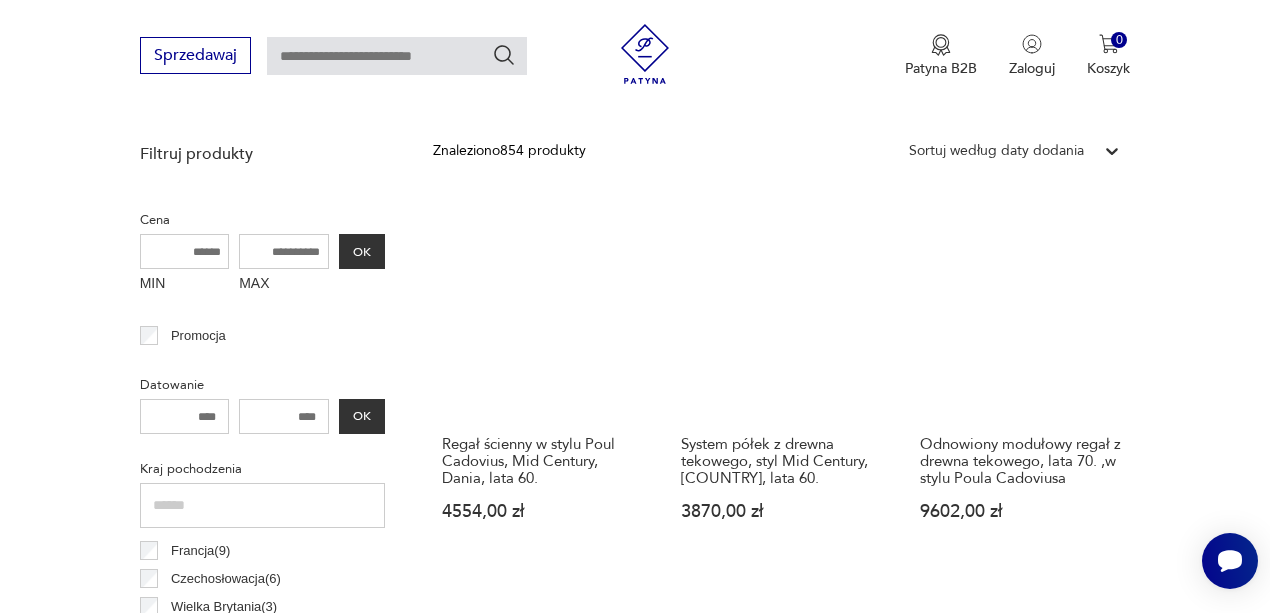 scroll, scrollTop: 730, scrollLeft: 0, axis: vertical 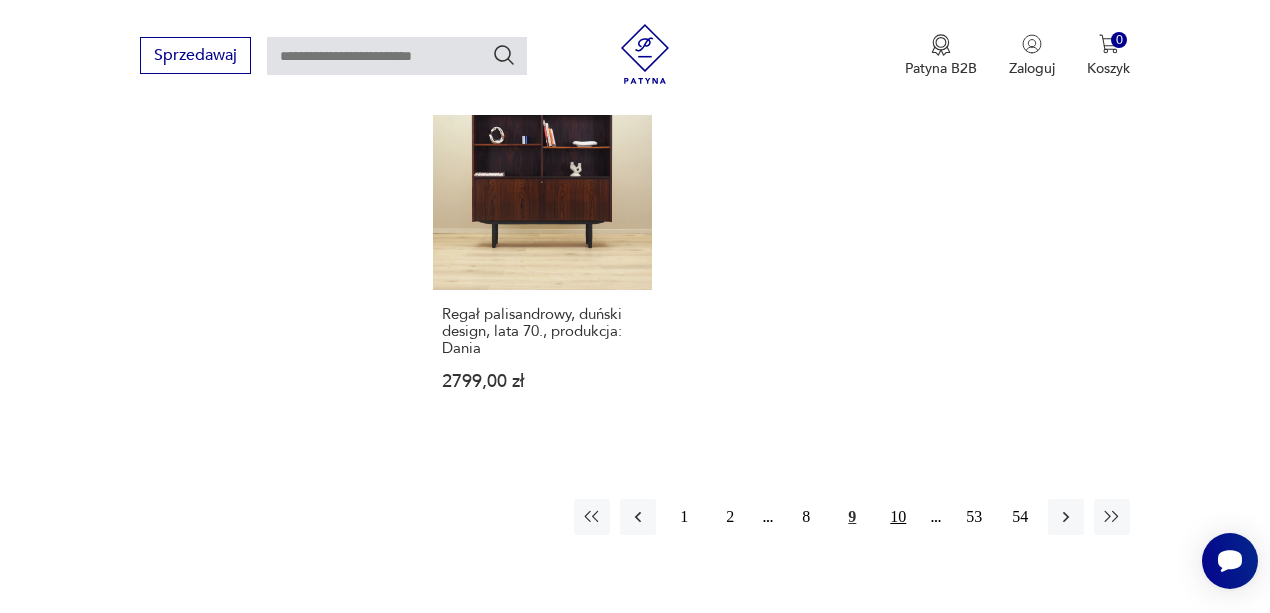 click on "10" at bounding box center [898, 517] 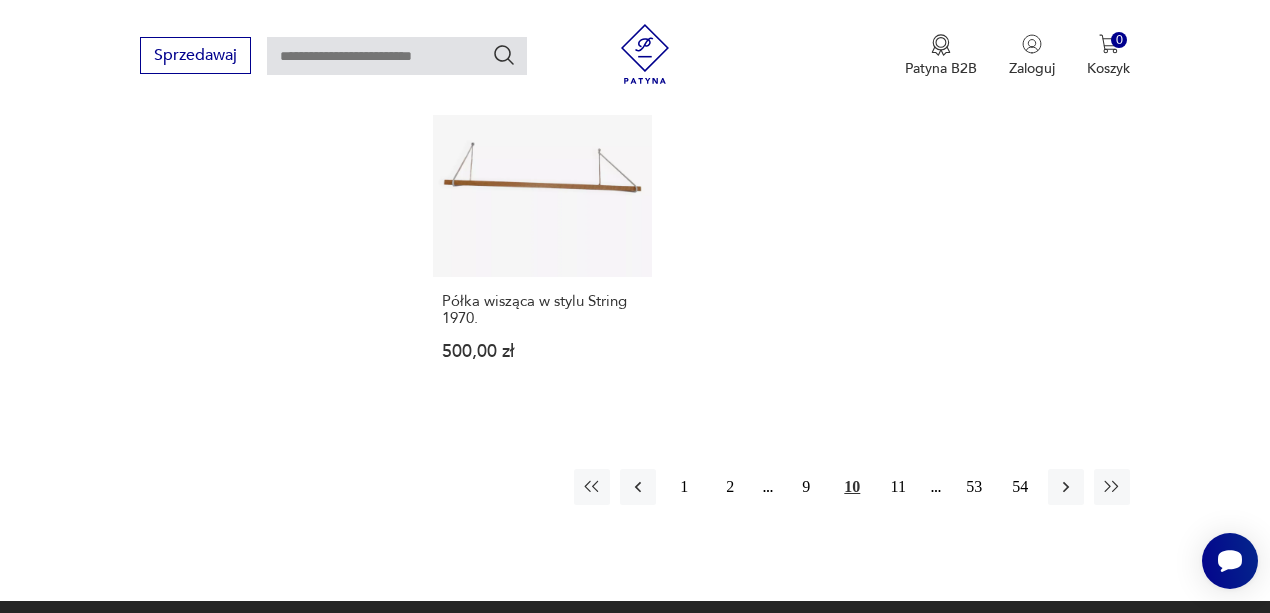 scroll, scrollTop: 2930, scrollLeft: 0, axis: vertical 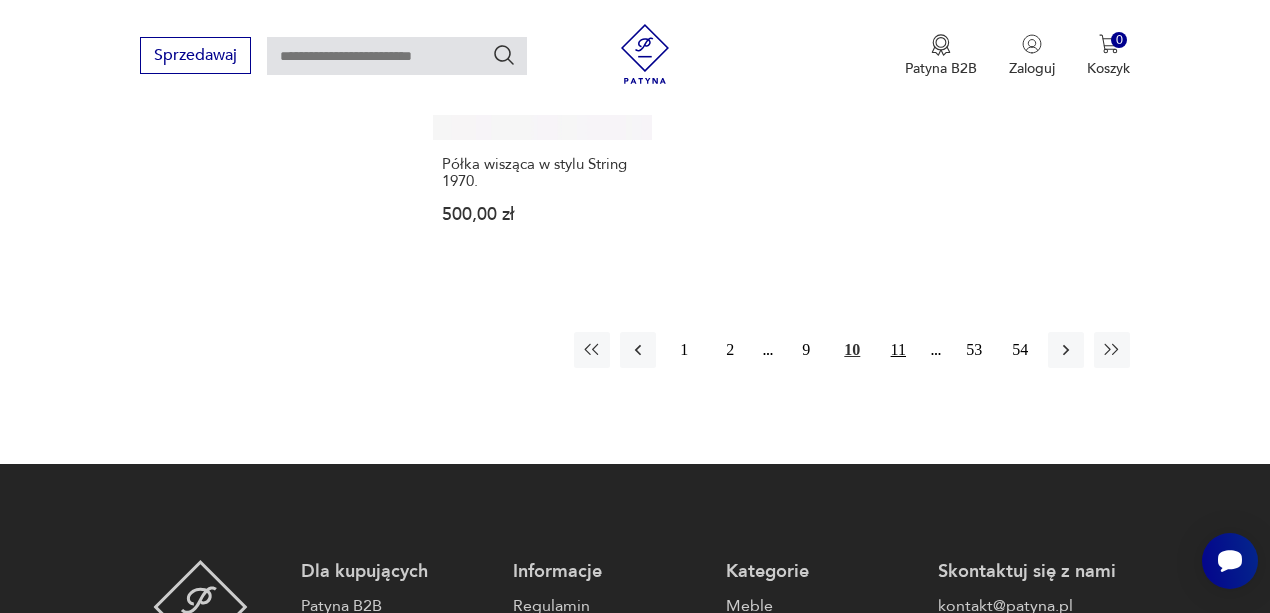 click on "11" at bounding box center (898, 350) 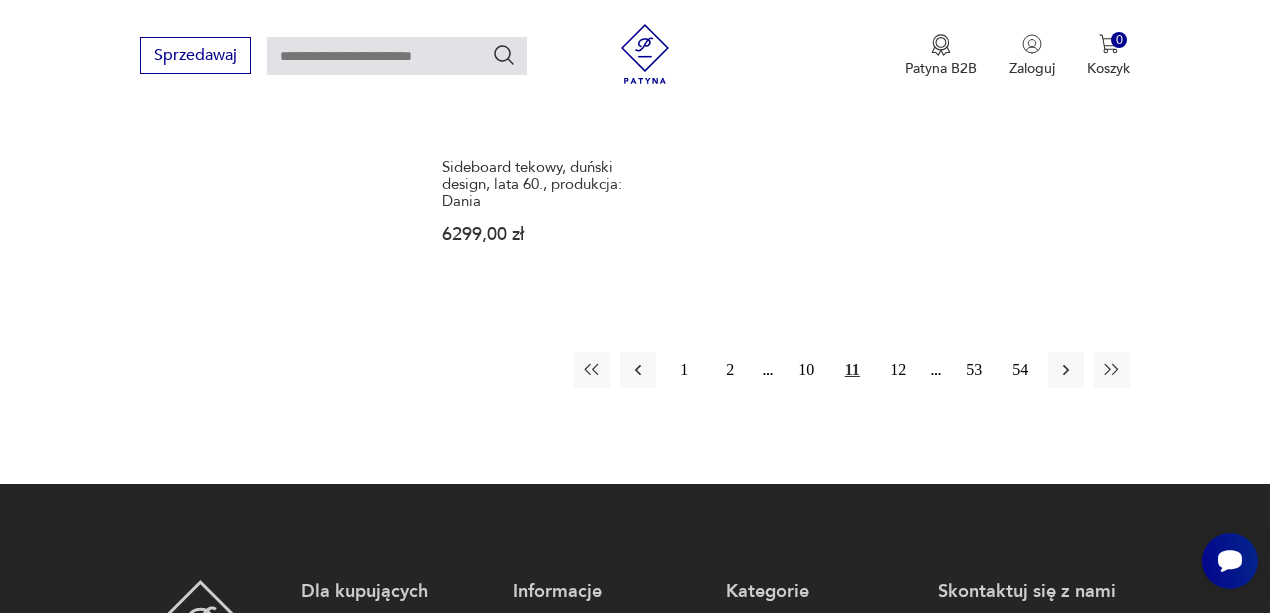 scroll, scrollTop: 2997, scrollLeft: 0, axis: vertical 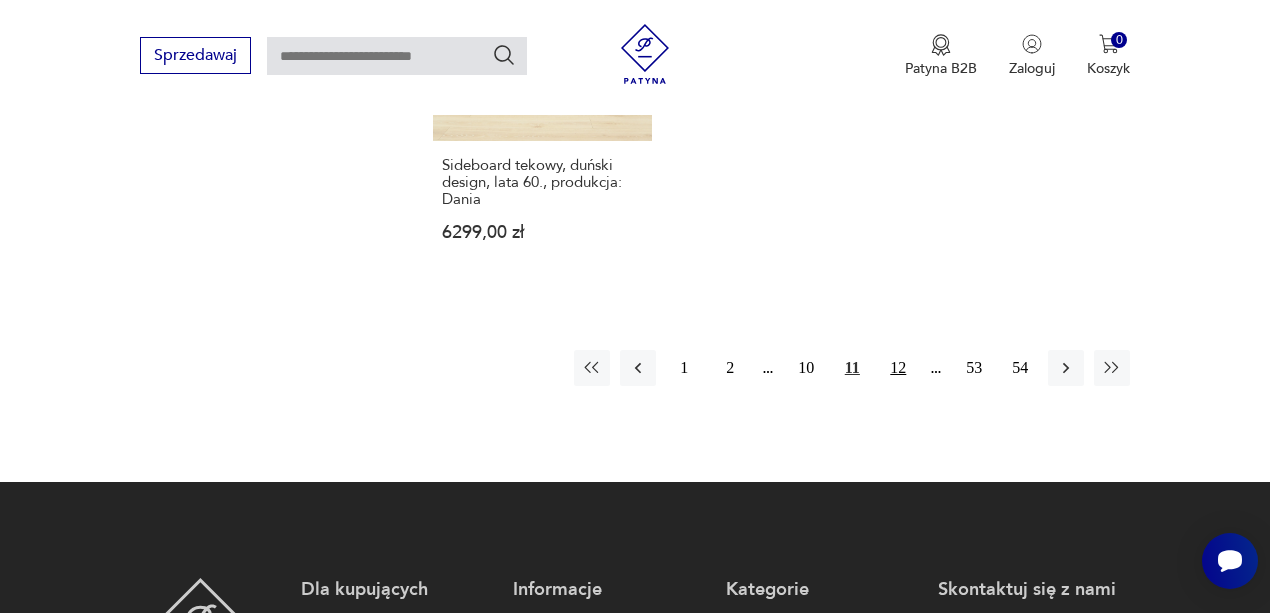 click on "12" at bounding box center (898, 368) 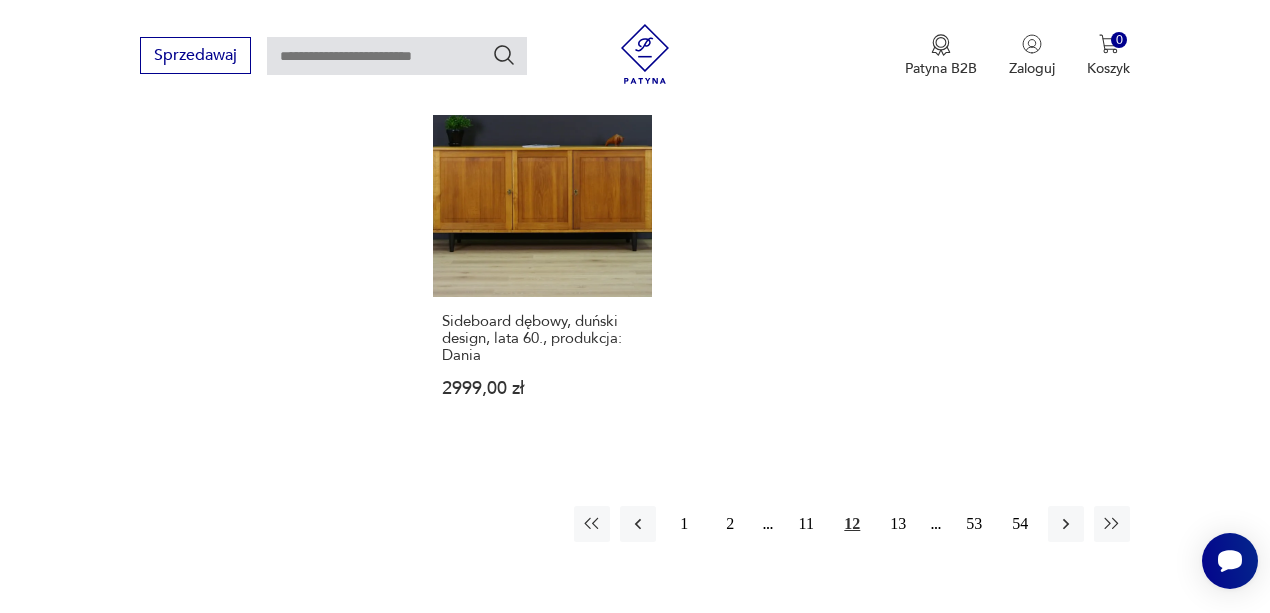 scroll, scrollTop: 2797, scrollLeft: 0, axis: vertical 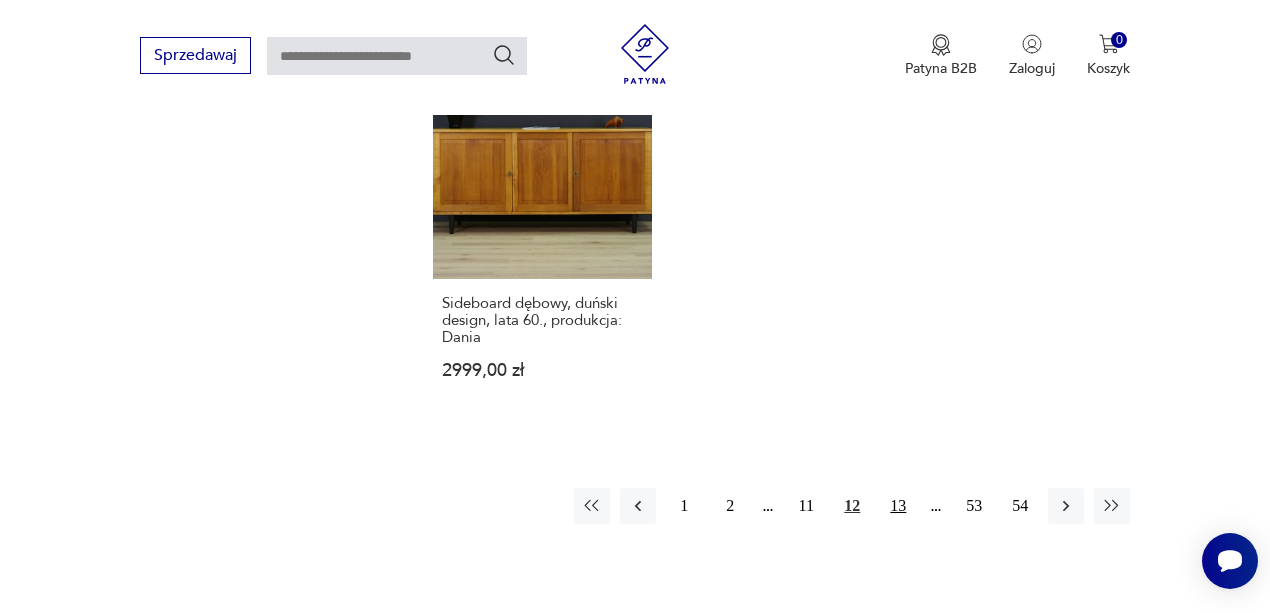 click on "13" at bounding box center (898, 506) 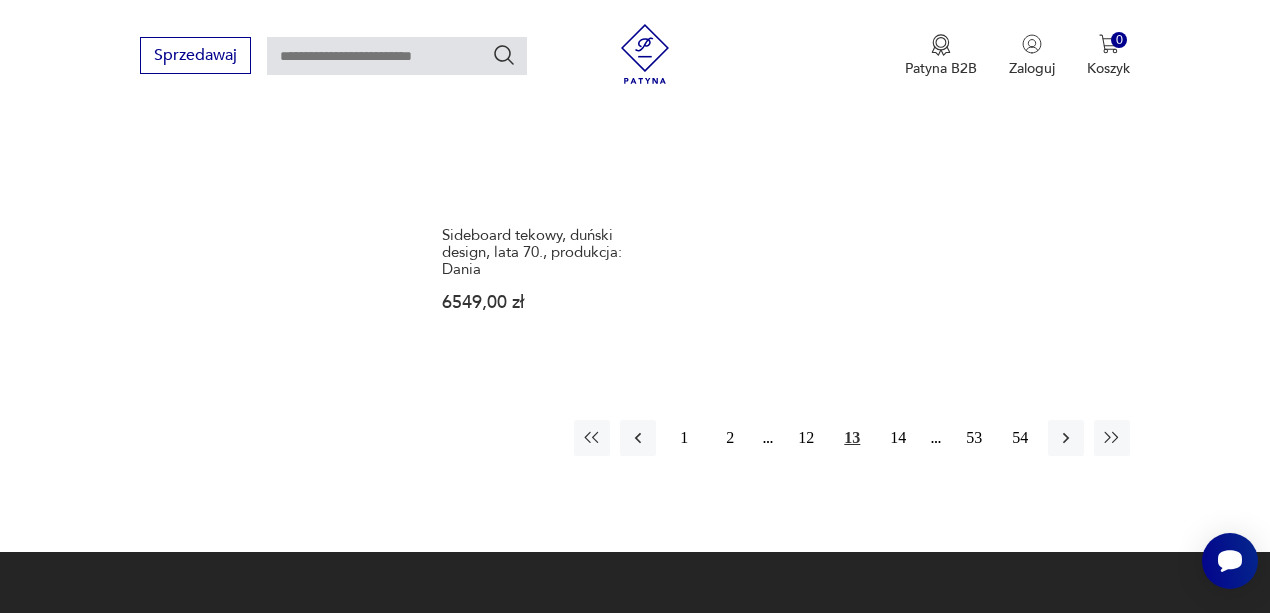 scroll, scrollTop: 3130, scrollLeft: 0, axis: vertical 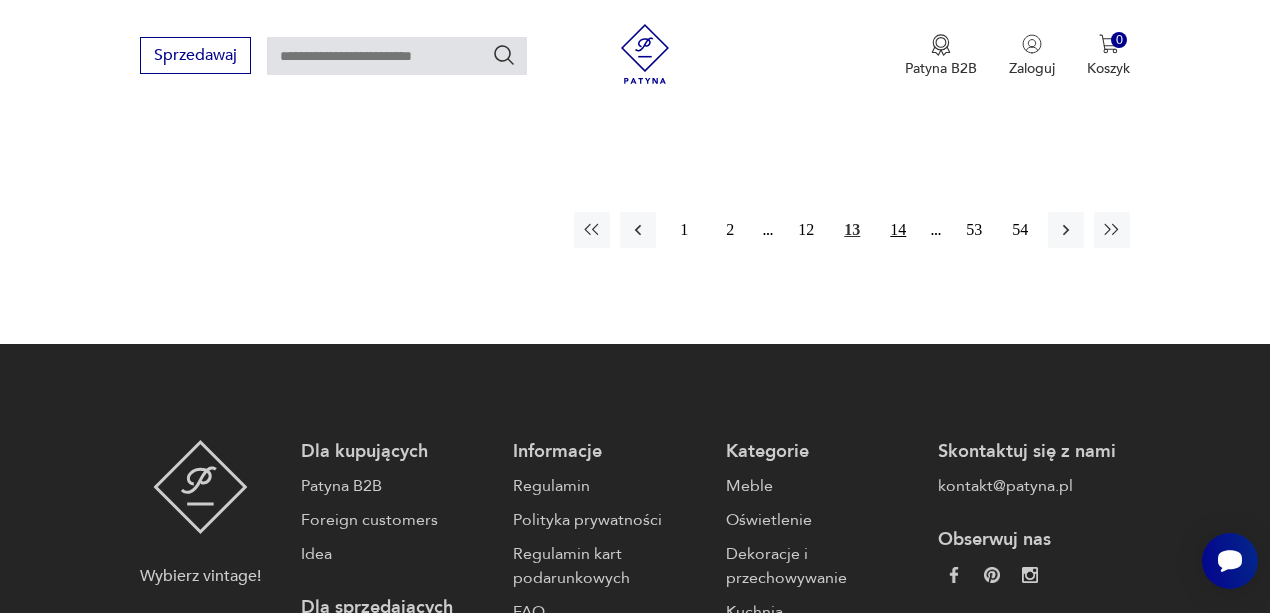 click on "14" at bounding box center (898, 230) 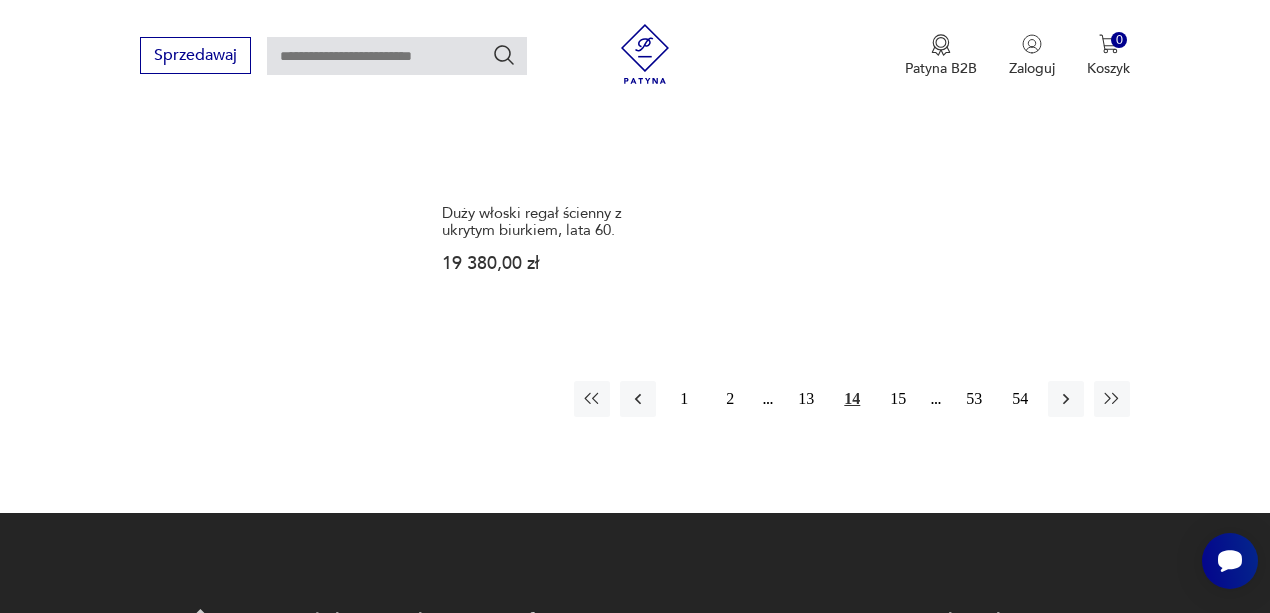 scroll, scrollTop: 3130, scrollLeft: 0, axis: vertical 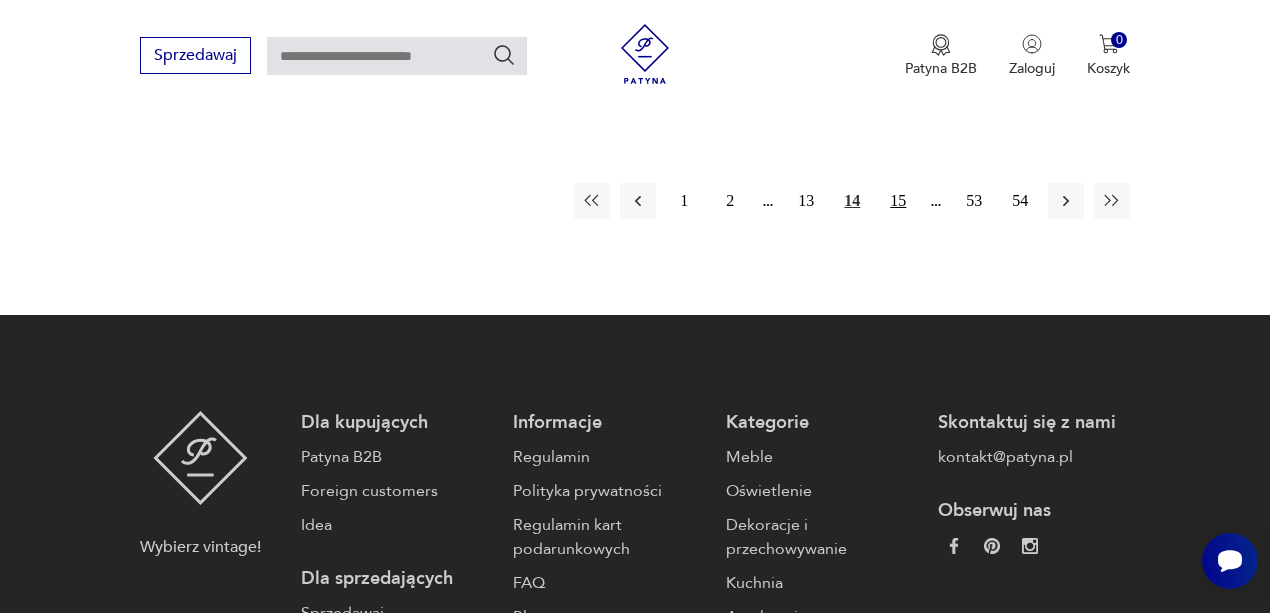 click on "15" at bounding box center (898, 201) 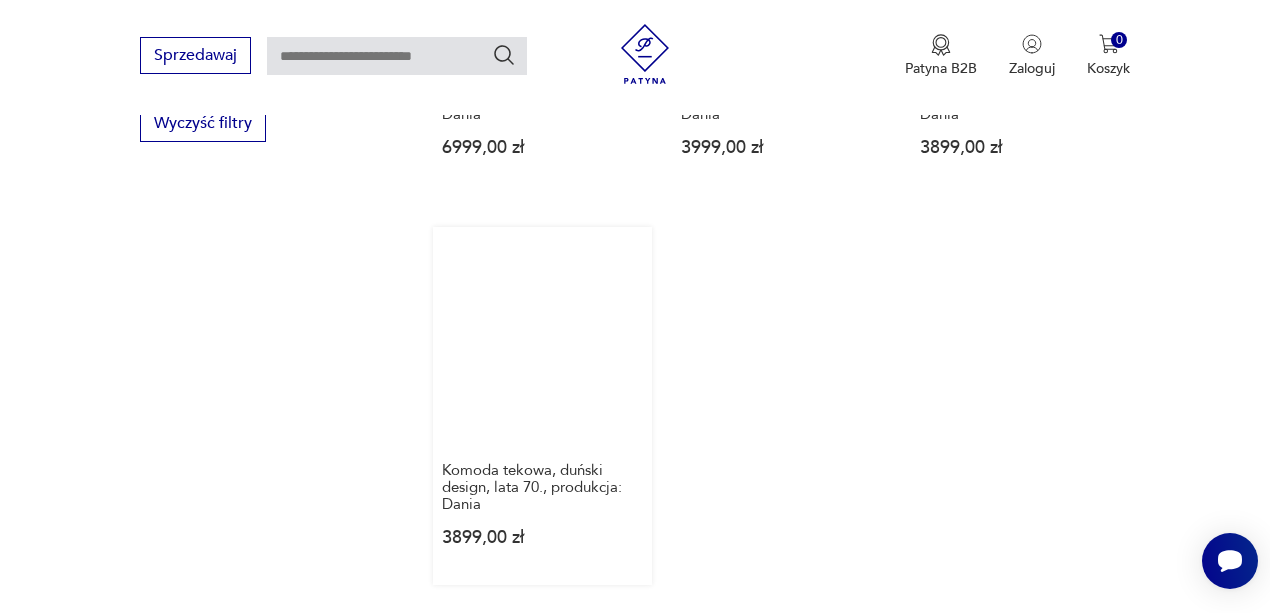scroll, scrollTop: 2864, scrollLeft: 0, axis: vertical 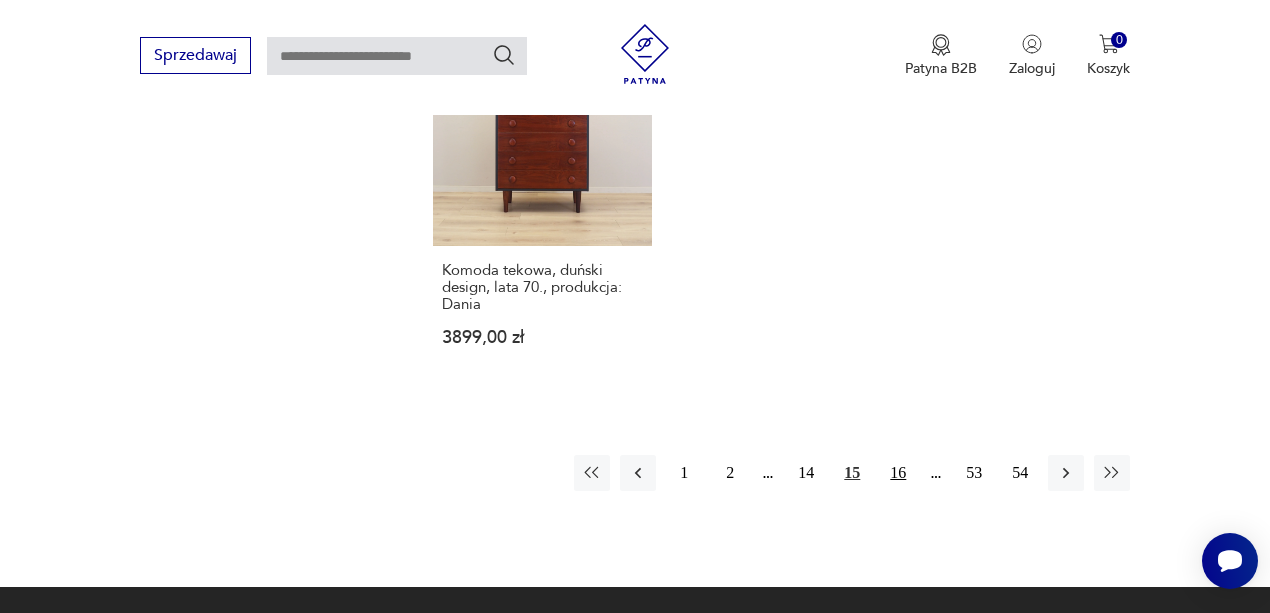 click on "16" at bounding box center (898, 473) 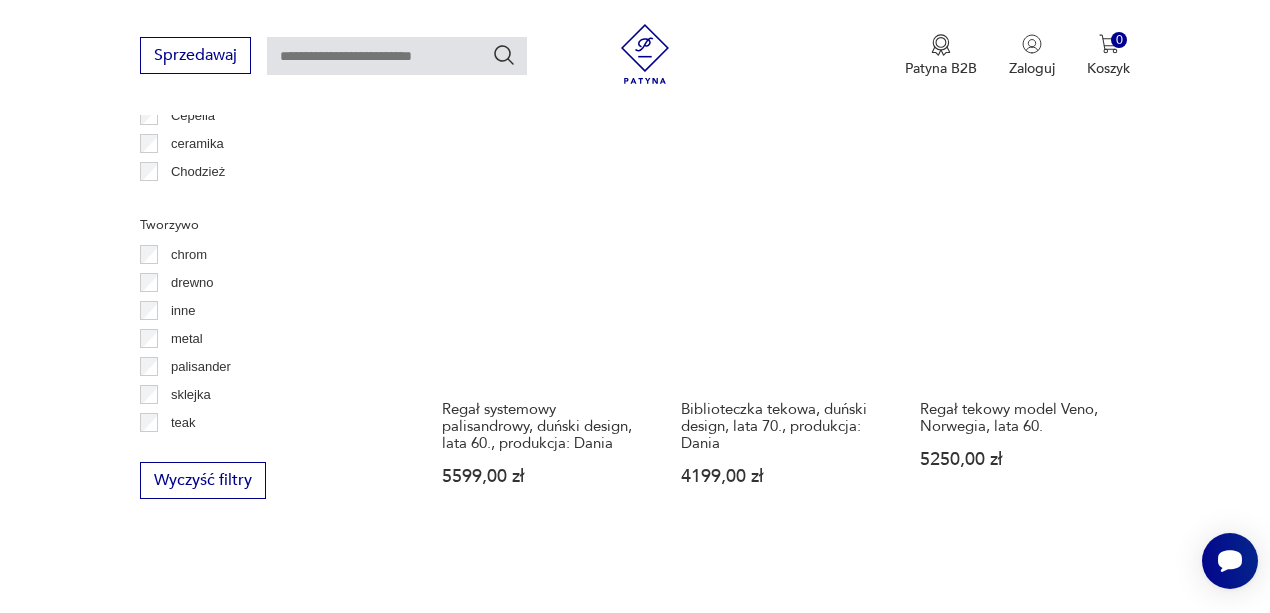 scroll, scrollTop: 2330, scrollLeft: 0, axis: vertical 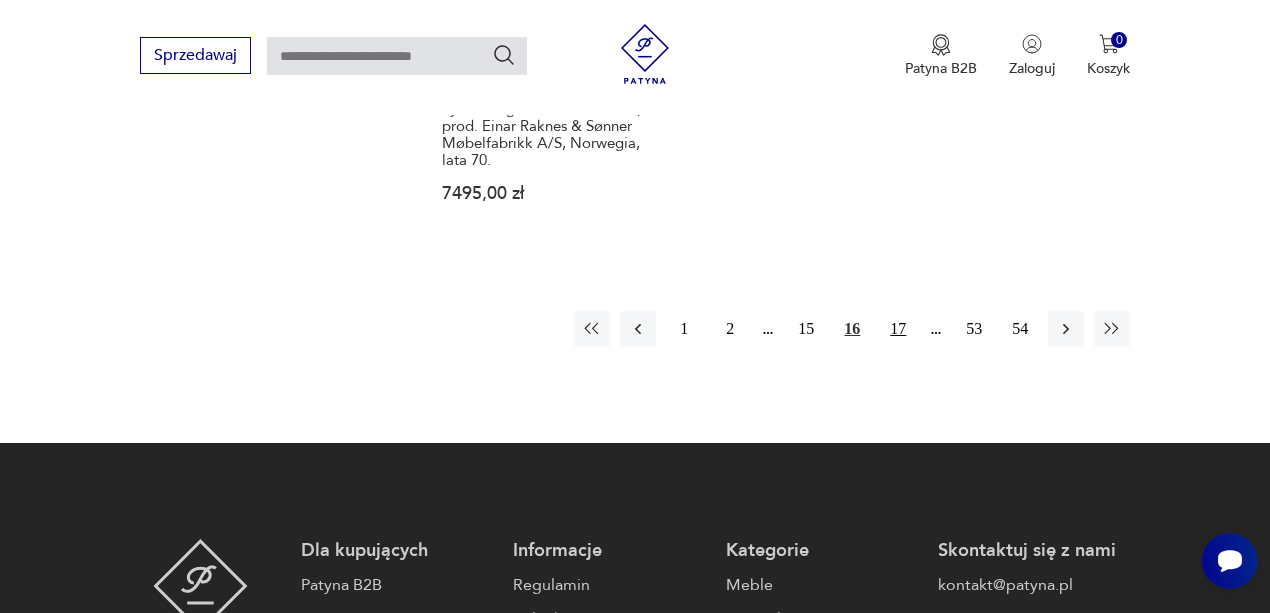 click on "17" at bounding box center (898, 329) 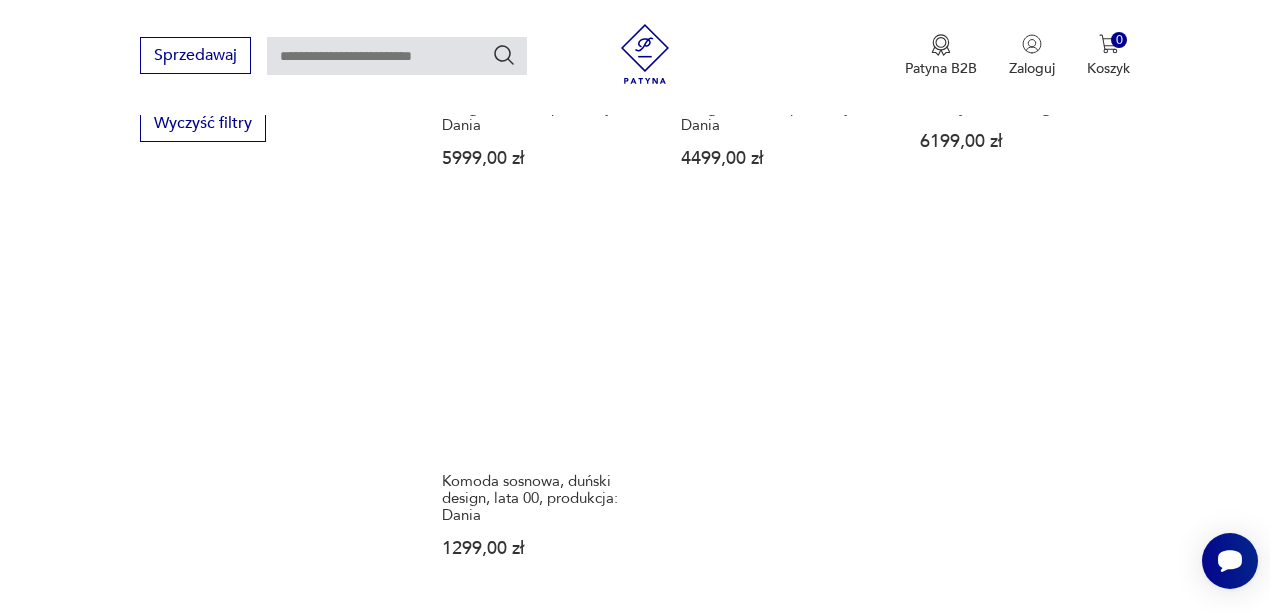 scroll, scrollTop: 2997, scrollLeft: 0, axis: vertical 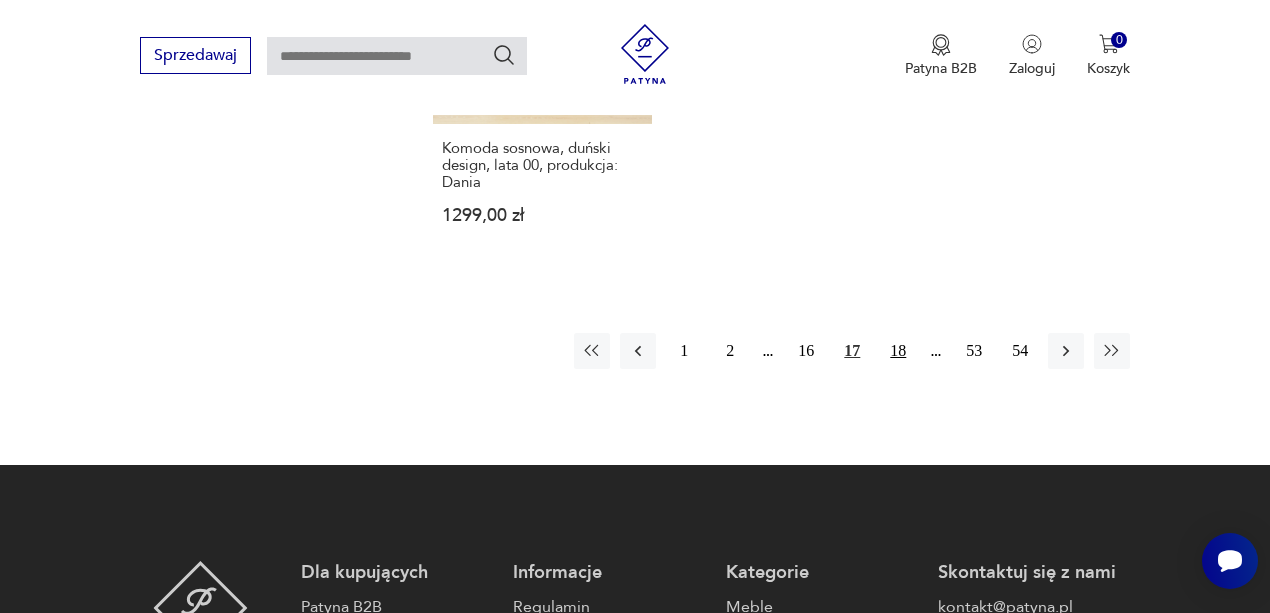 click on "18" at bounding box center (898, 351) 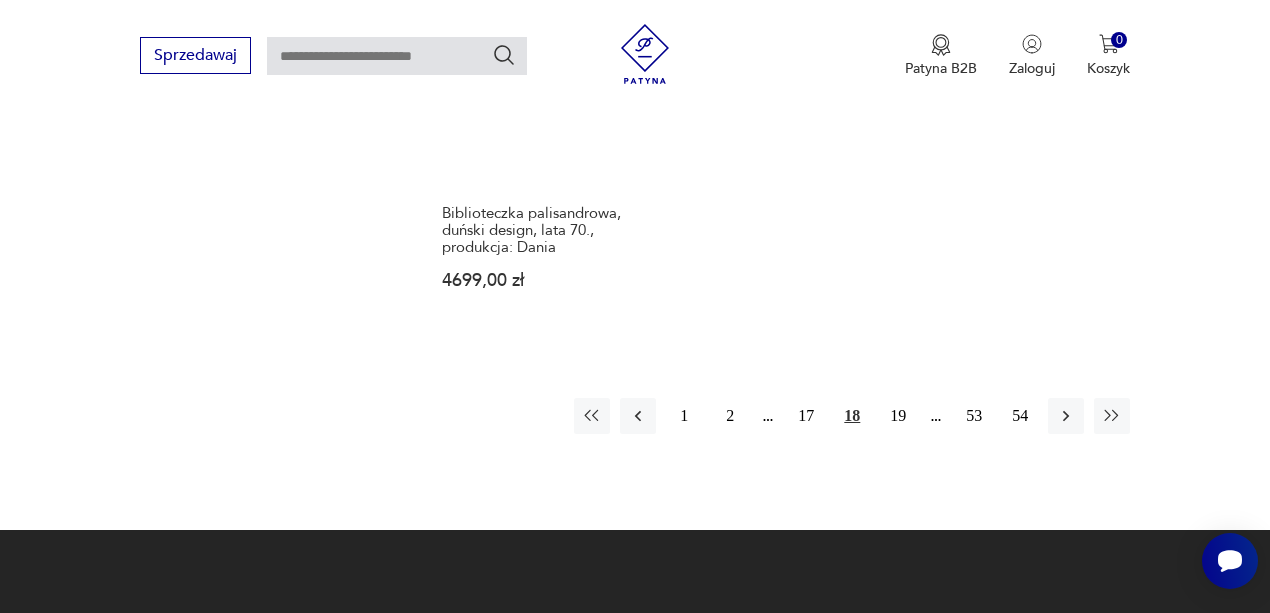scroll, scrollTop: 3064, scrollLeft: 0, axis: vertical 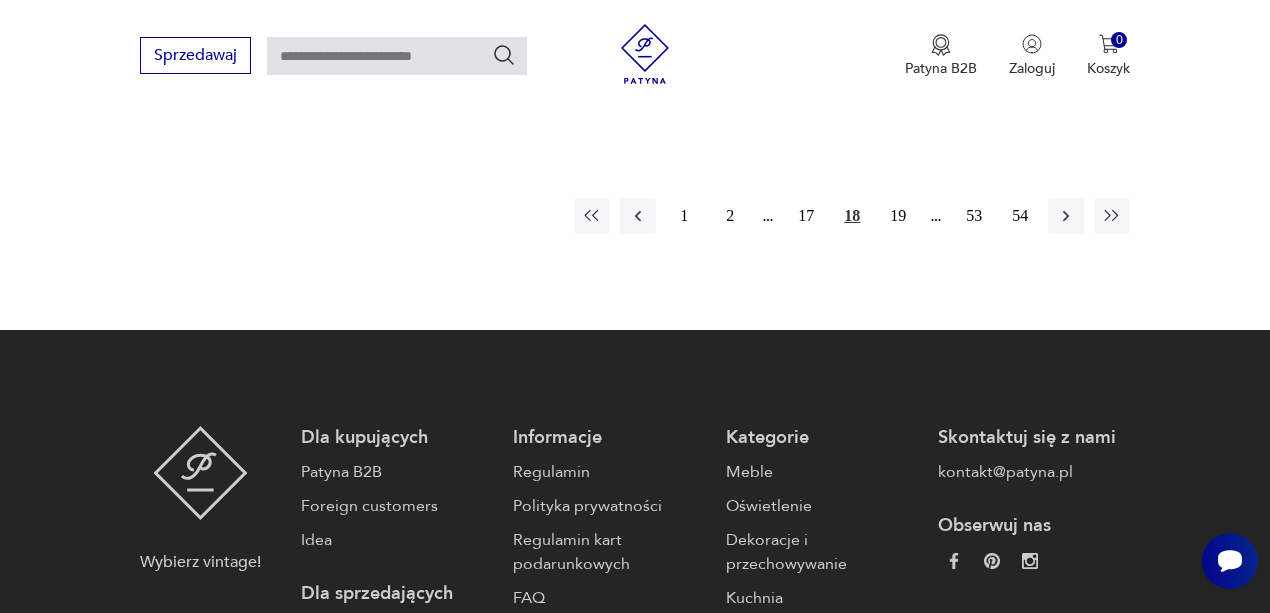 drag, startPoint x: 899, startPoint y: 218, endPoint x: 868, endPoint y: 204, distance: 34.0147 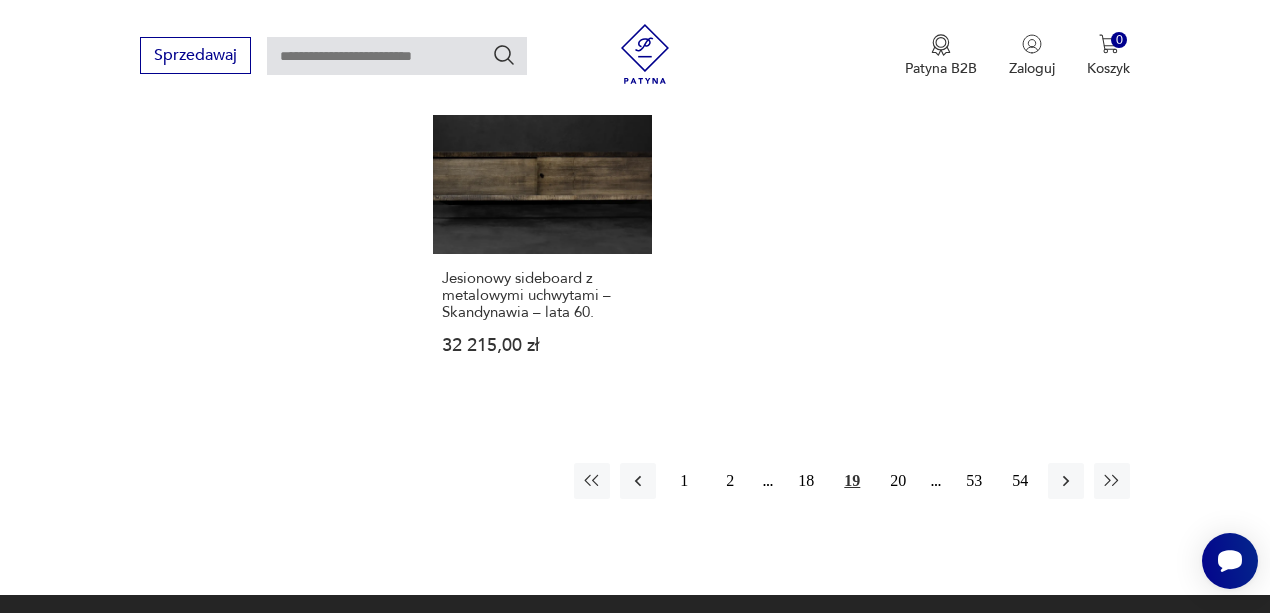 scroll, scrollTop: 3064, scrollLeft: 0, axis: vertical 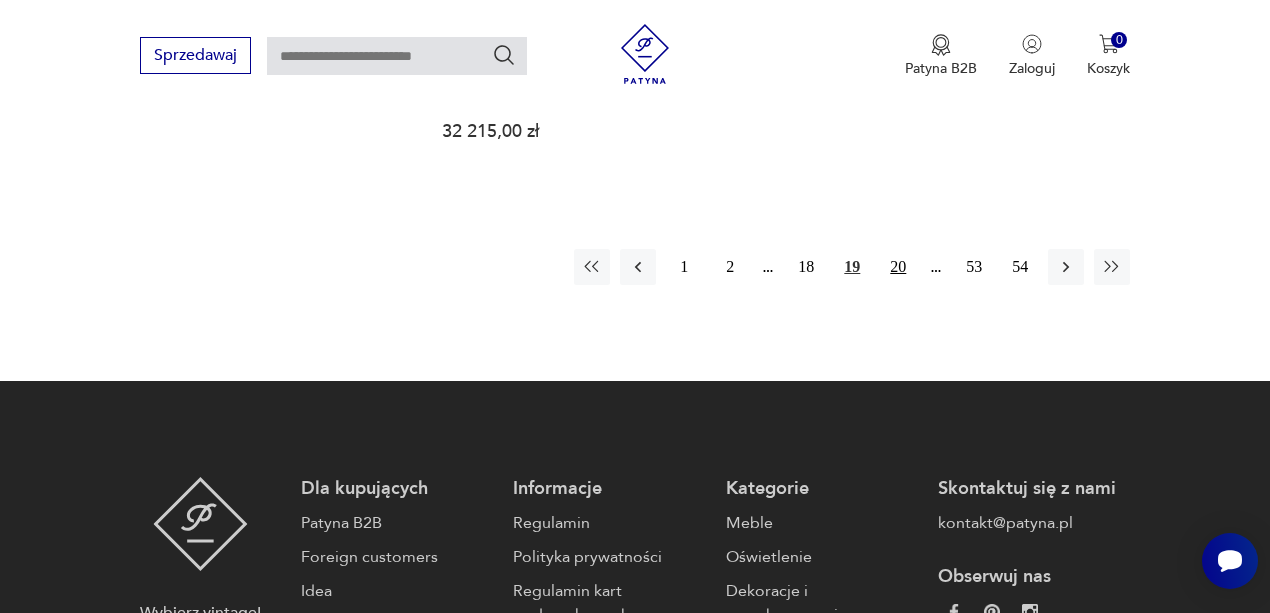 click on "20" at bounding box center (898, 267) 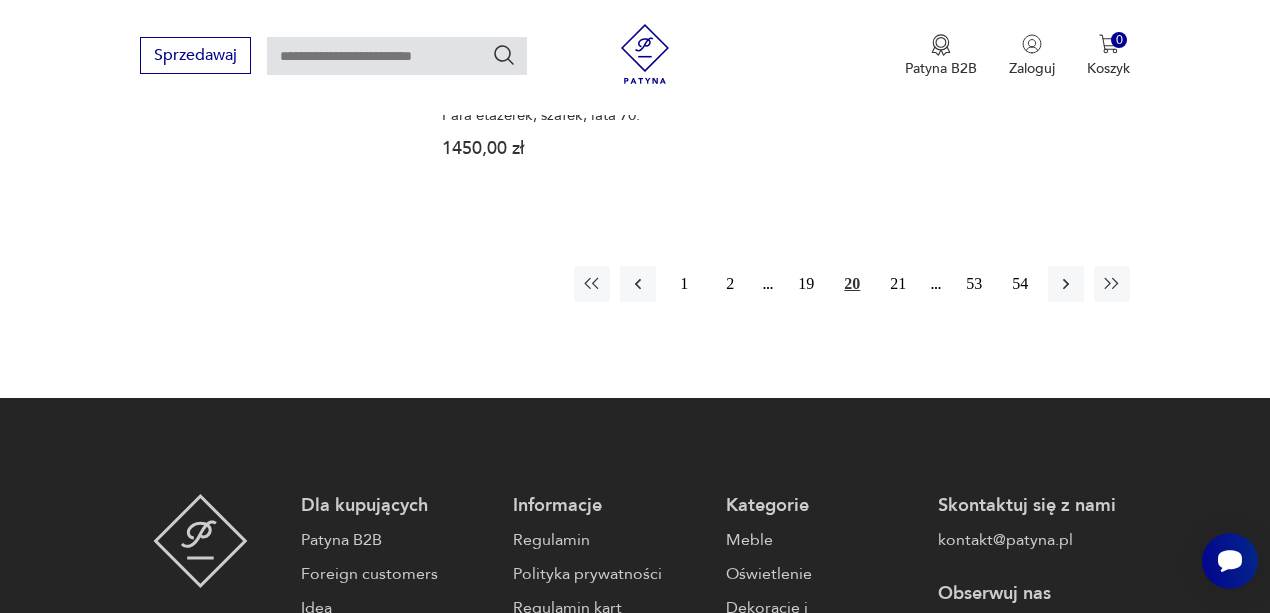 scroll, scrollTop: 2997, scrollLeft: 0, axis: vertical 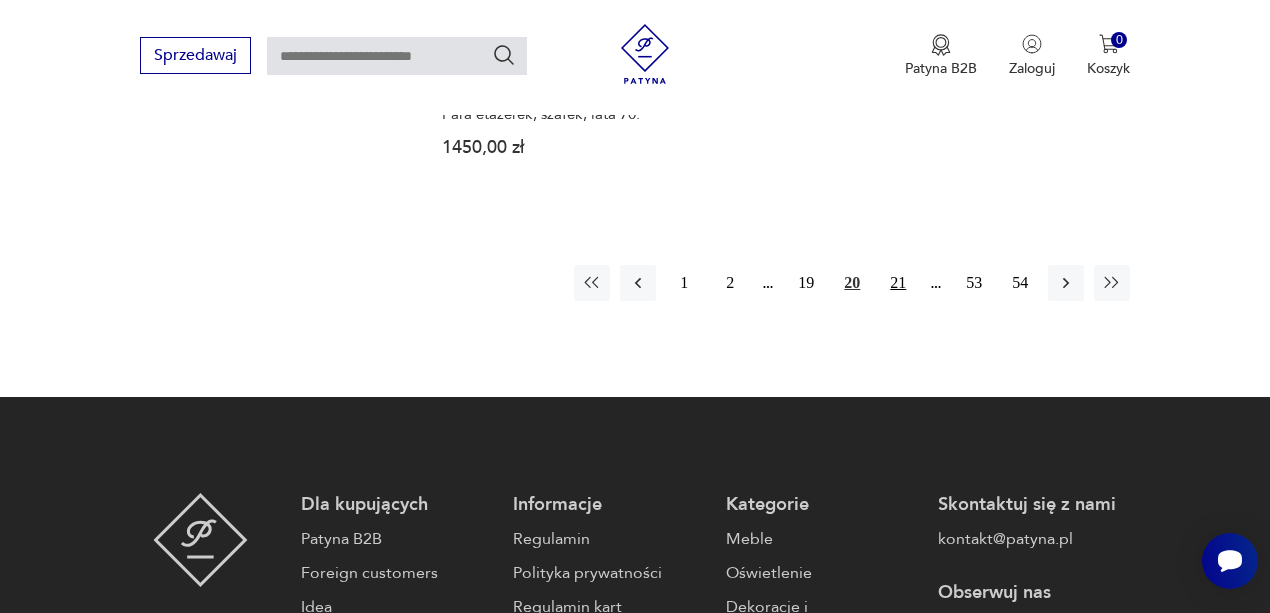 click on "21" at bounding box center [898, 283] 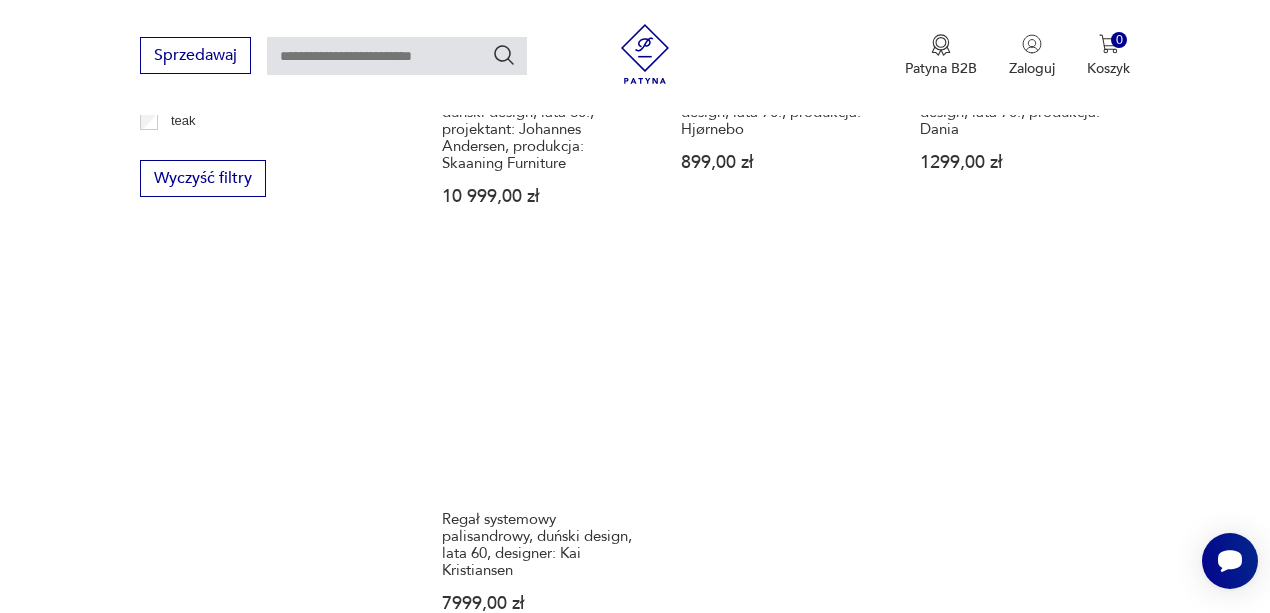 scroll, scrollTop: 2597, scrollLeft: 0, axis: vertical 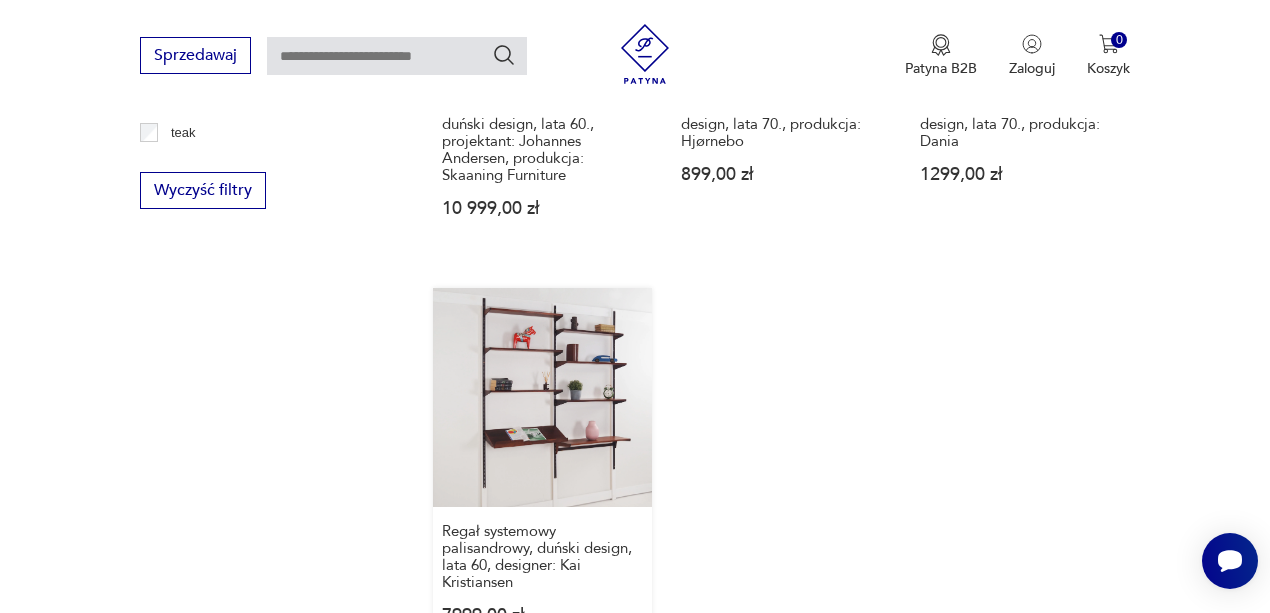 click on "Regał systemowy palisandrowy, duński design, lata 60, designer: [DESIGNER] [PRICE] zł" at bounding box center [542, 475] 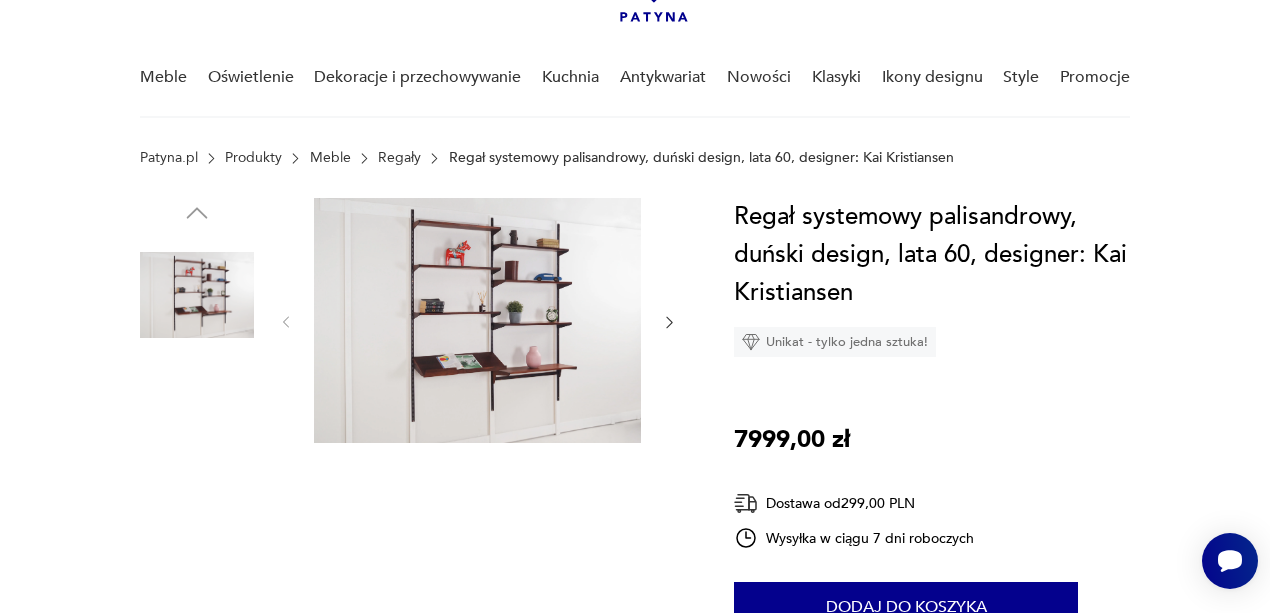 scroll, scrollTop: 133, scrollLeft: 0, axis: vertical 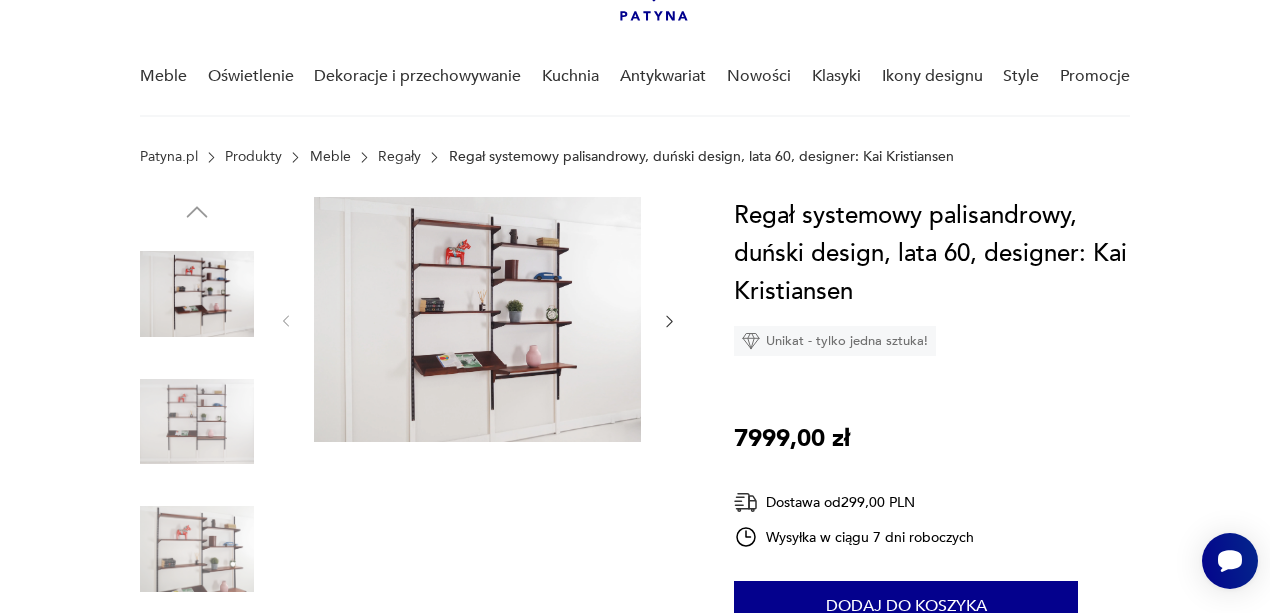 click at bounding box center [197, 549] 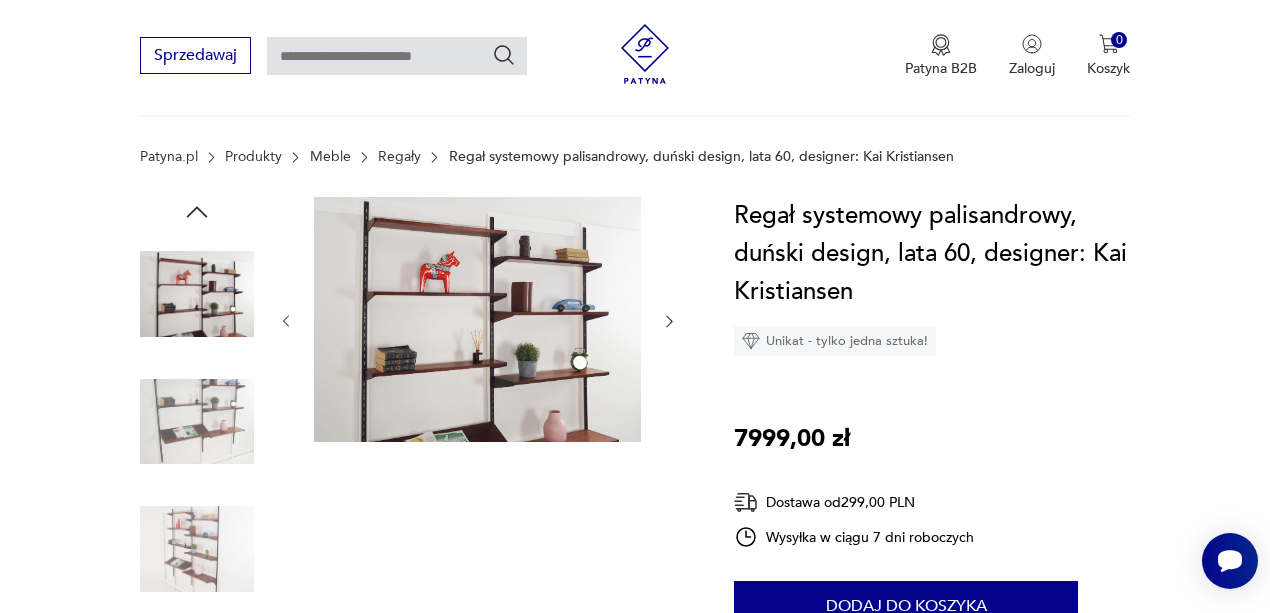 scroll, scrollTop: 600, scrollLeft: 0, axis: vertical 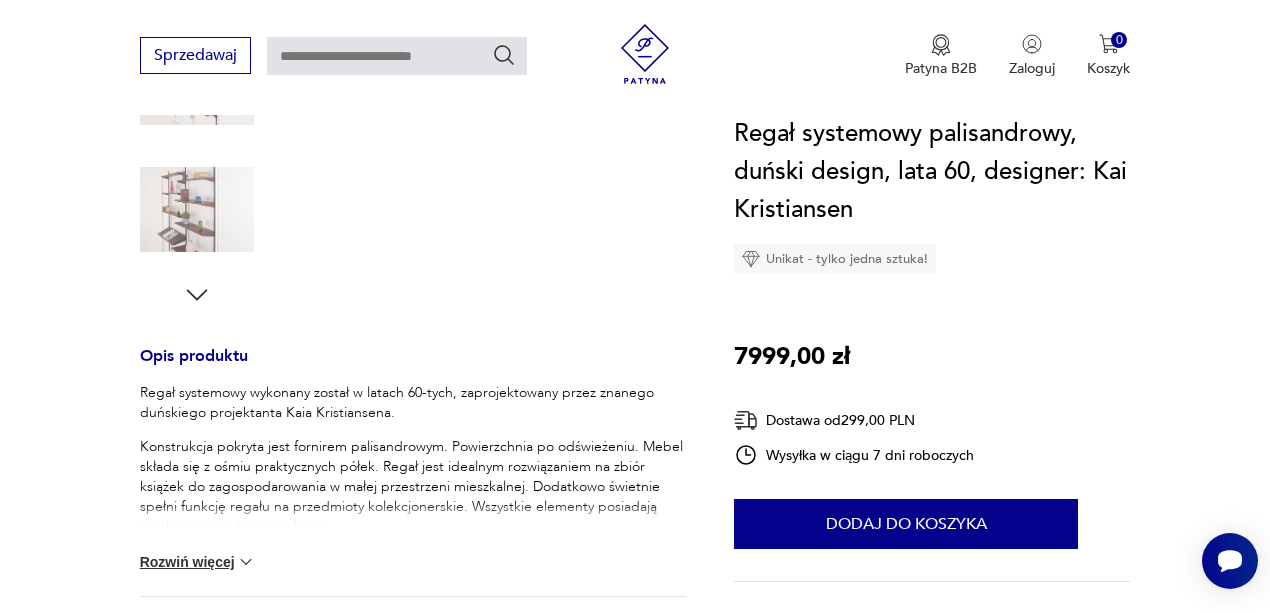 click at bounding box center [197, 210] 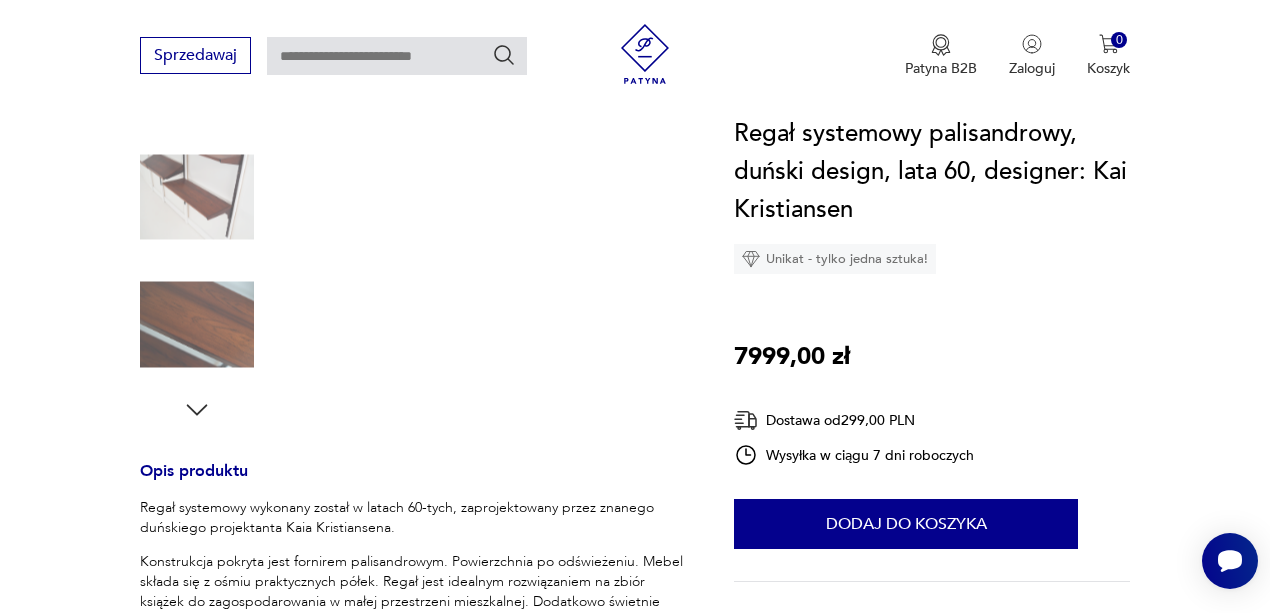 scroll, scrollTop: 333, scrollLeft: 0, axis: vertical 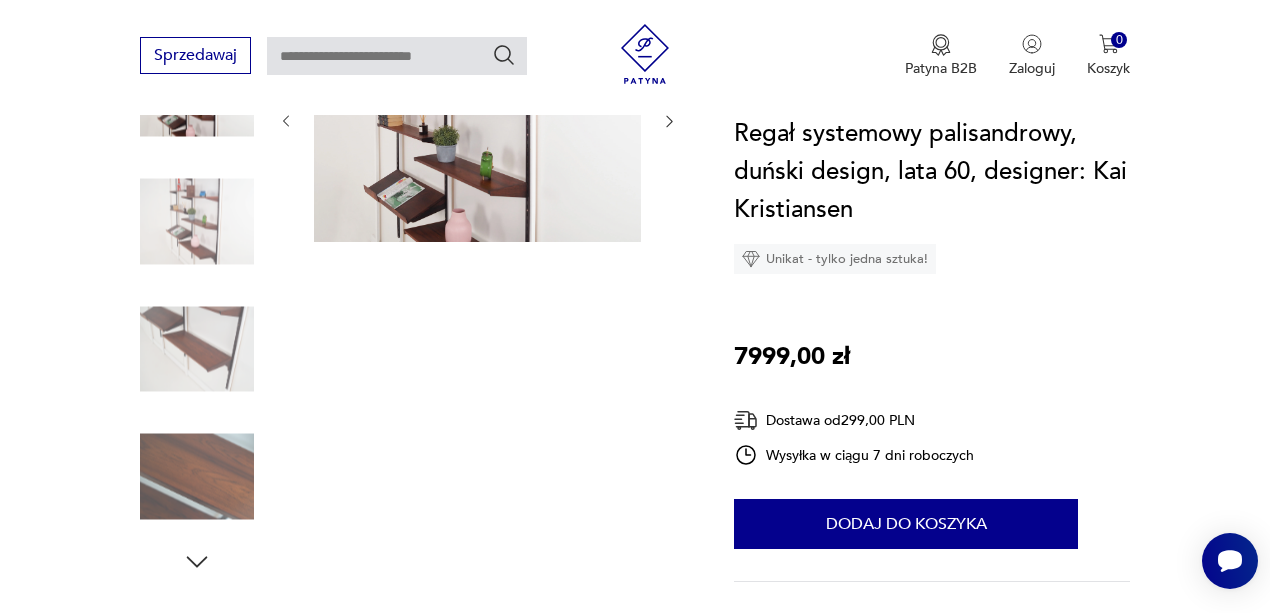 click at bounding box center [197, 477] 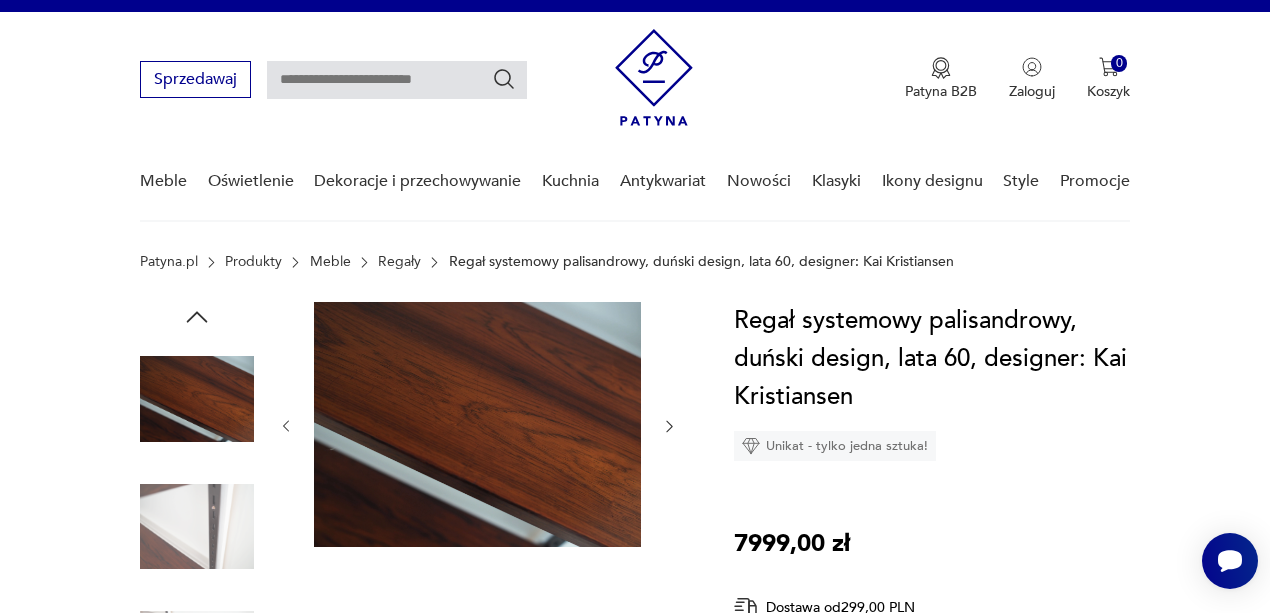scroll, scrollTop: 0, scrollLeft: 0, axis: both 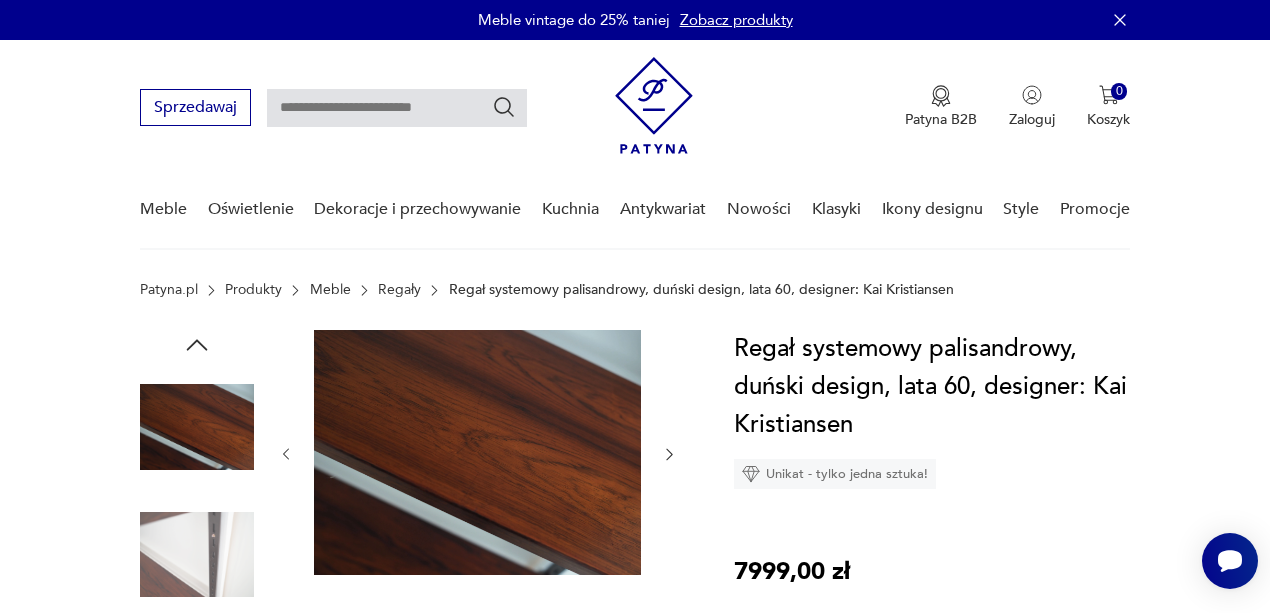 click 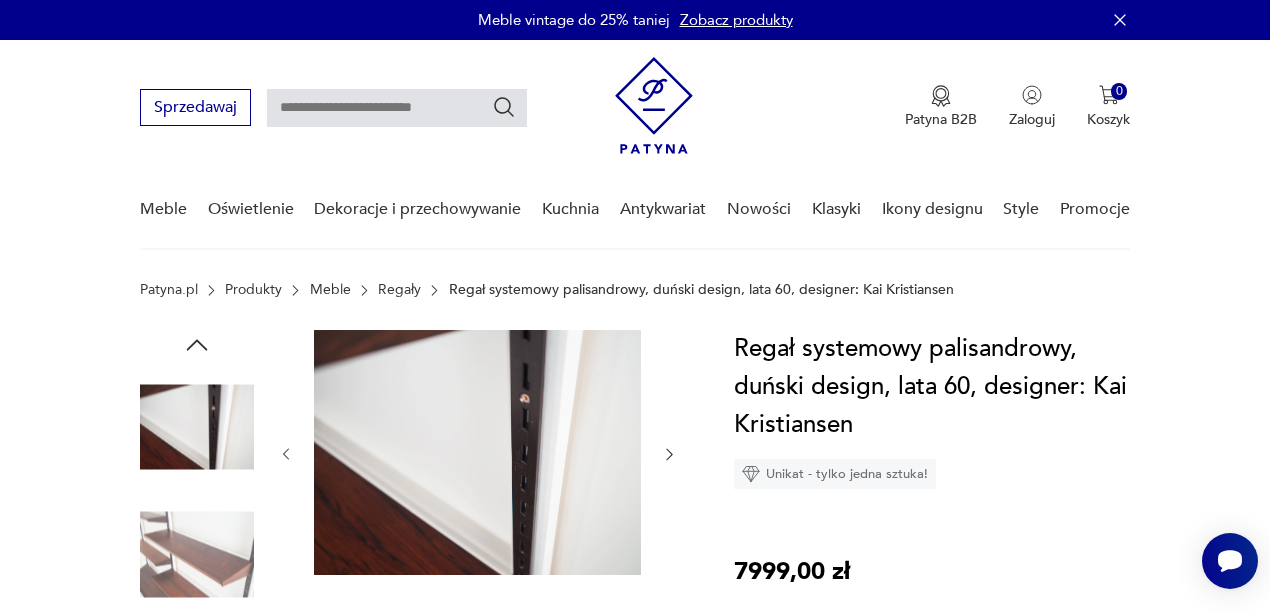 click 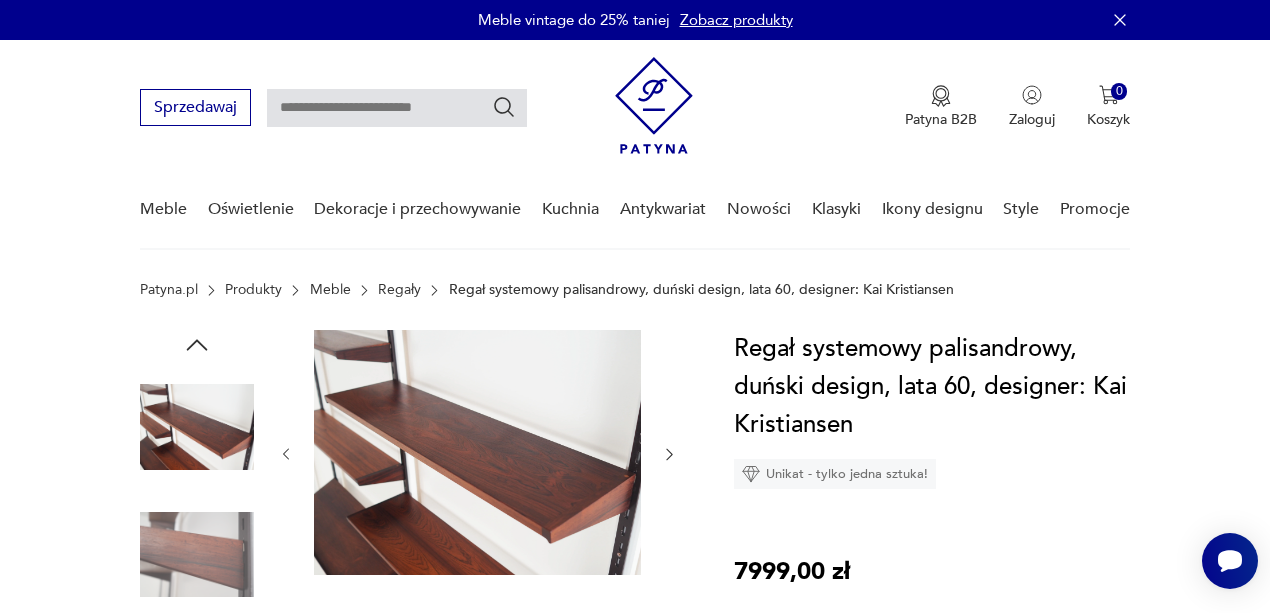 click 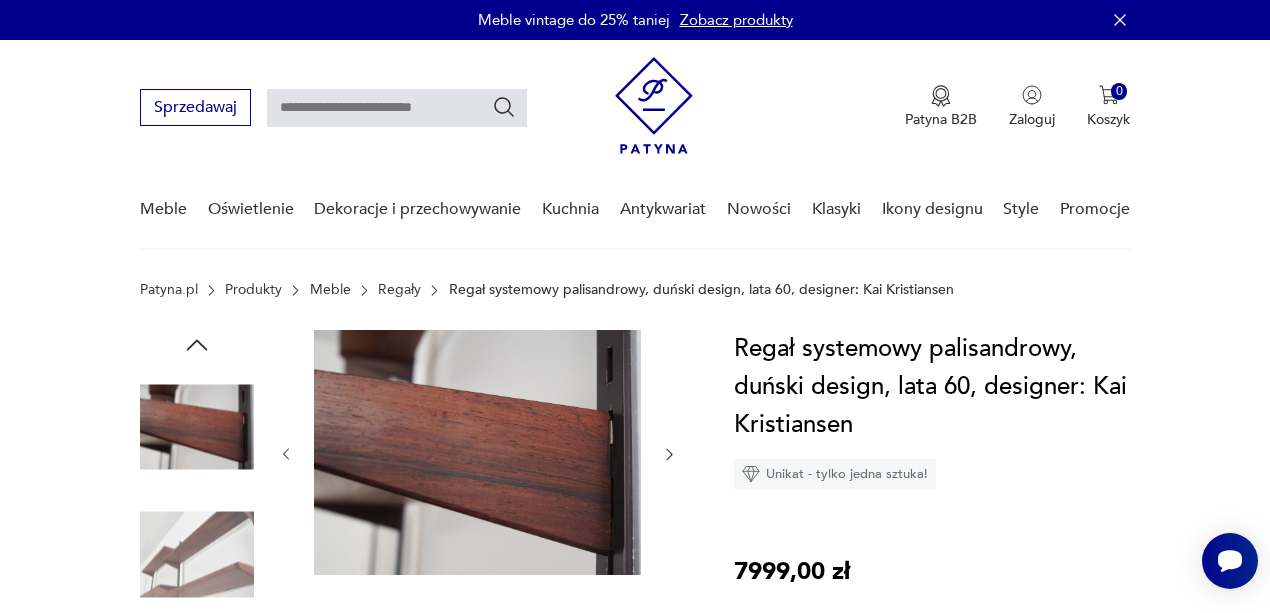 click 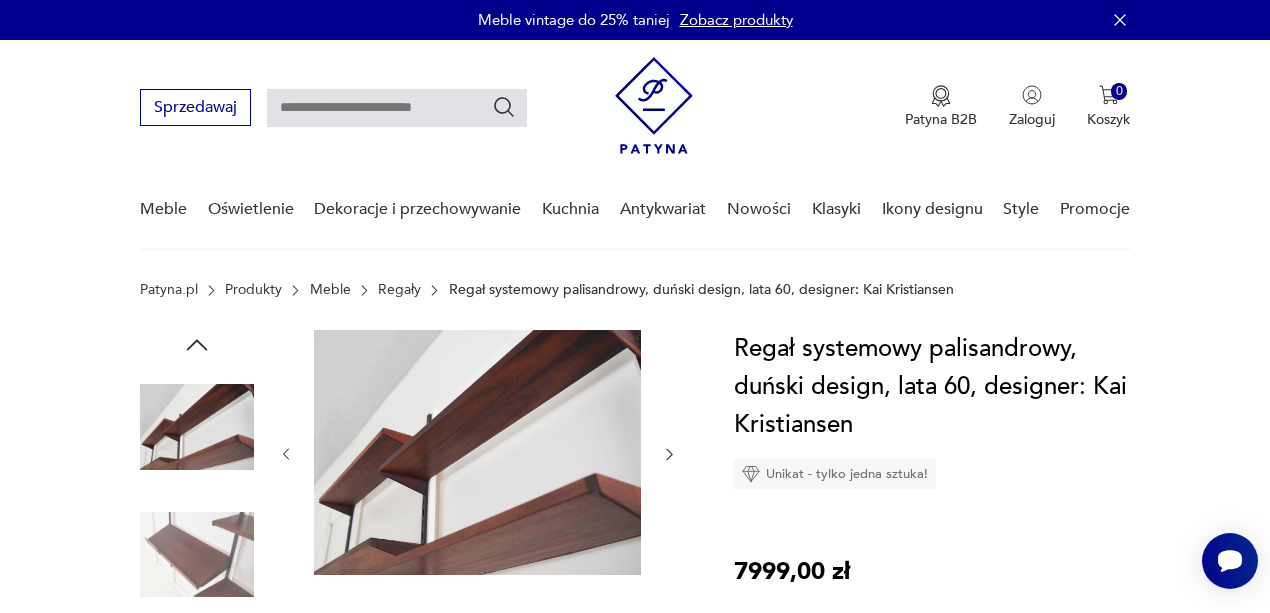 click 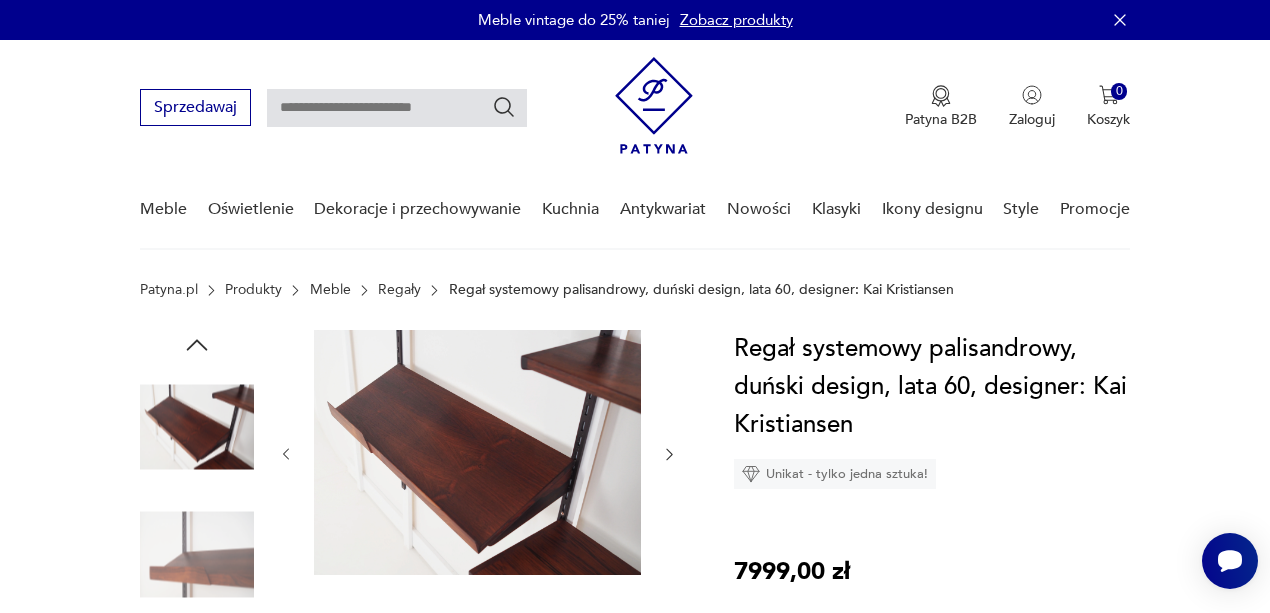 click 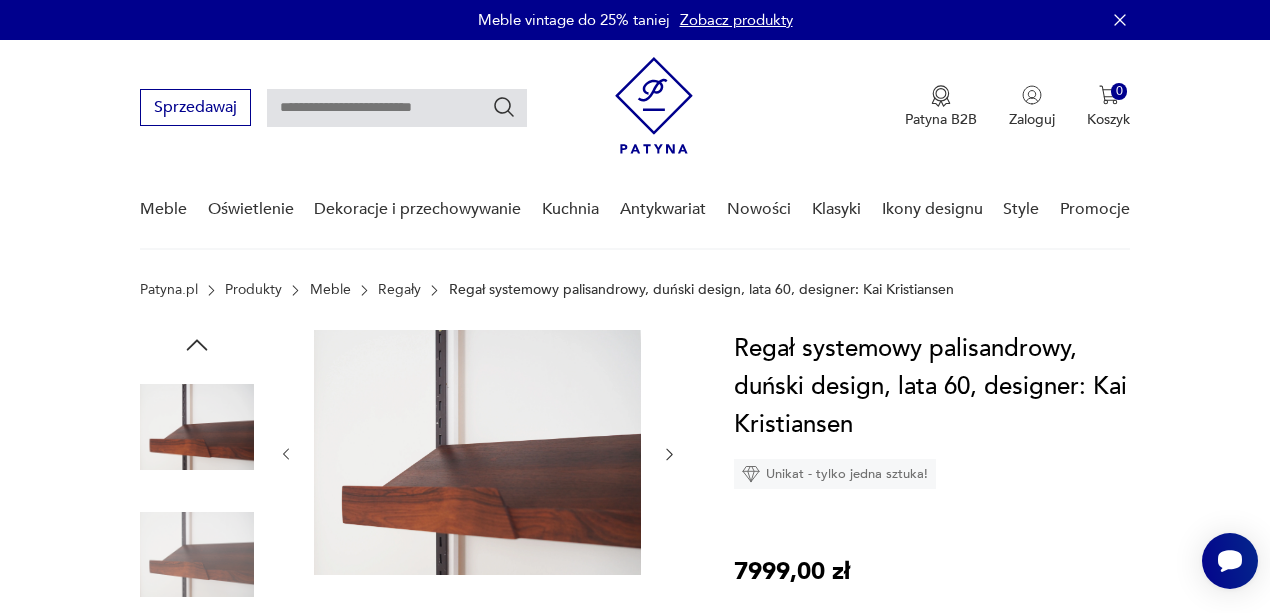 click 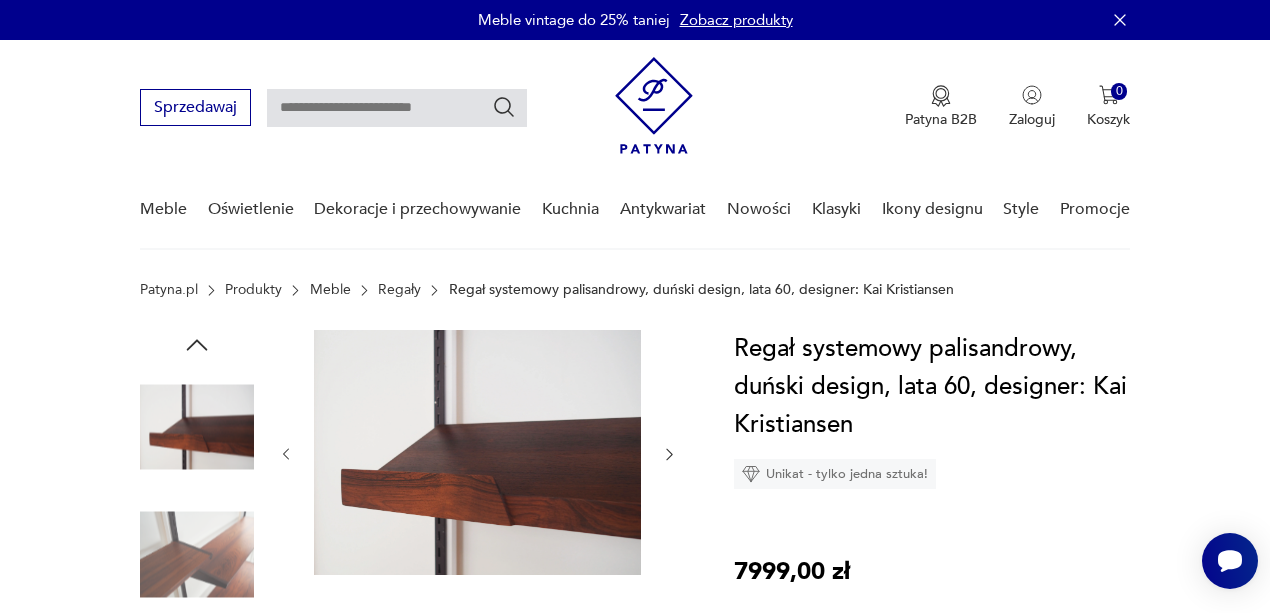 click 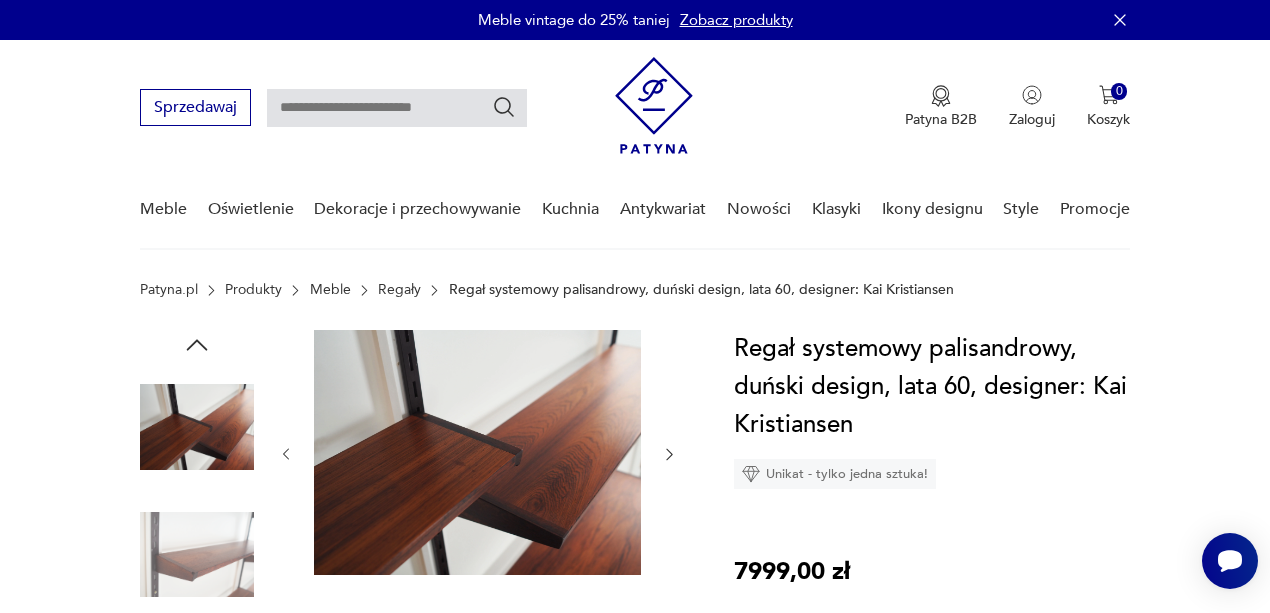 click 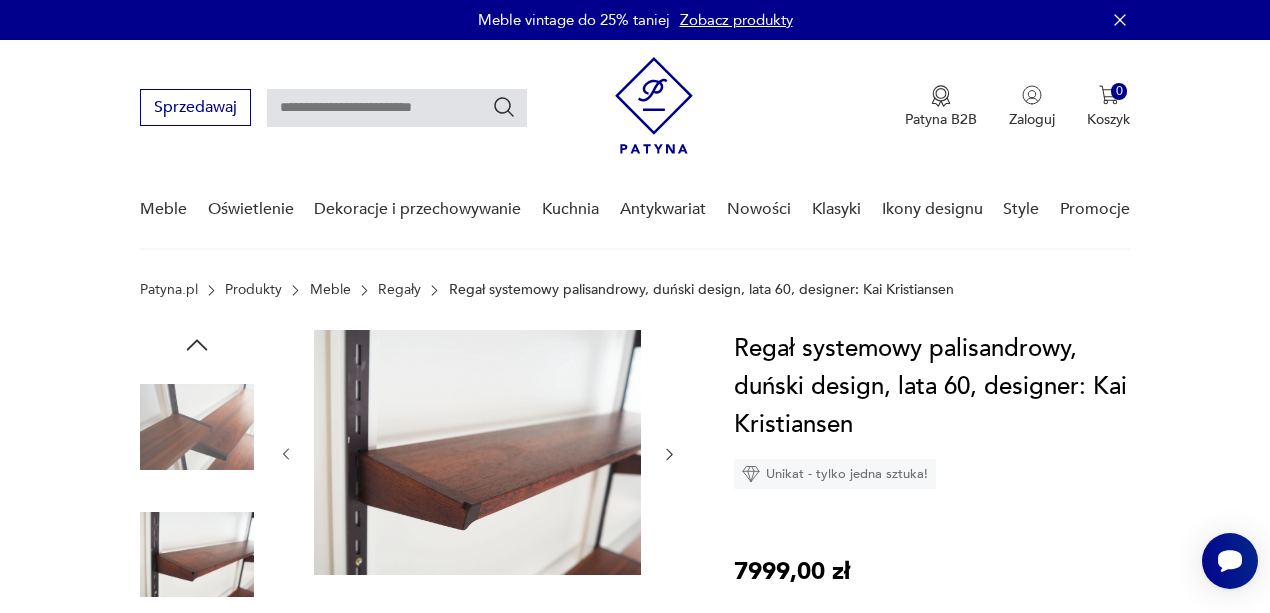 click 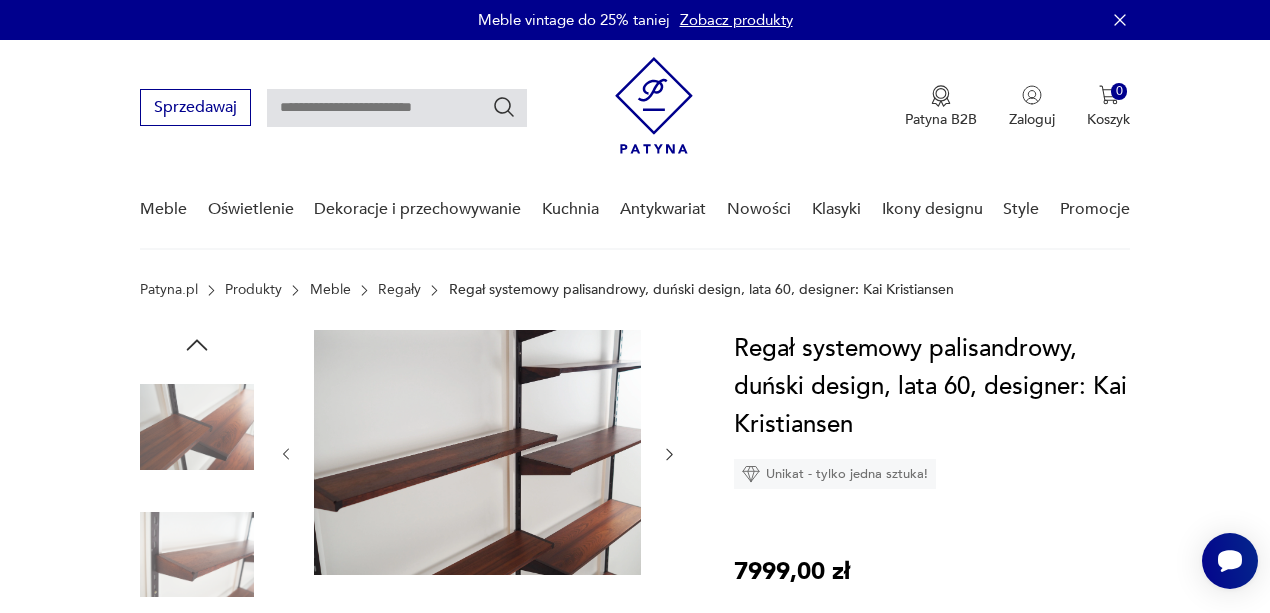 click 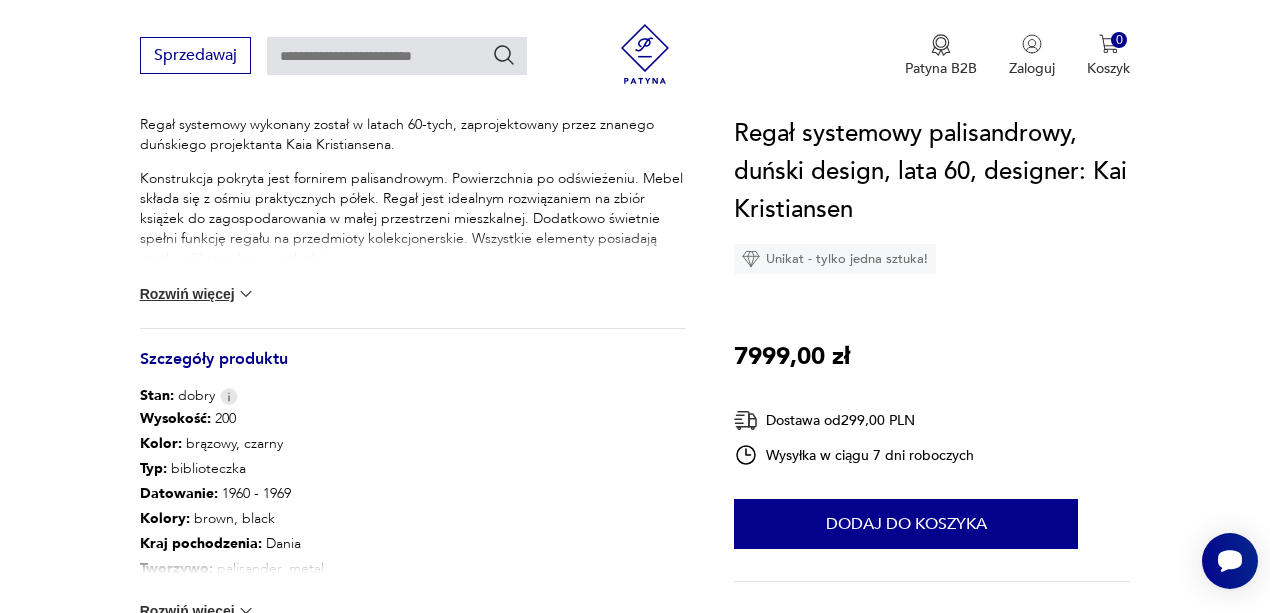 scroll, scrollTop: 1000, scrollLeft: 0, axis: vertical 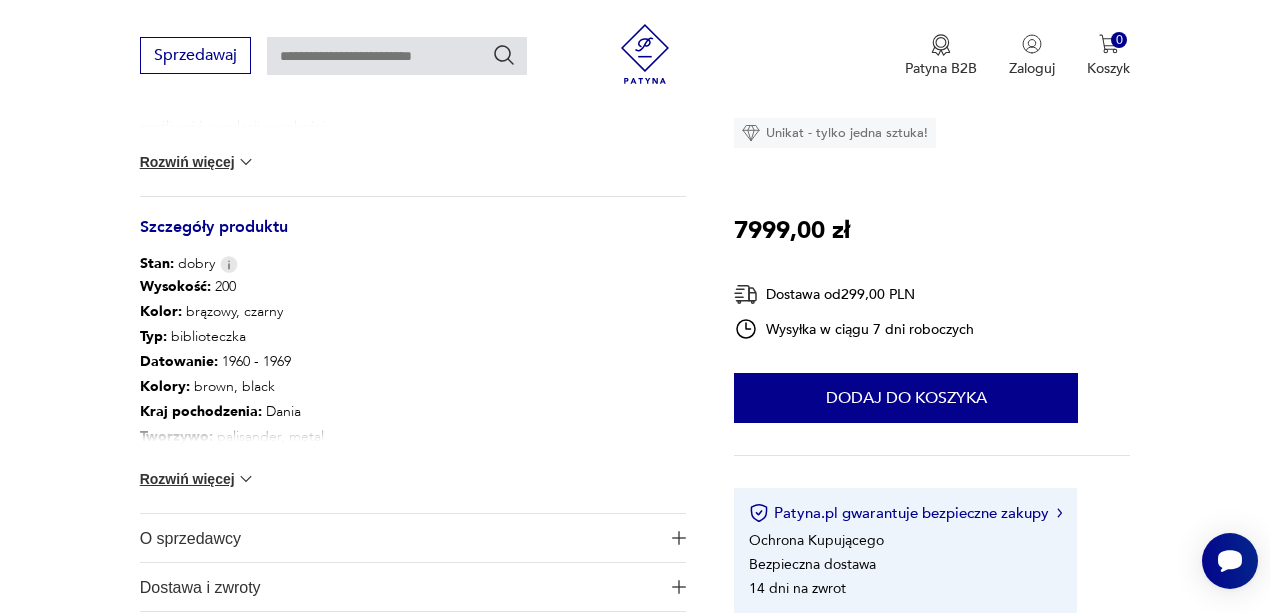 click on "Wysokość :   200 Kolor:   brązowy, czarny Typ :   biblioteczka Datowanie :   1960 - 1969 Kolory :   brown, black Kraj pochodzenia :   Dania Tworzywo :   palisander, metal Projektant :   Kai Kristiansen Wysokość :   200 Szerokość :   175 Głębokość :   33 Liczba sztuk:   1 Tagi:   design ,  vintage ,  black friday Rozwiń więcej" at bounding box center [413, 393] 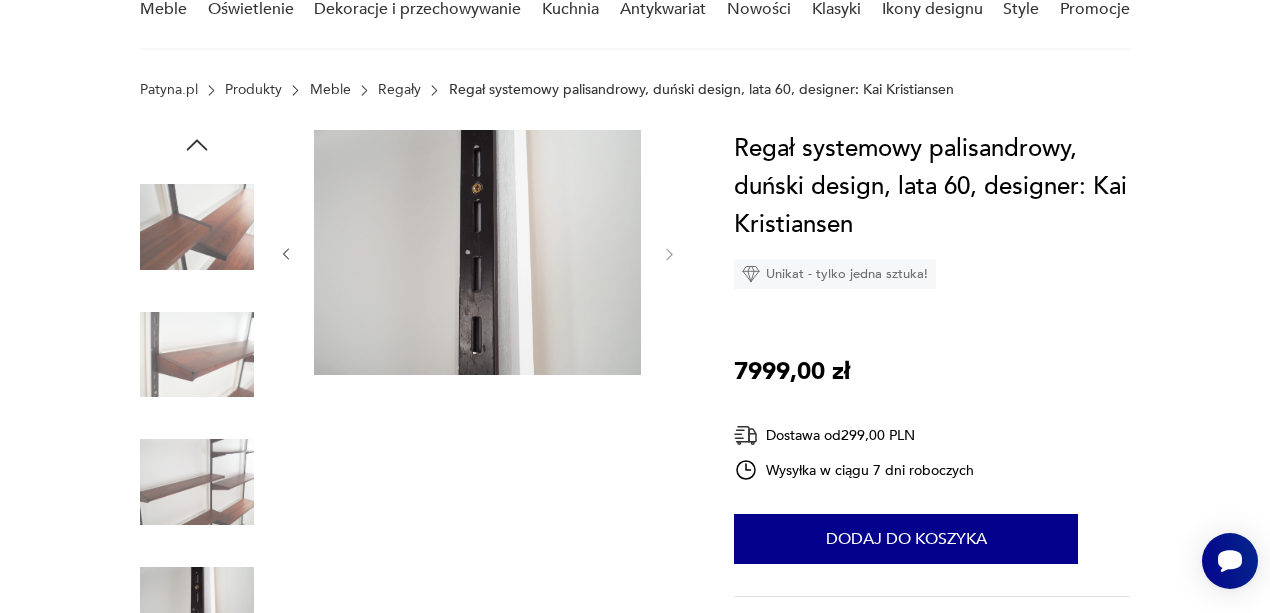 scroll, scrollTop: 0, scrollLeft: 0, axis: both 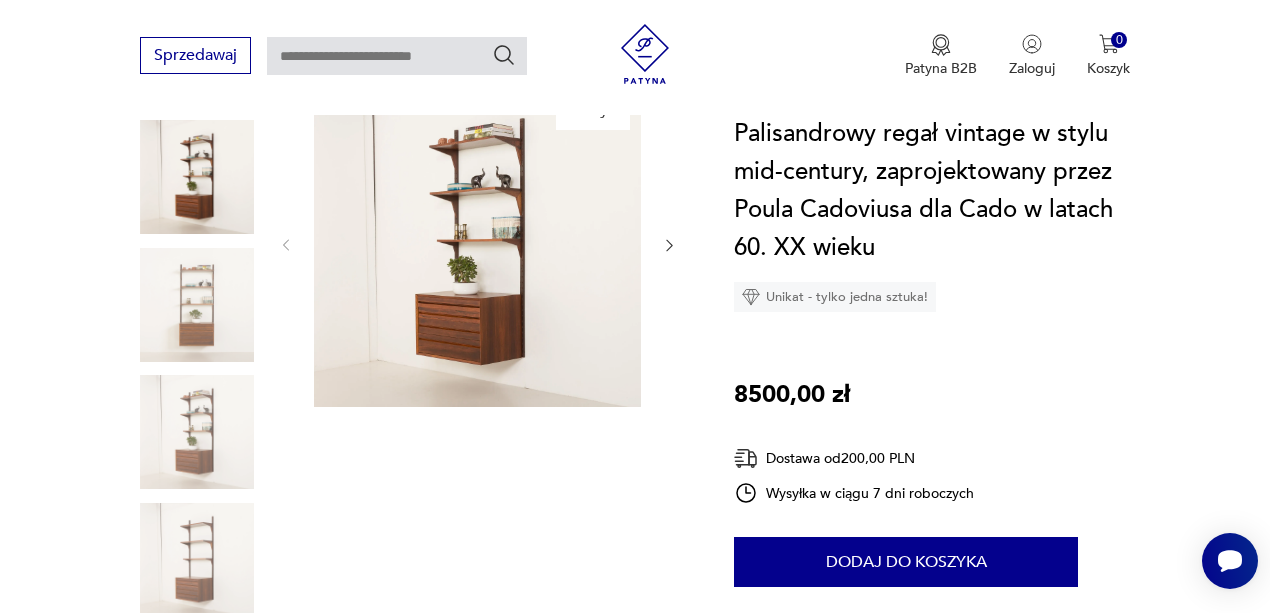 click at bounding box center (477, 243) 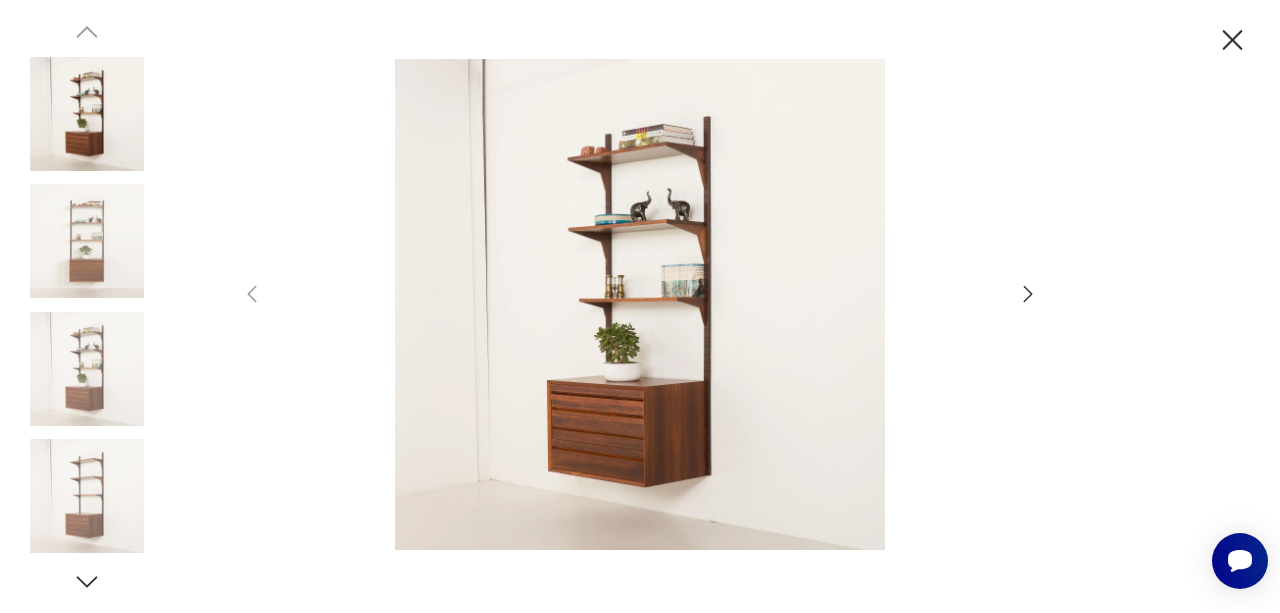 click 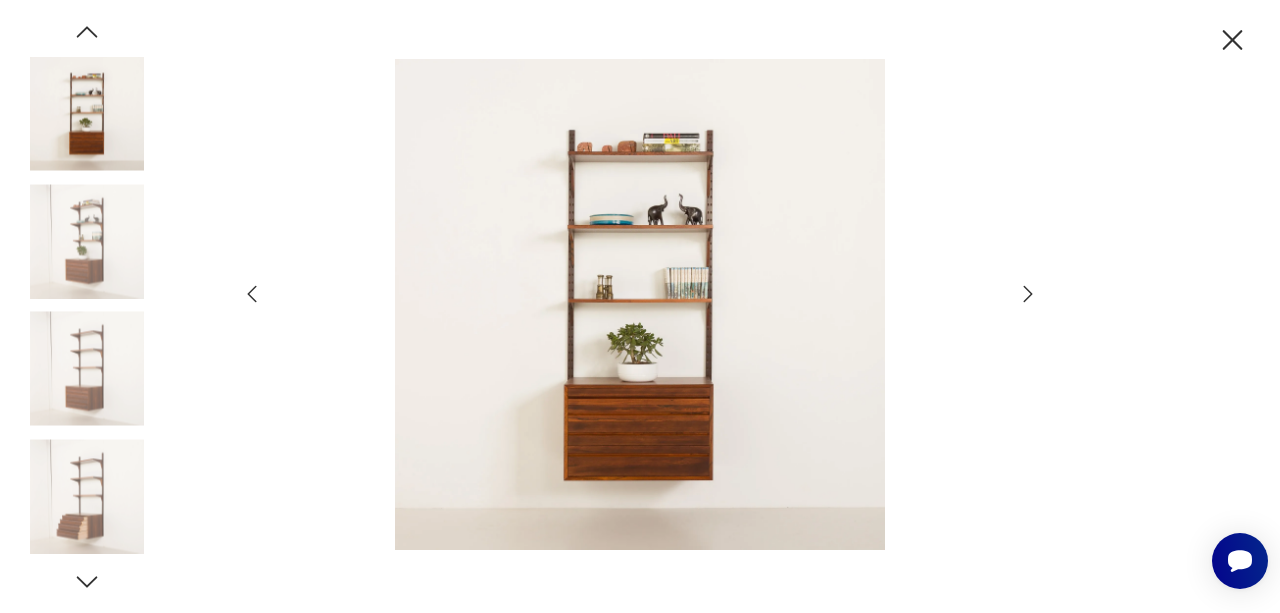 click 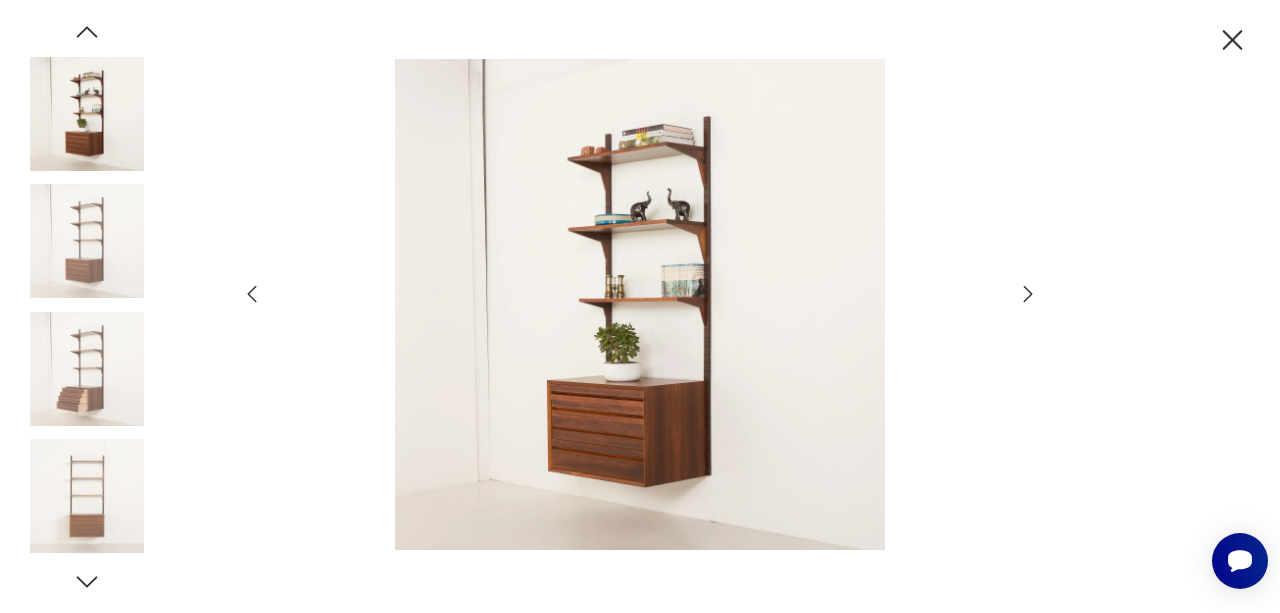 click 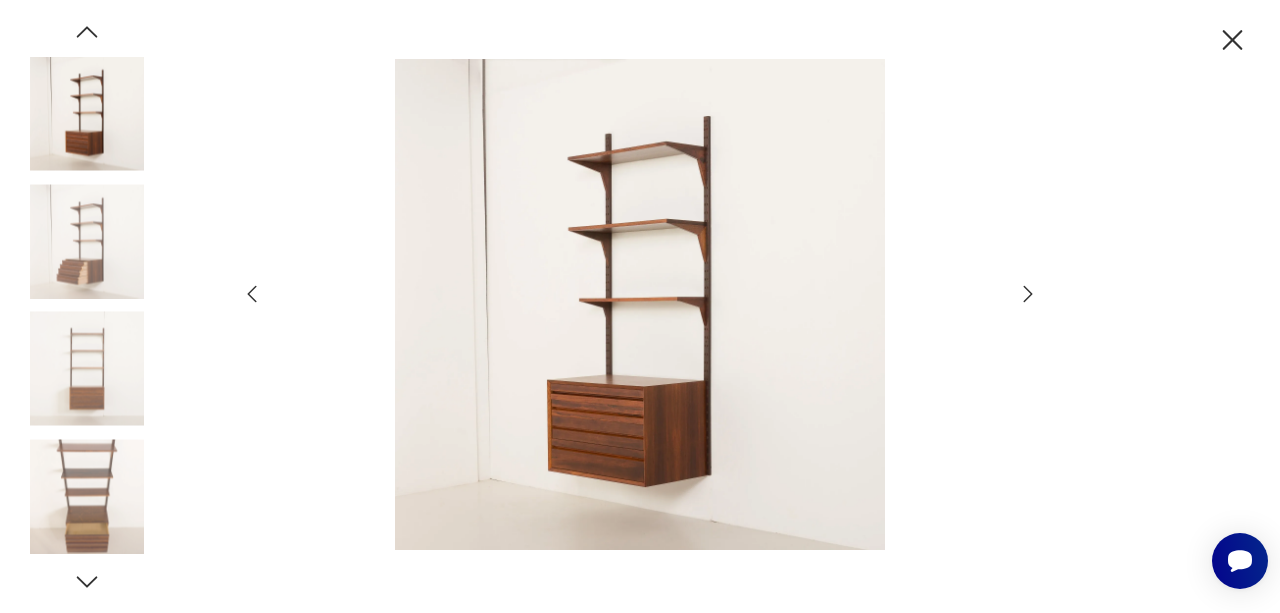 click 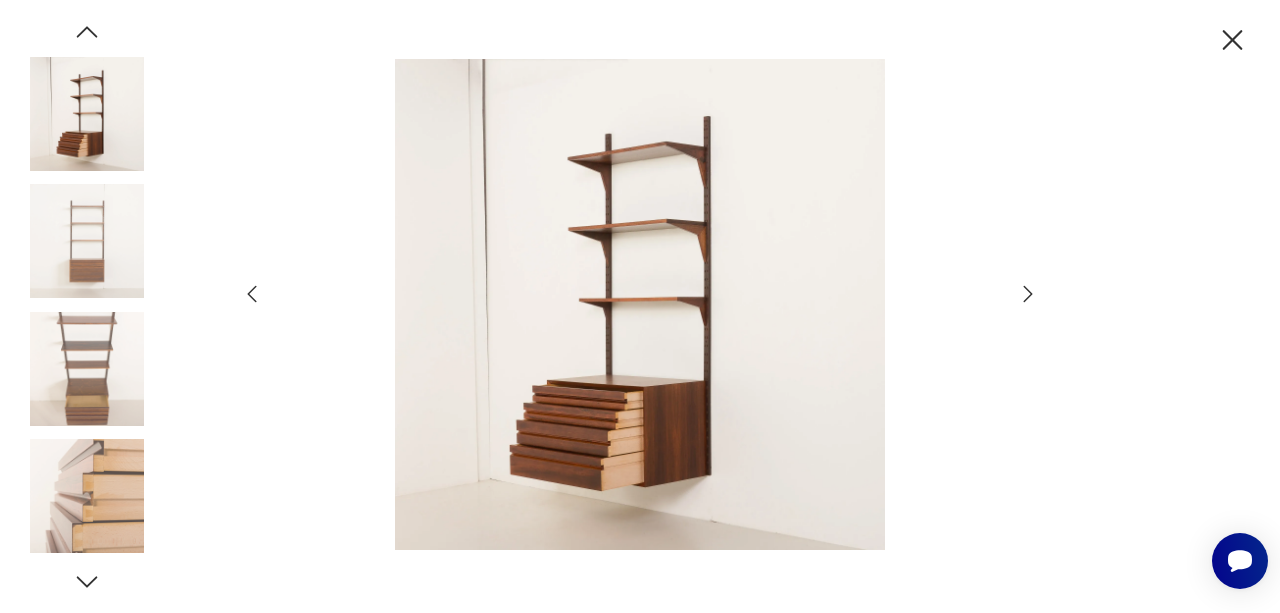 click 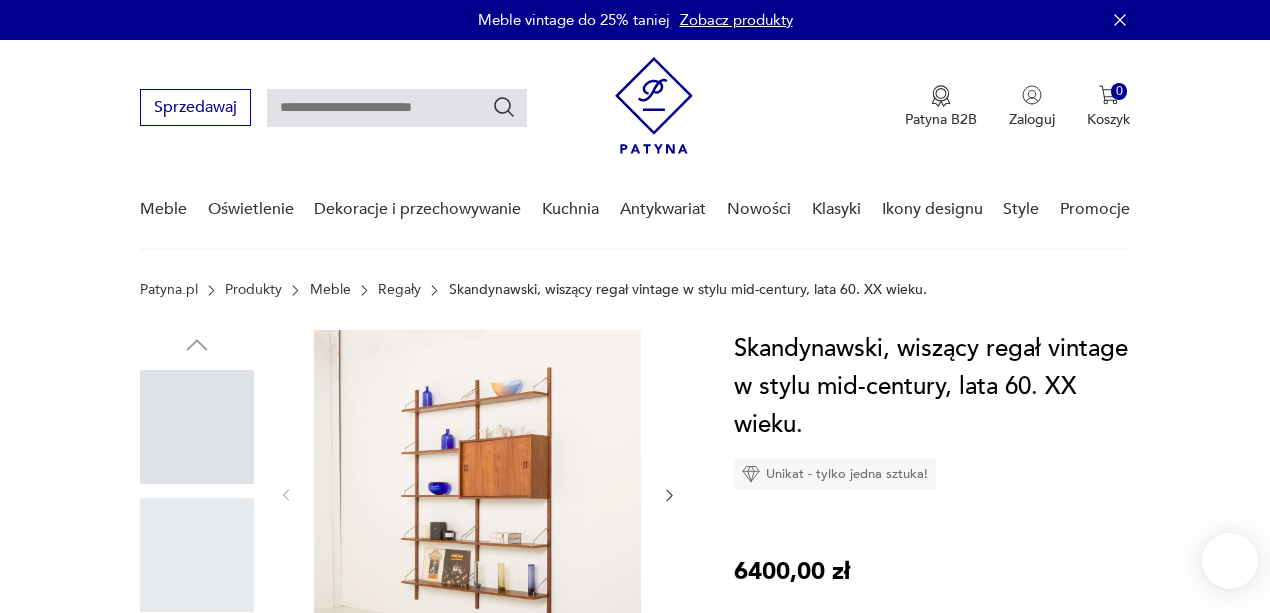scroll, scrollTop: 0, scrollLeft: 0, axis: both 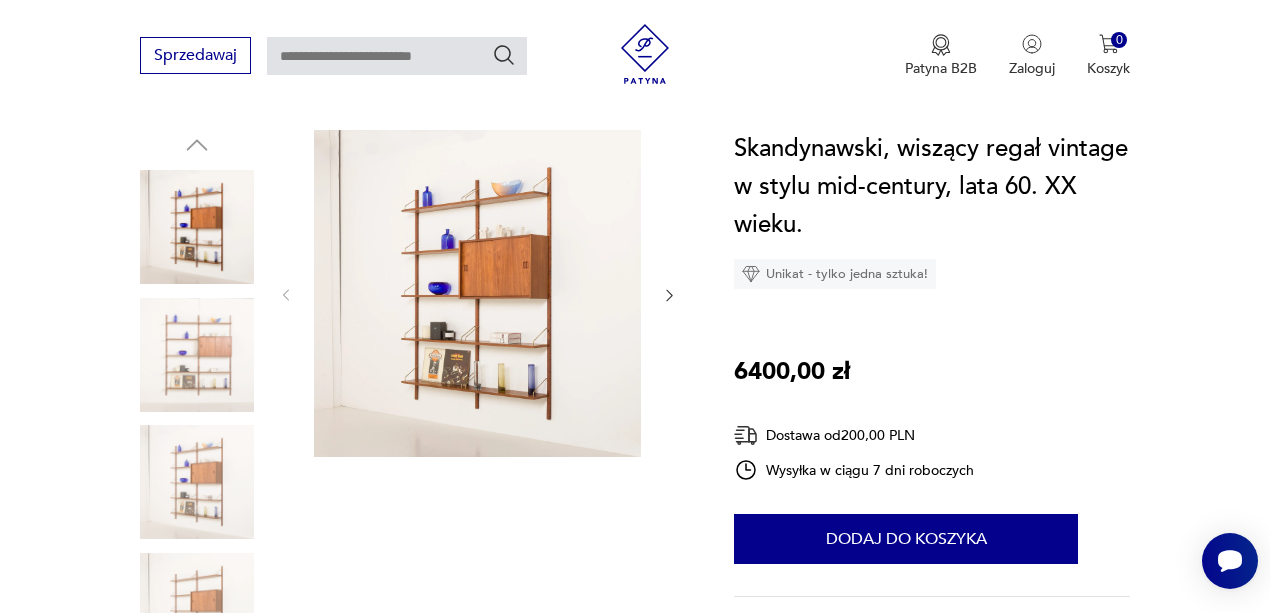 click at bounding box center [197, 355] 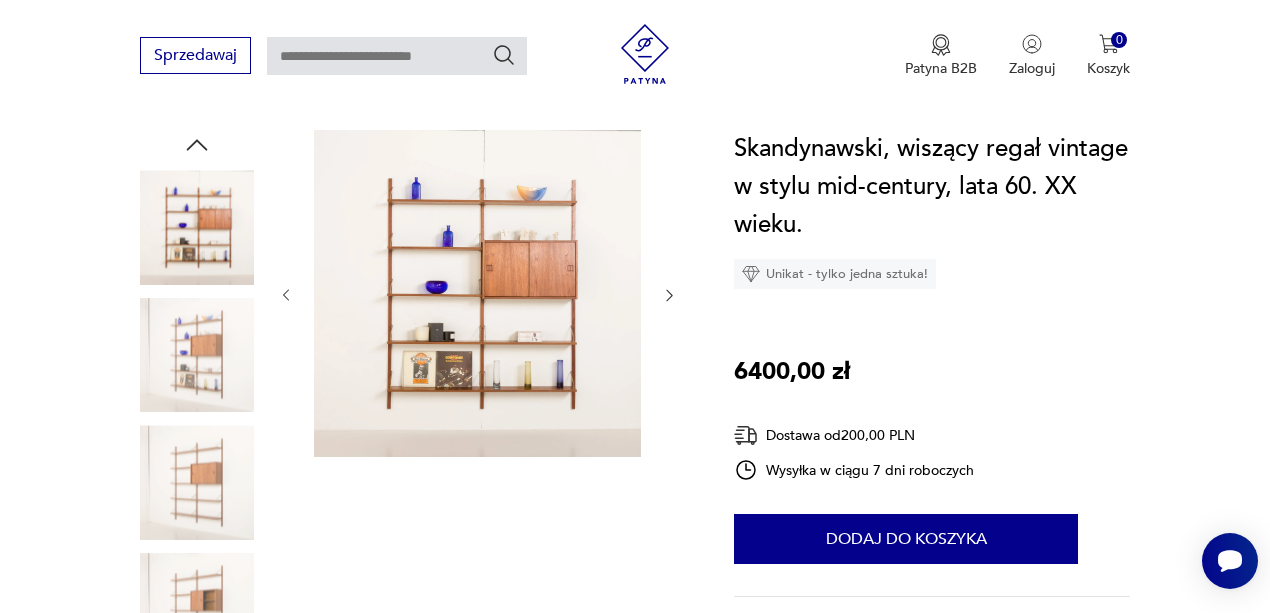 click at bounding box center (477, 293) 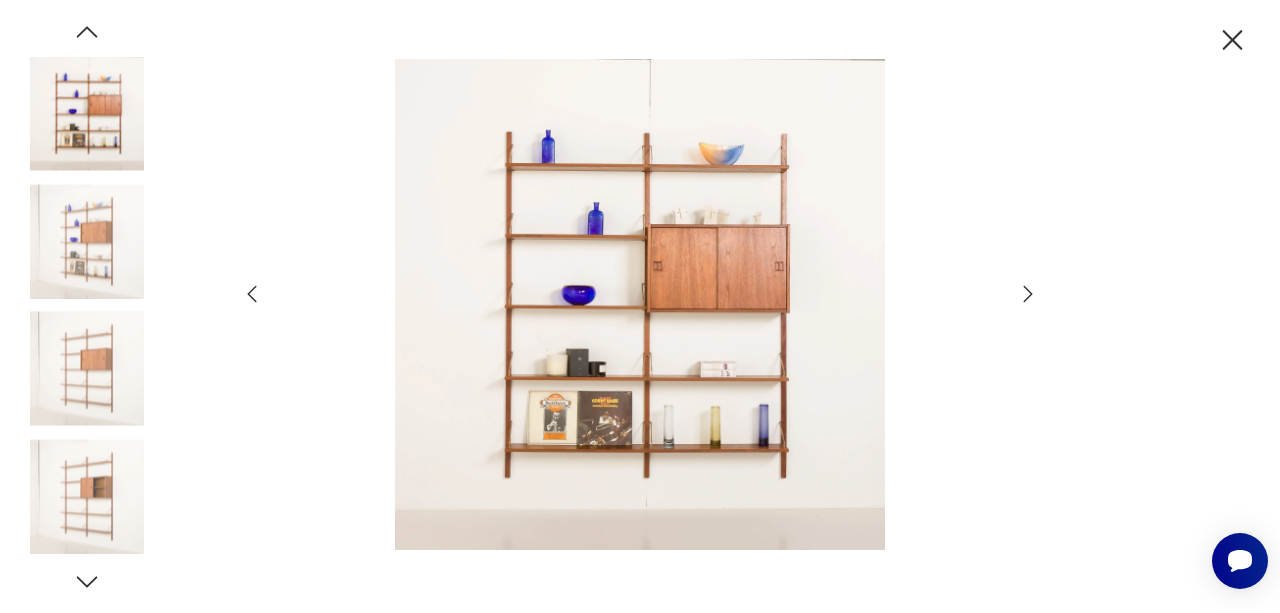 click 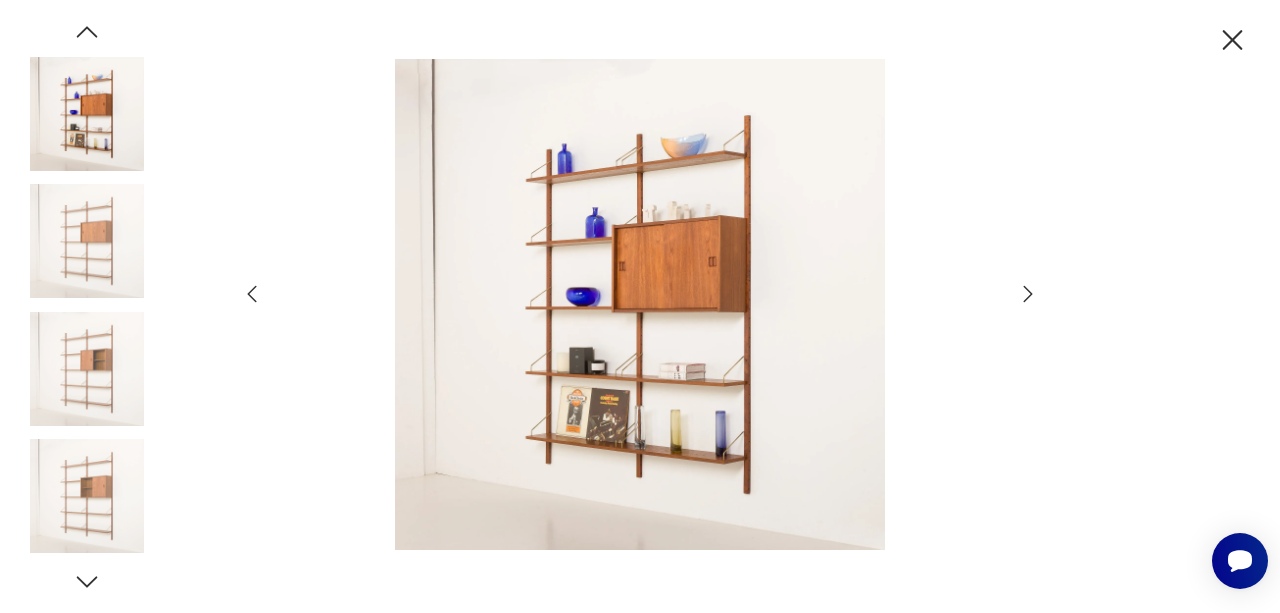 click 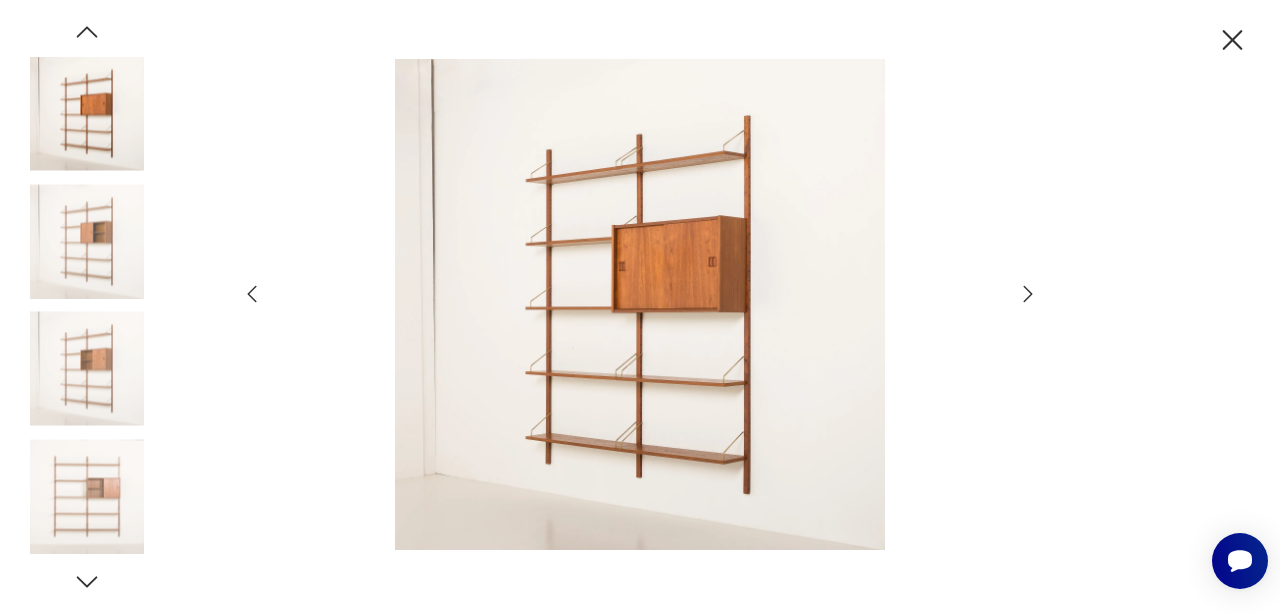 click 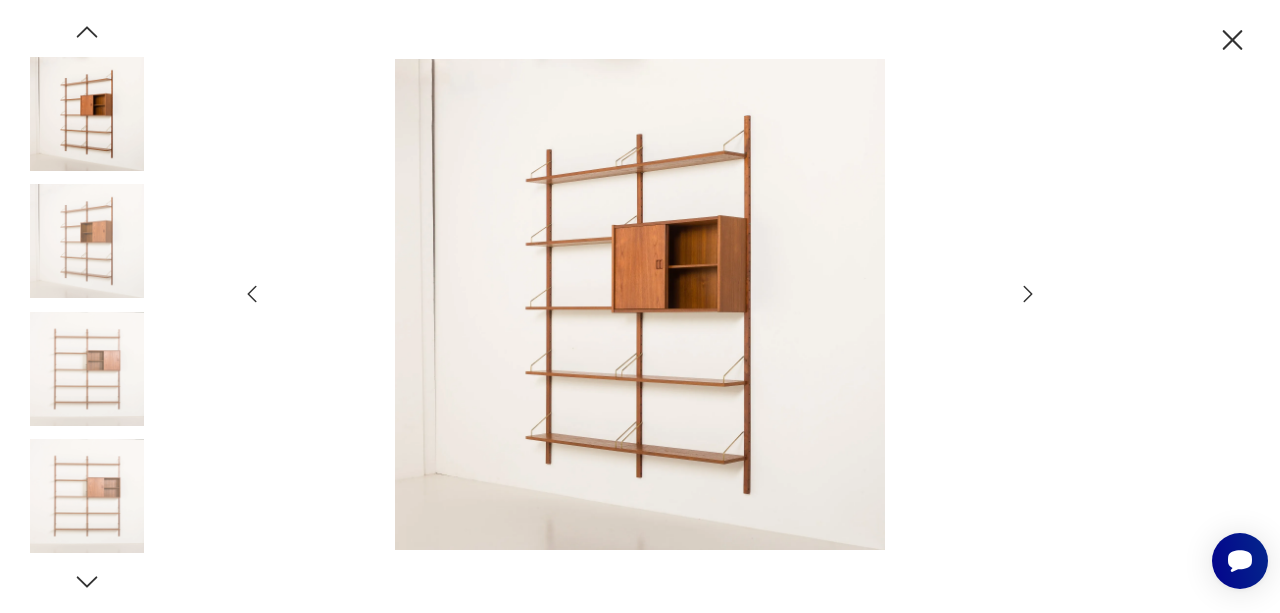 click 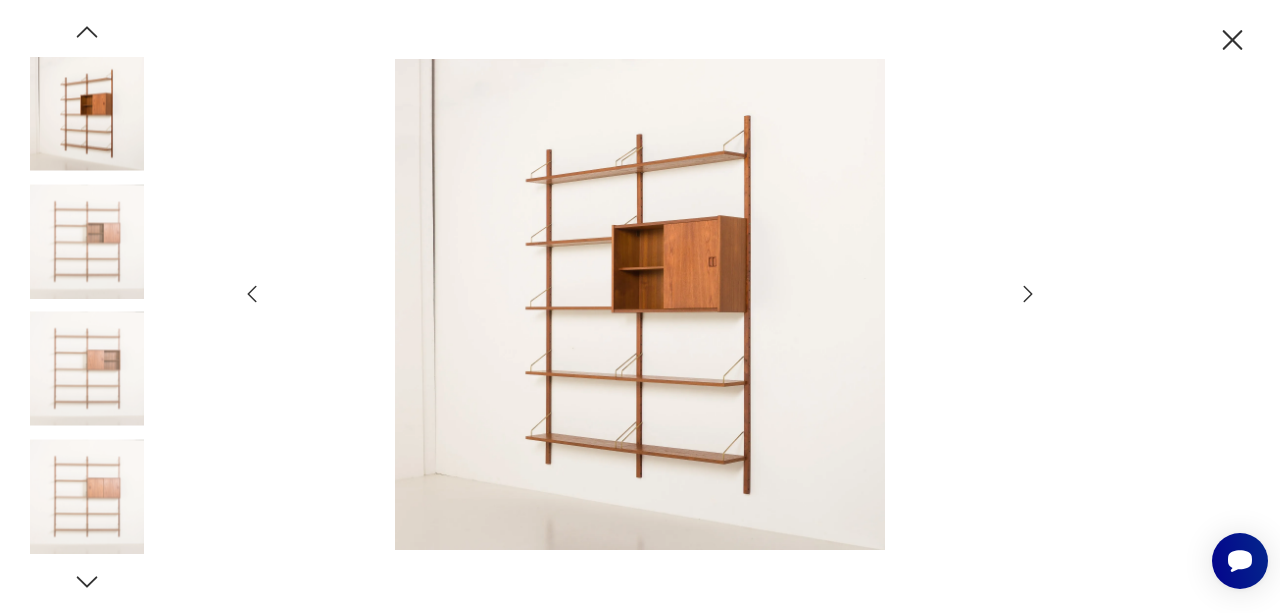 click 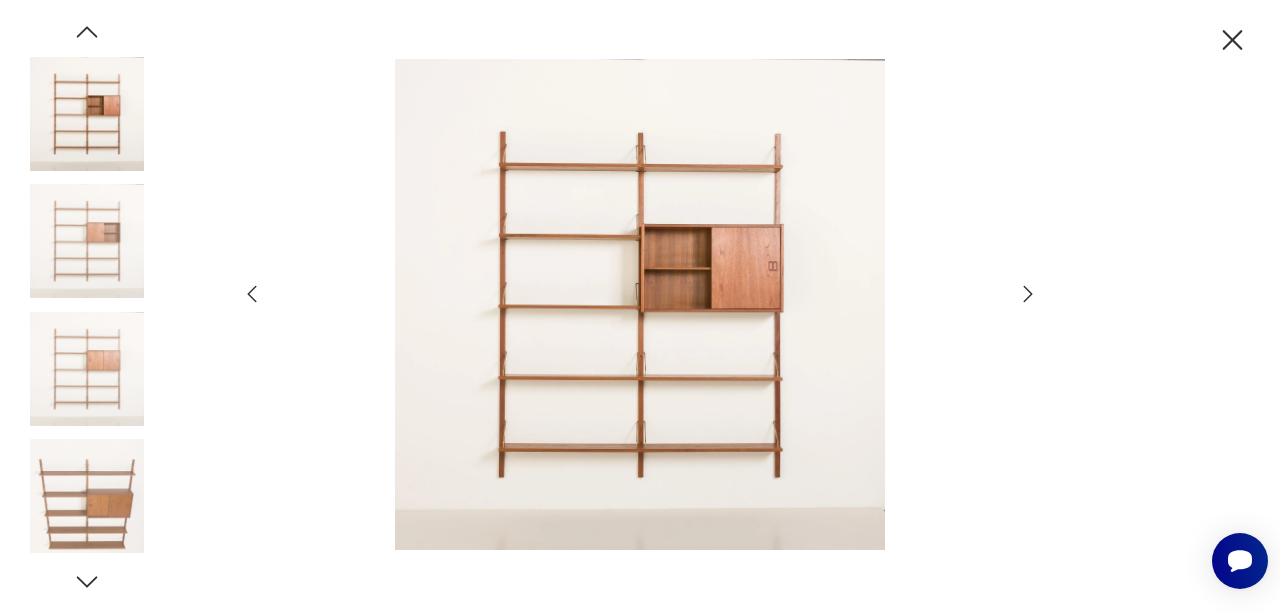 click 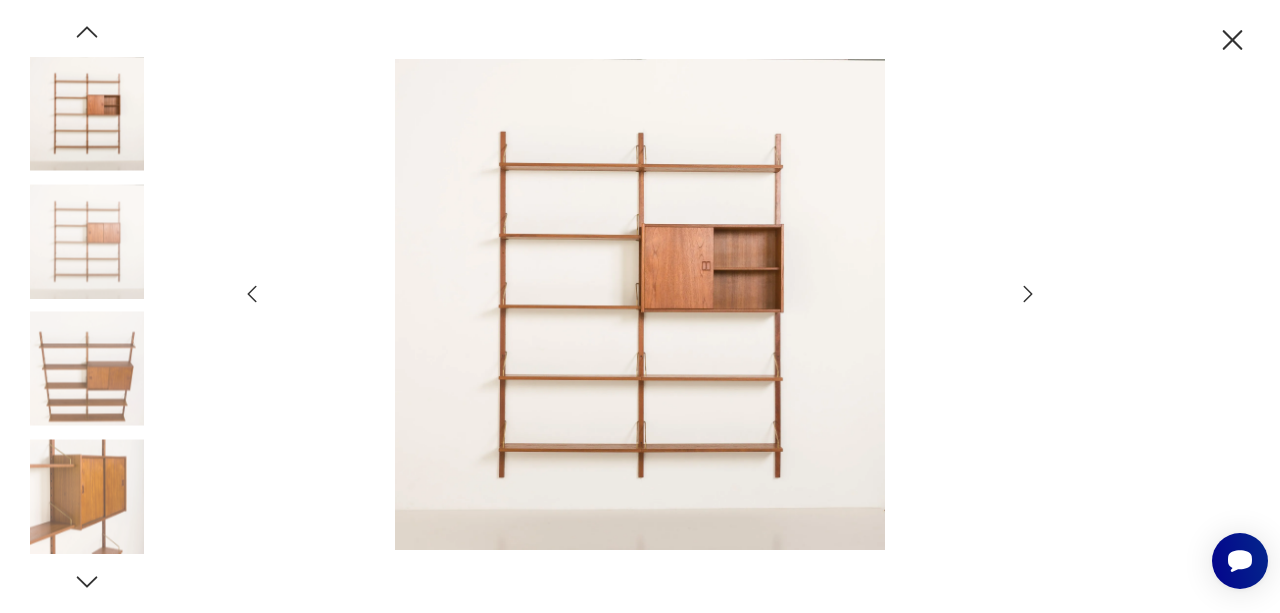 click 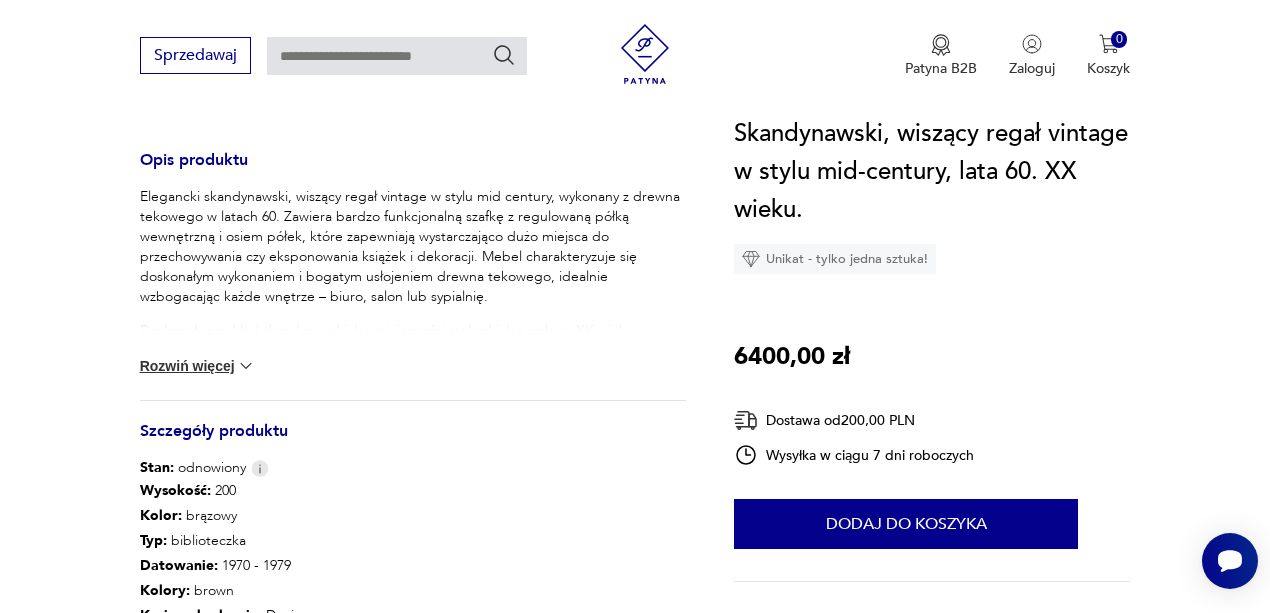 scroll, scrollTop: 933, scrollLeft: 0, axis: vertical 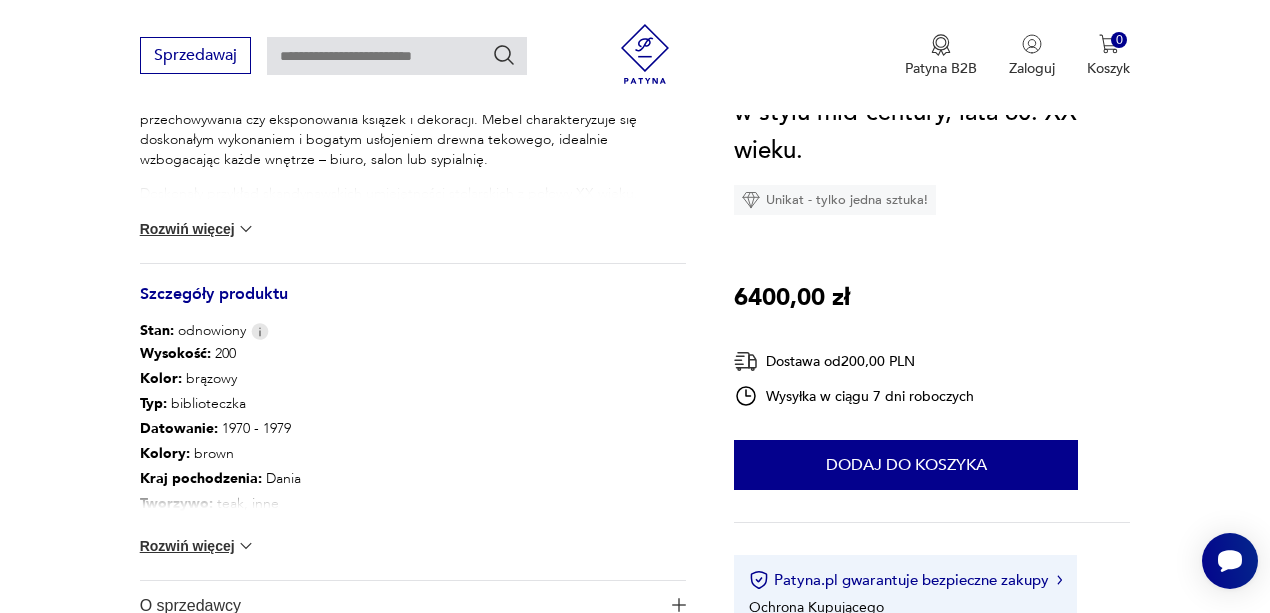 click on "Rozwiń więcej" at bounding box center (198, 546) 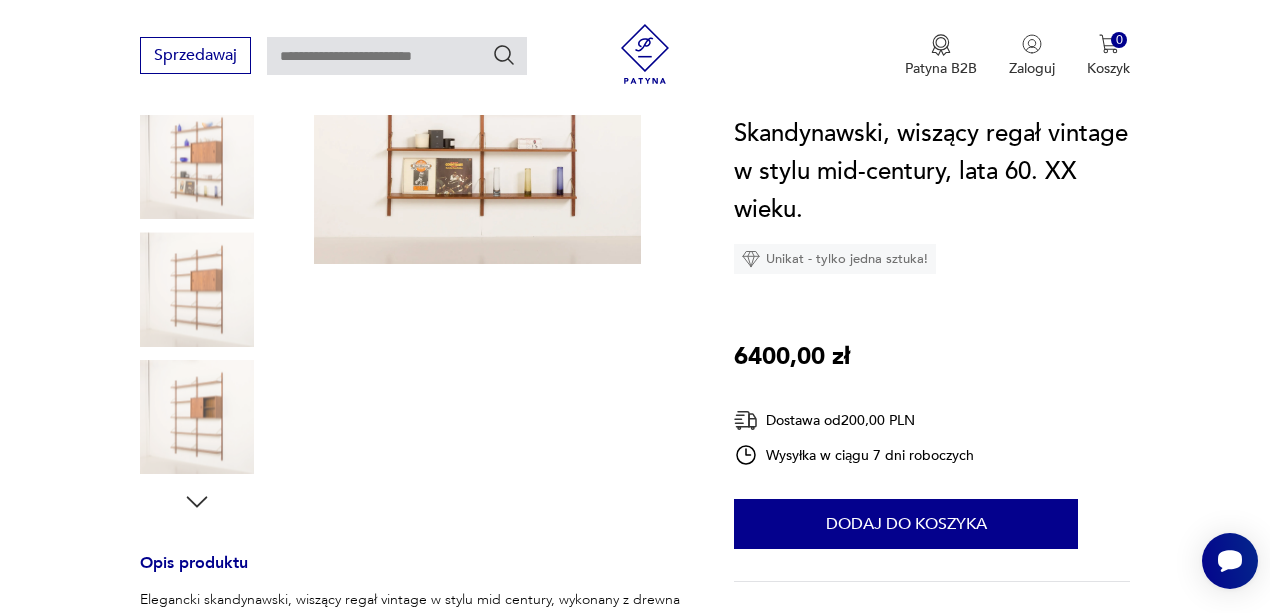 scroll, scrollTop: 266, scrollLeft: 0, axis: vertical 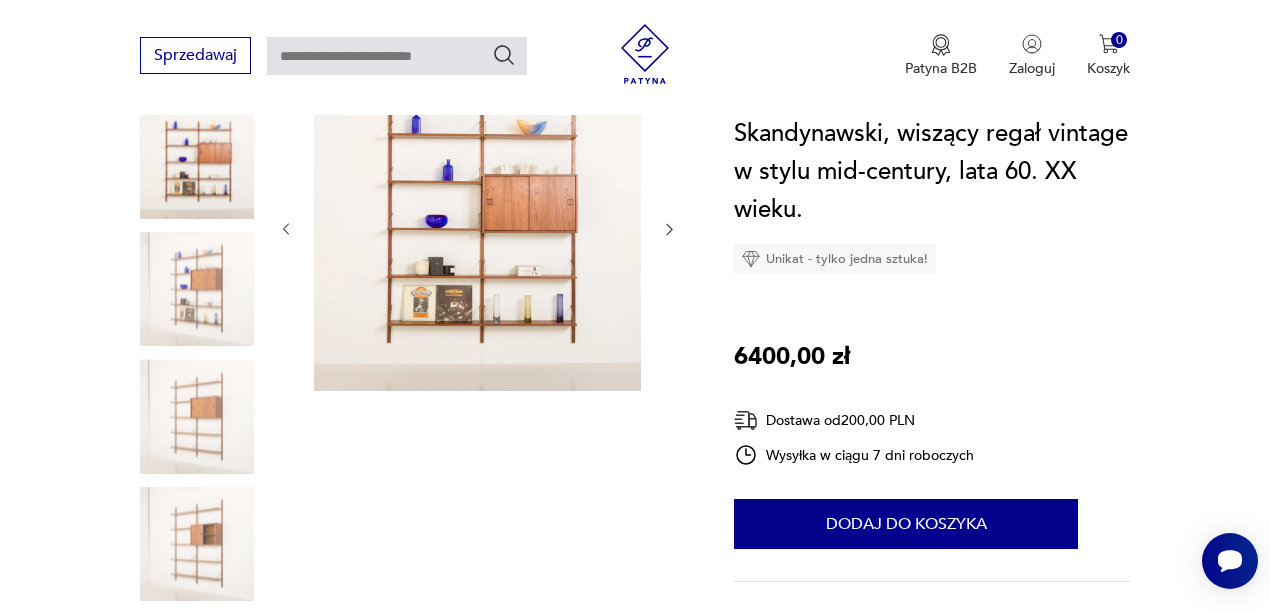 click at bounding box center [477, 227] 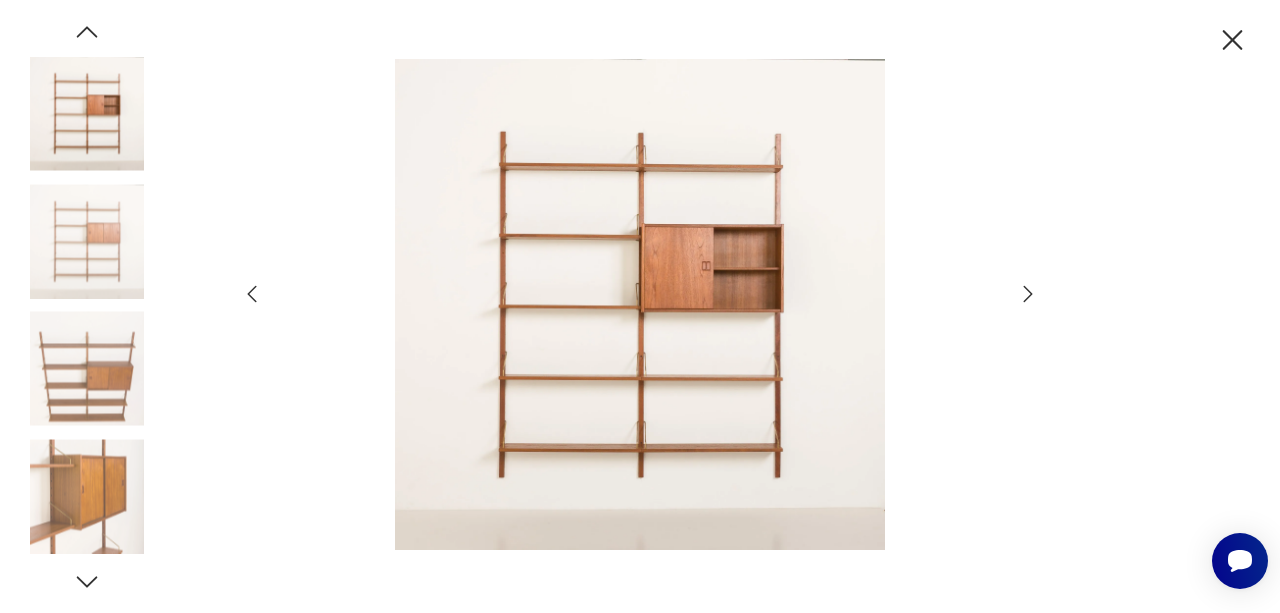 click at bounding box center (87, 496) 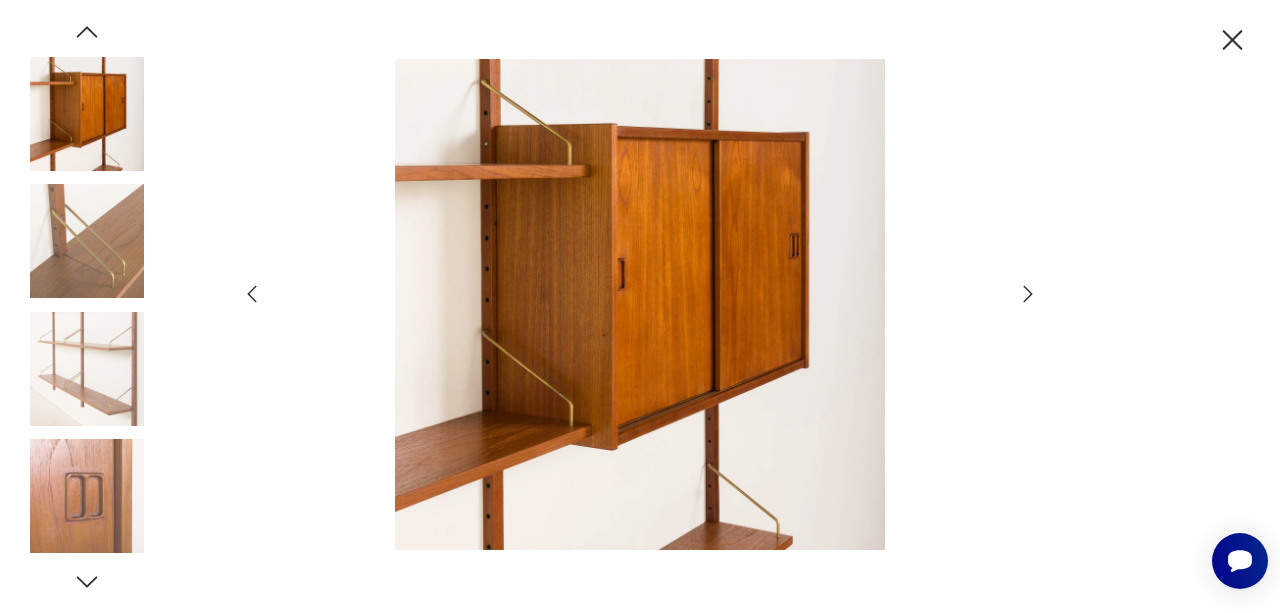 click 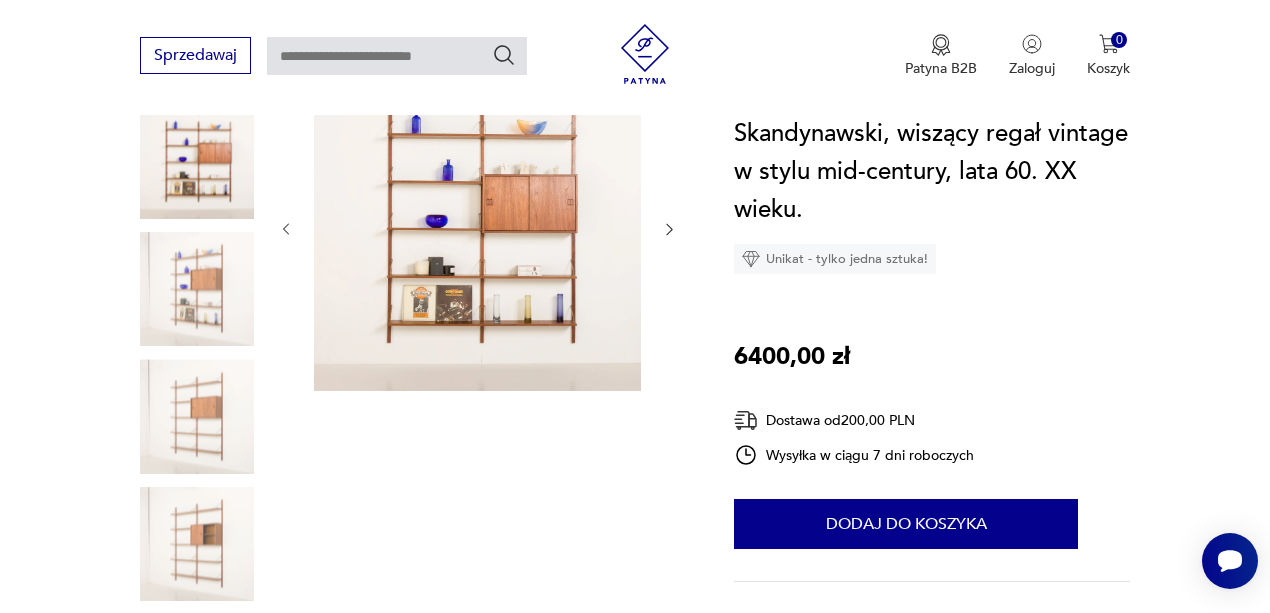 click at bounding box center (197, 289) 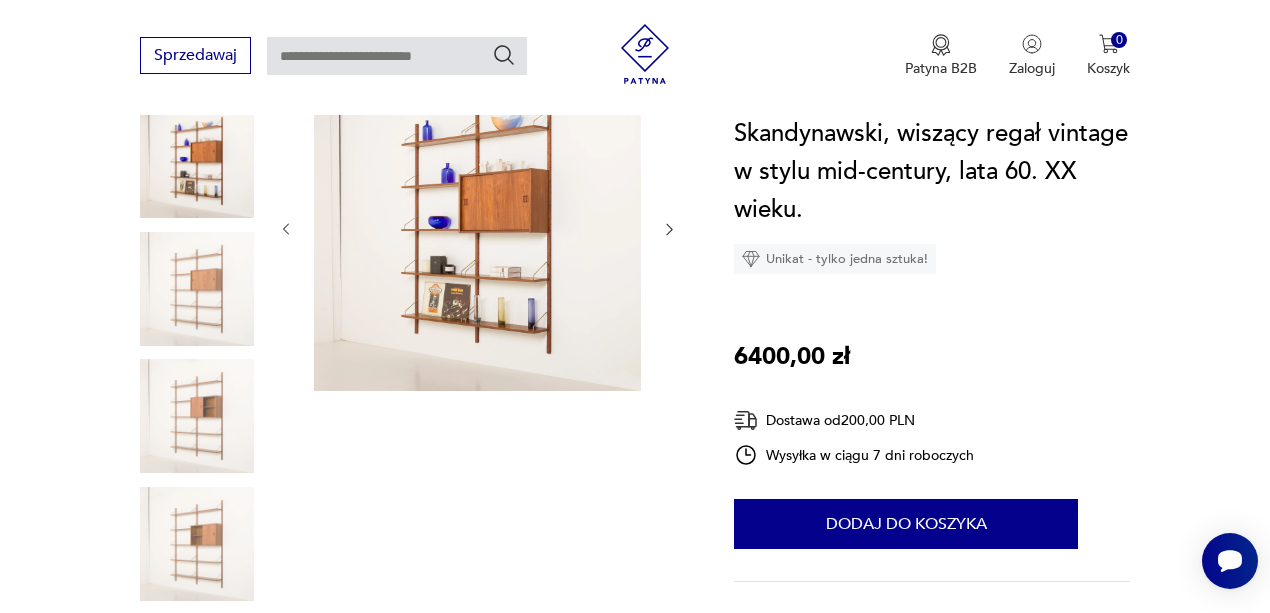 click at bounding box center (477, 227) 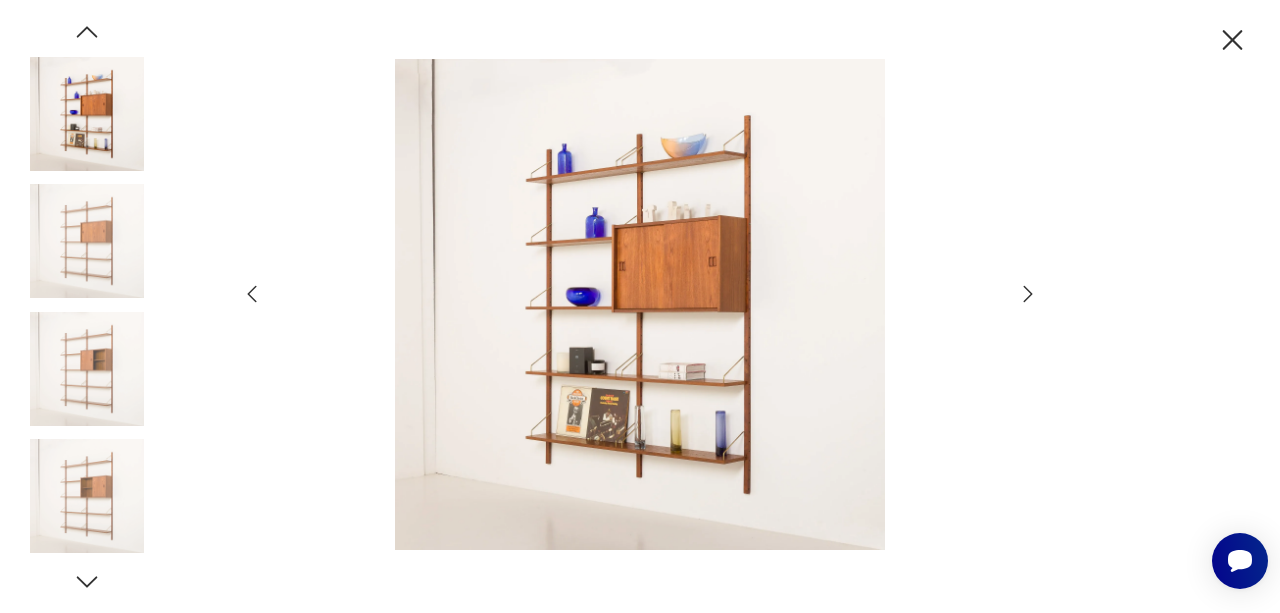 click 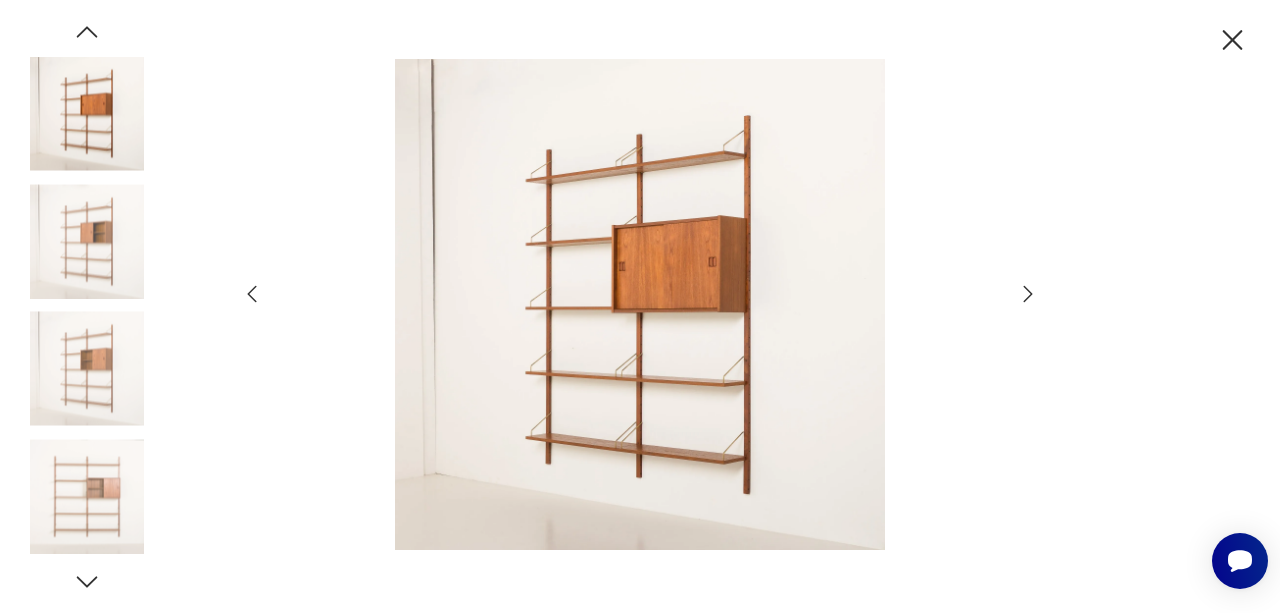click at bounding box center (640, 304) 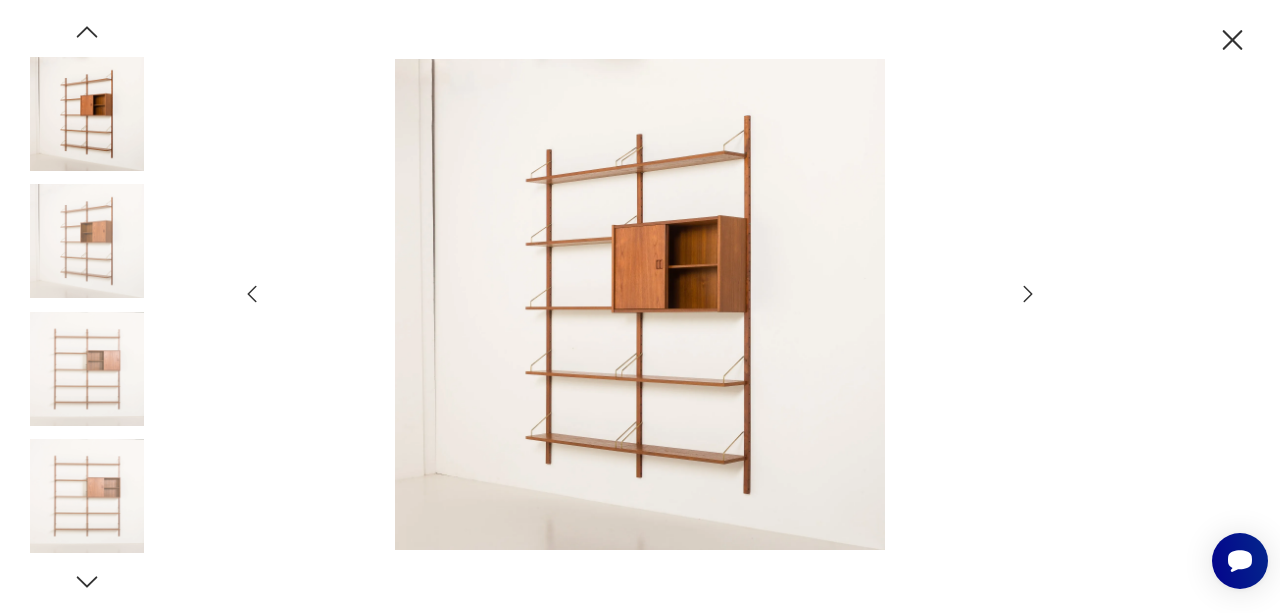 click 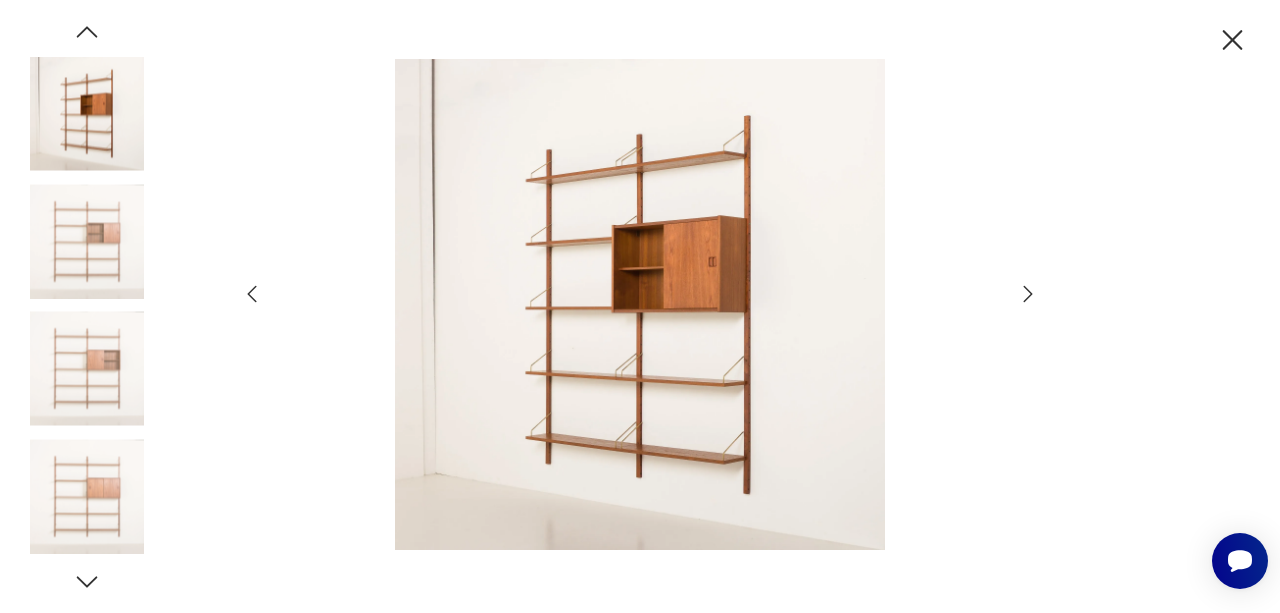 click 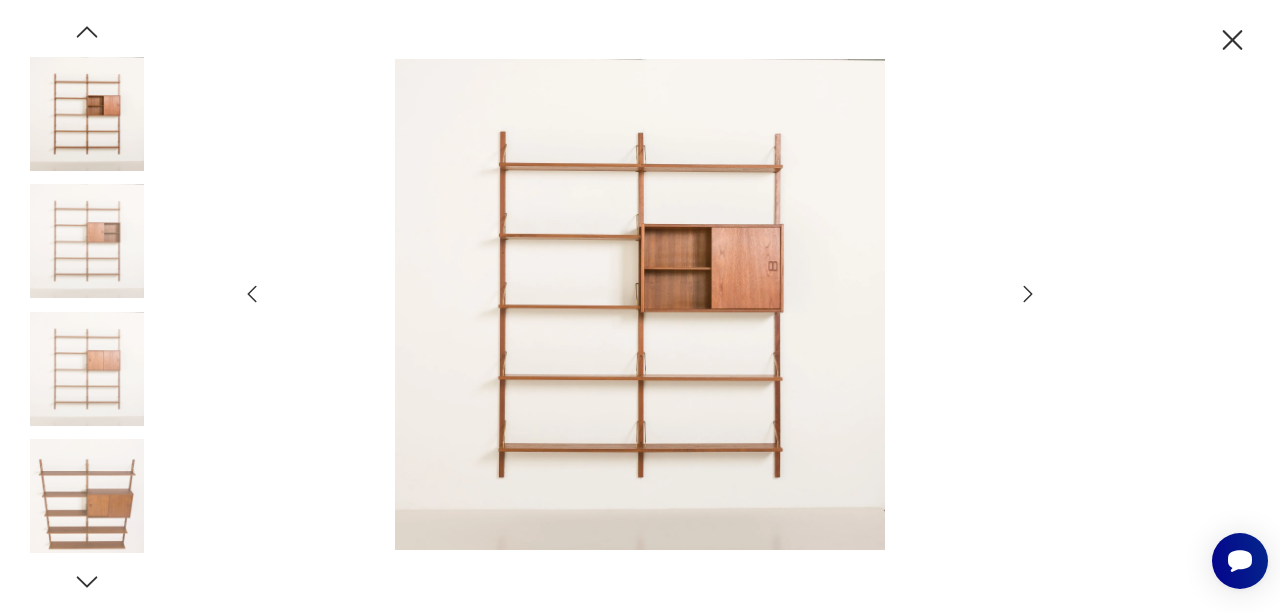 click 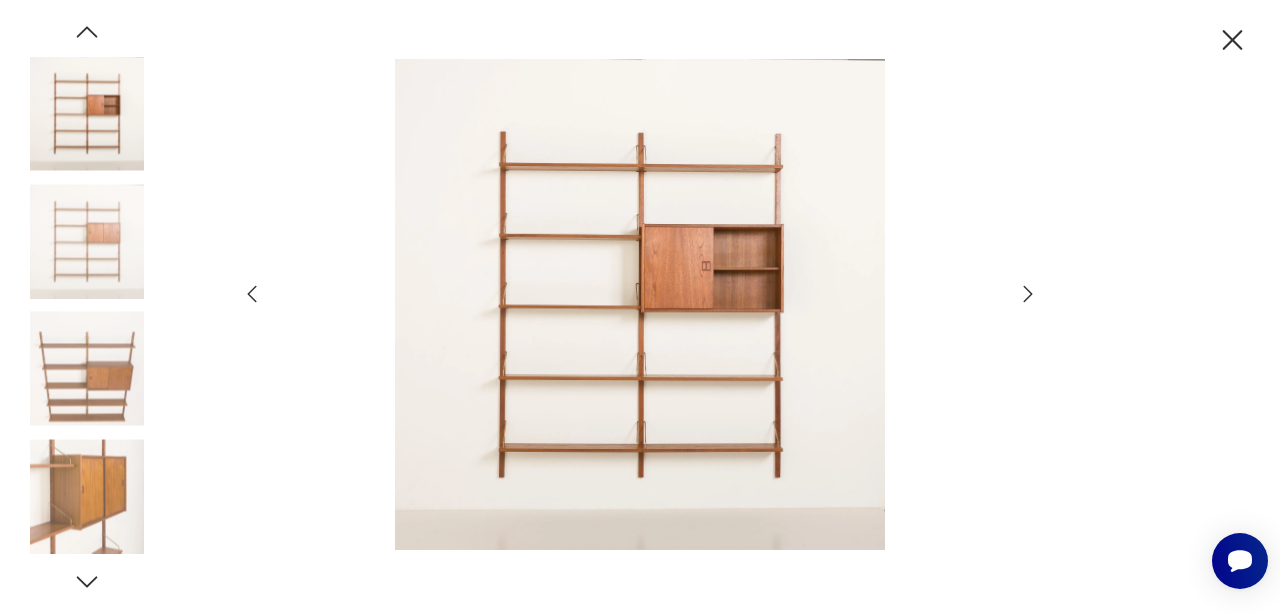 click 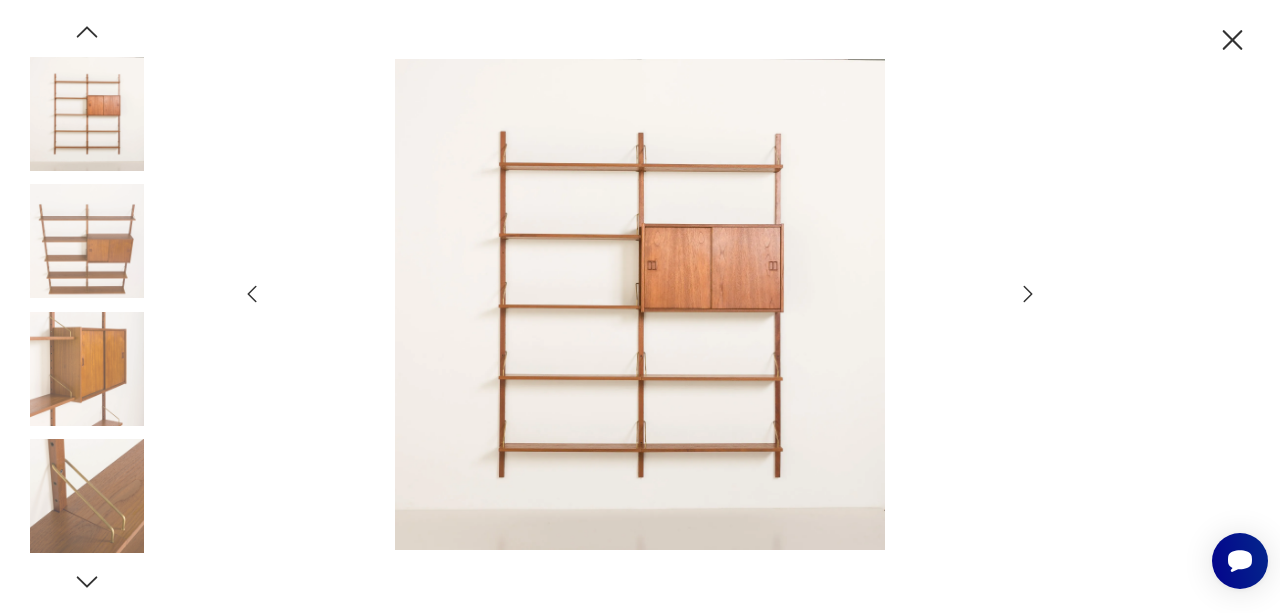 click 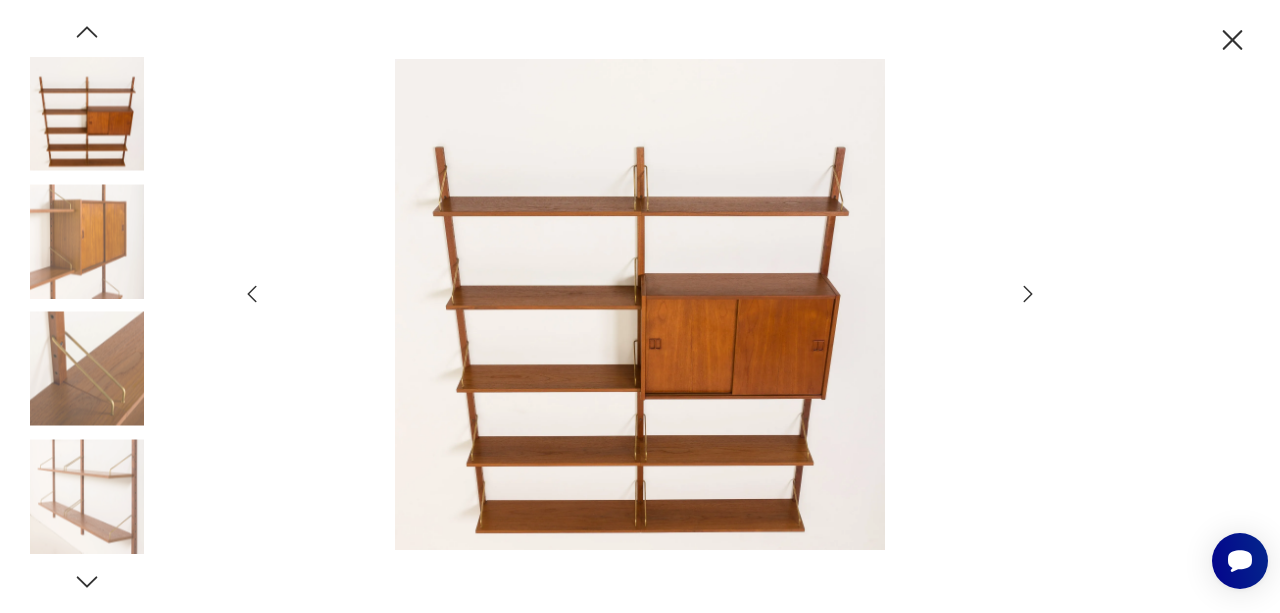 click 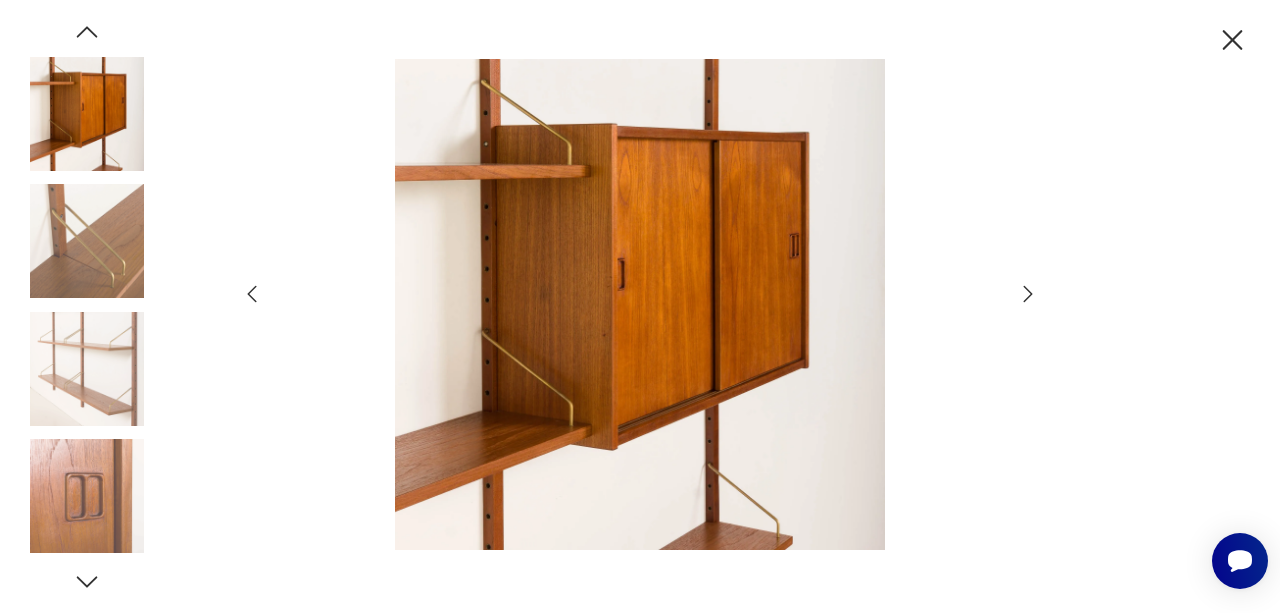 click 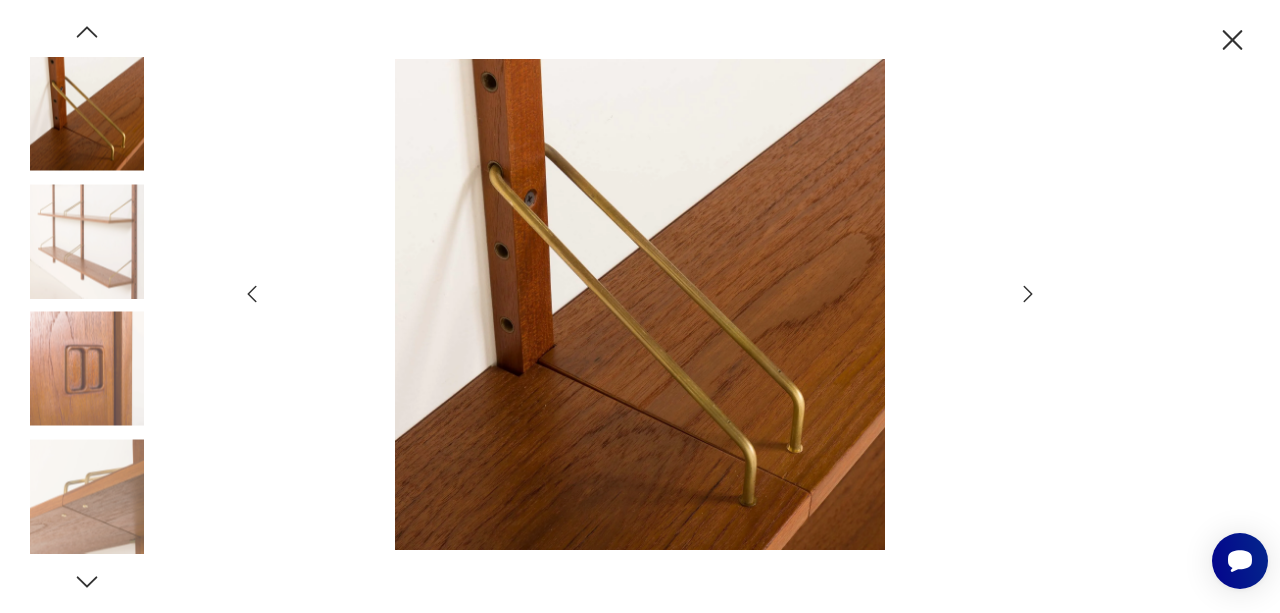click 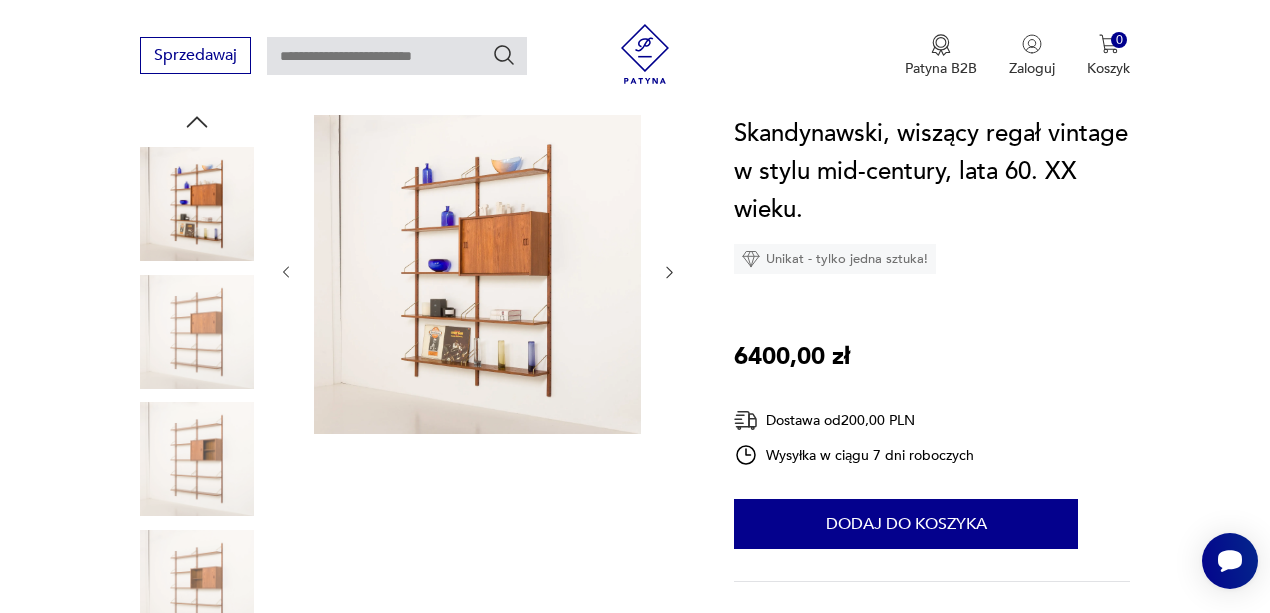 scroll, scrollTop: 200, scrollLeft: 0, axis: vertical 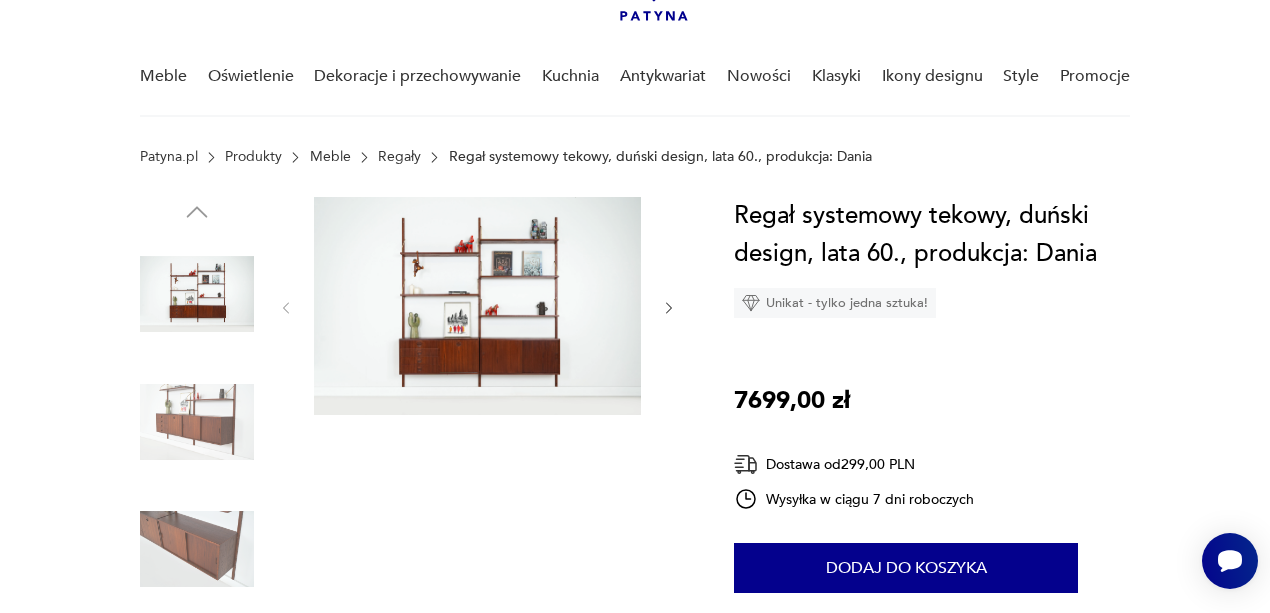 click at bounding box center (197, 294) 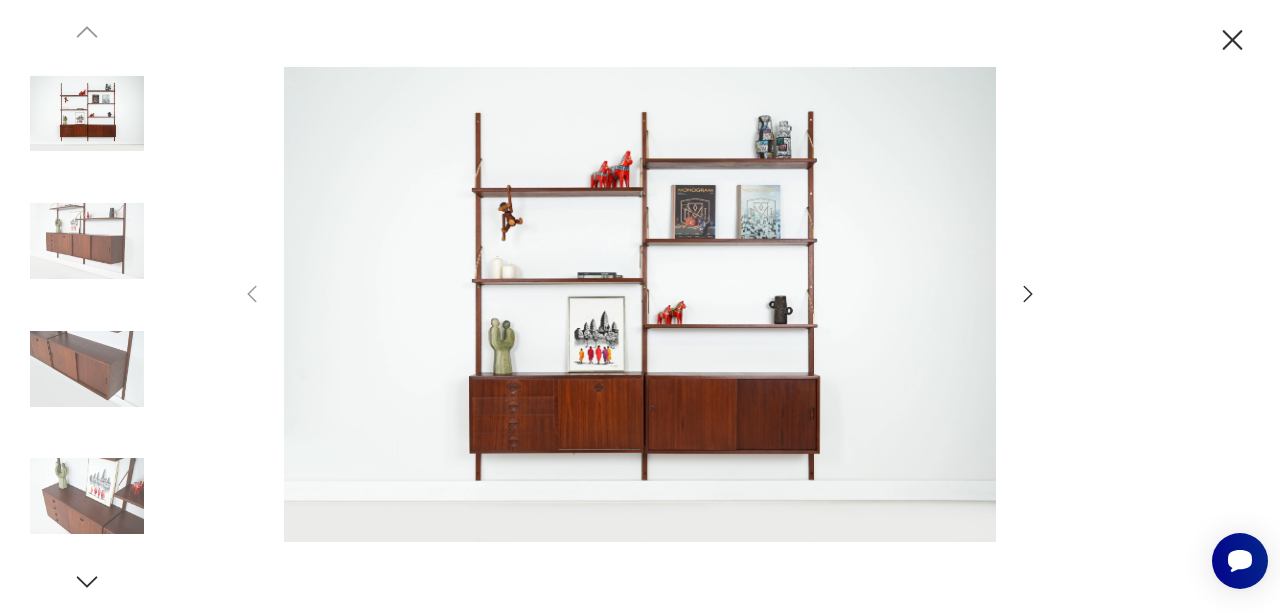 click 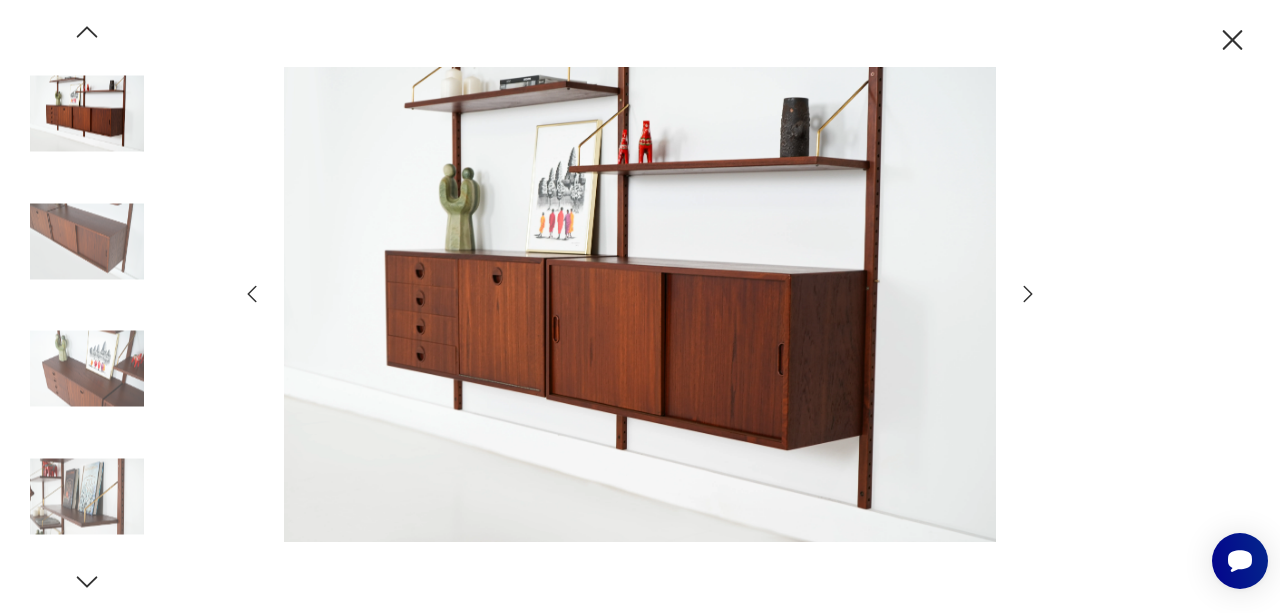 click 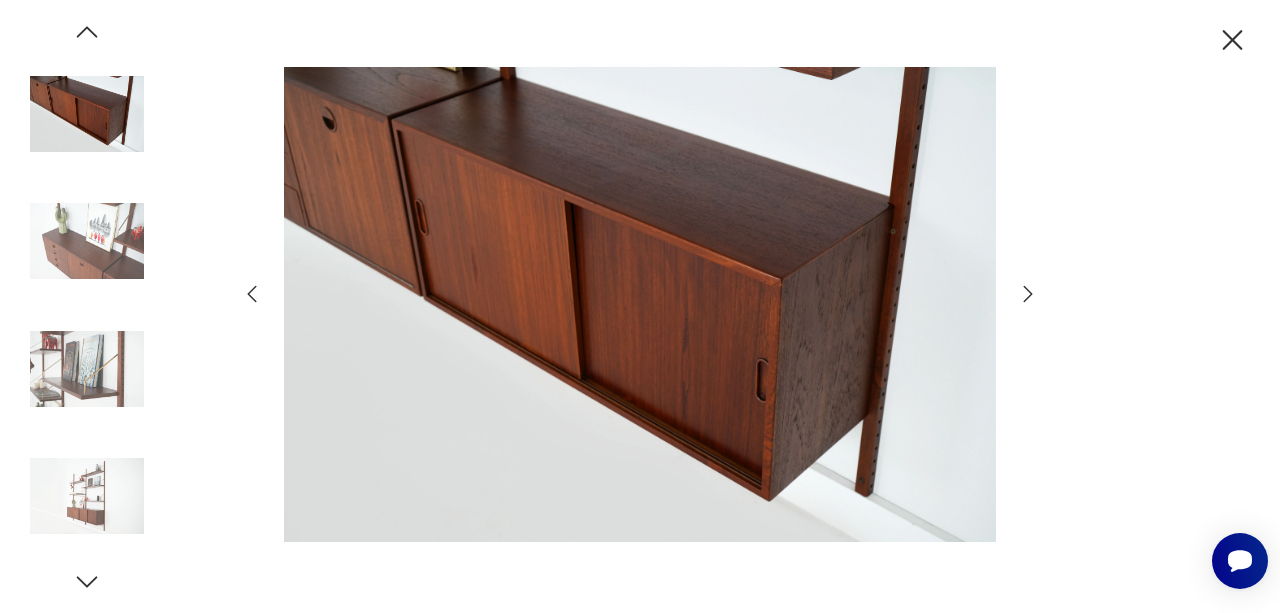 click 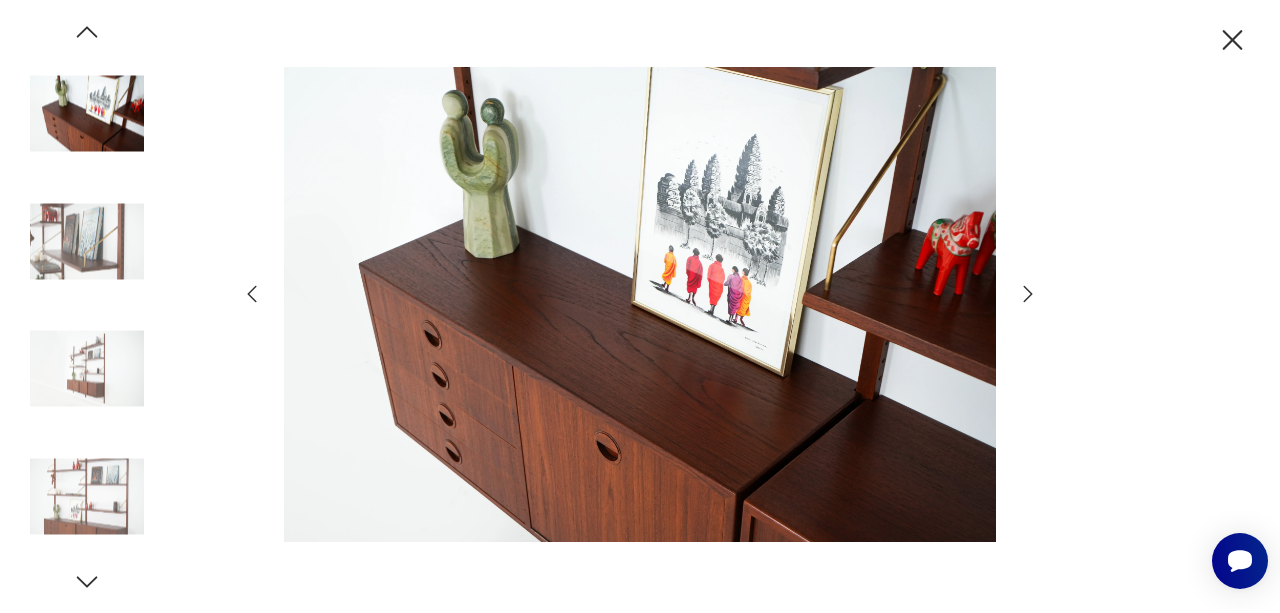 click 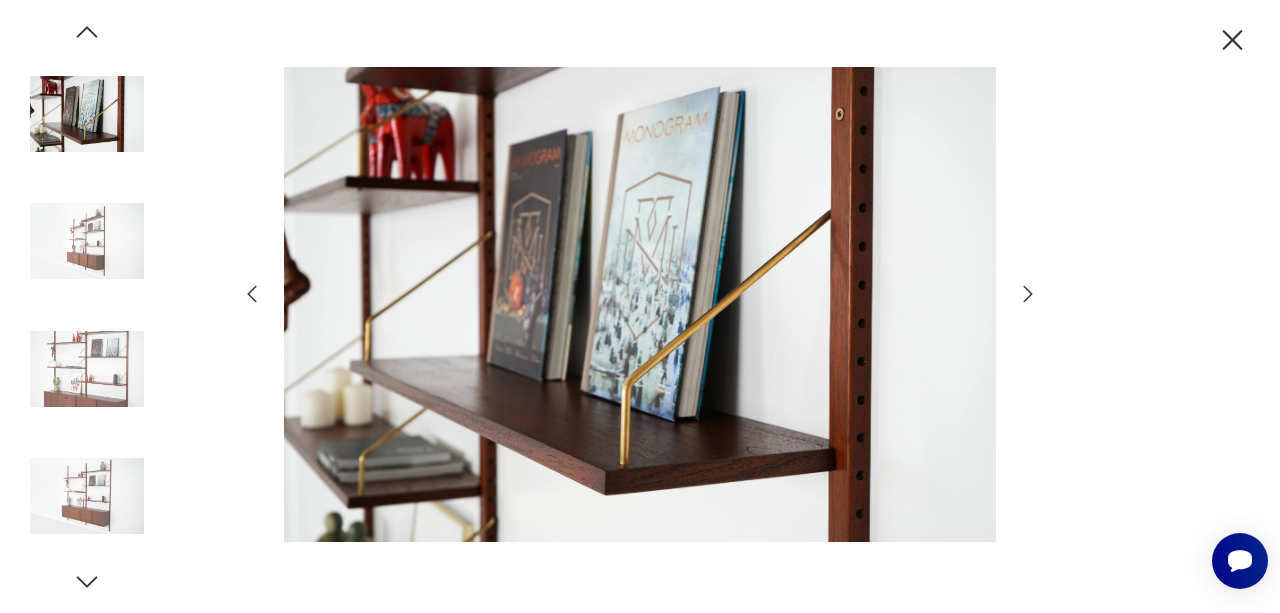 click 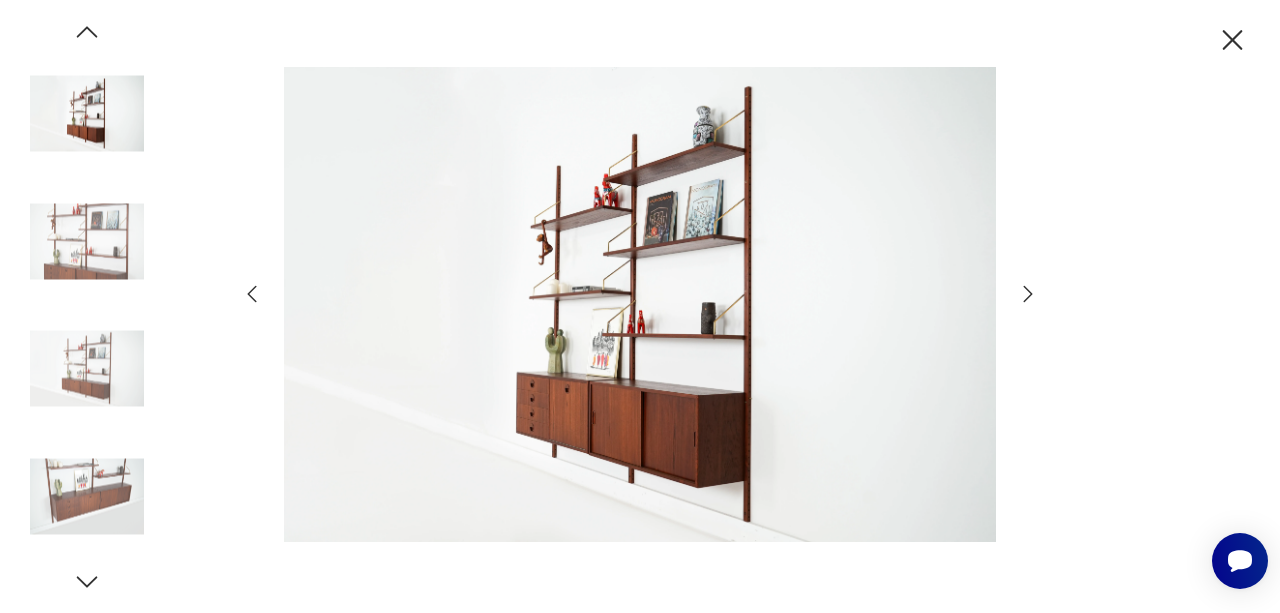 click 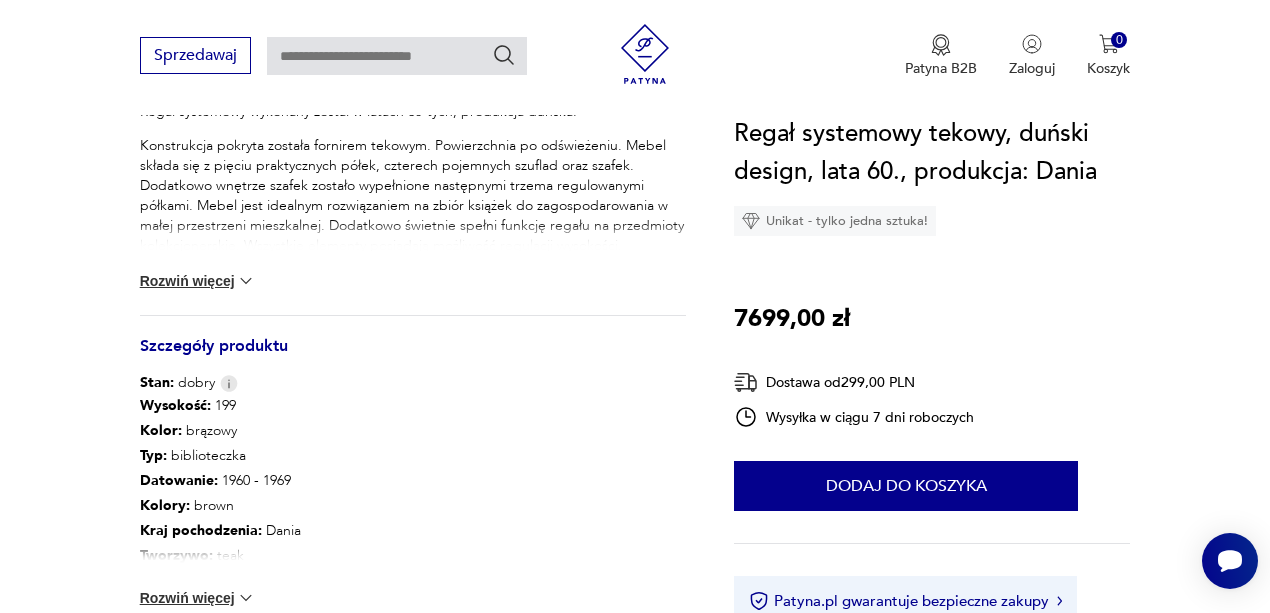 scroll, scrollTop: 1000, scrollLeft: 0, axis: vertical 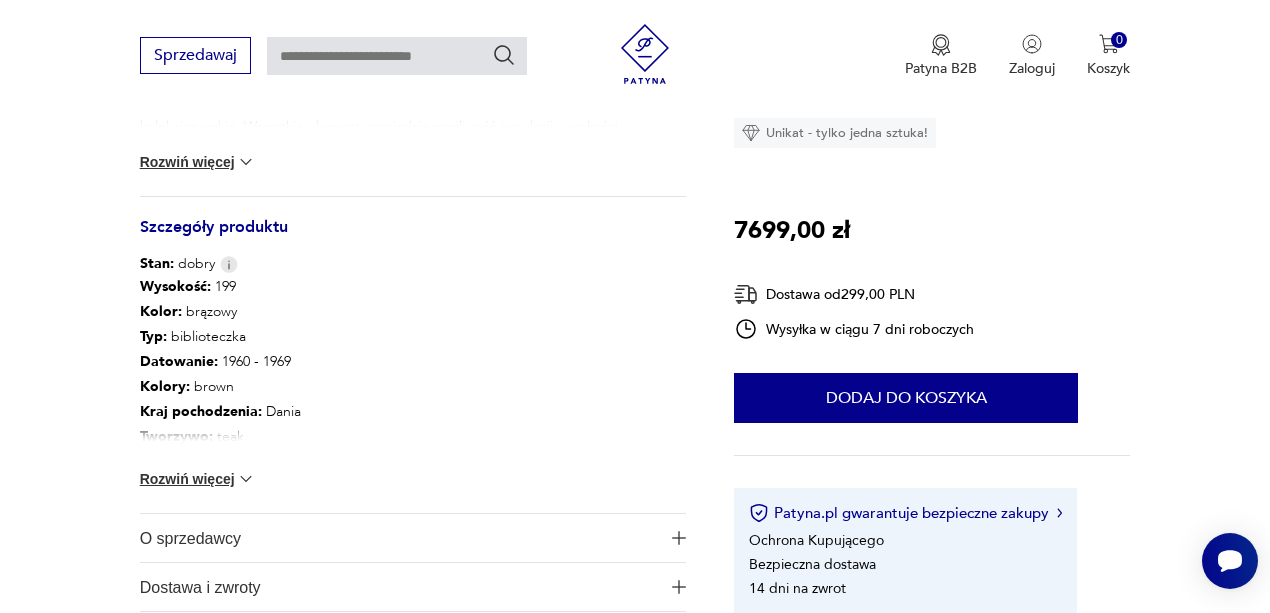 click at bounding box center [246, 479] 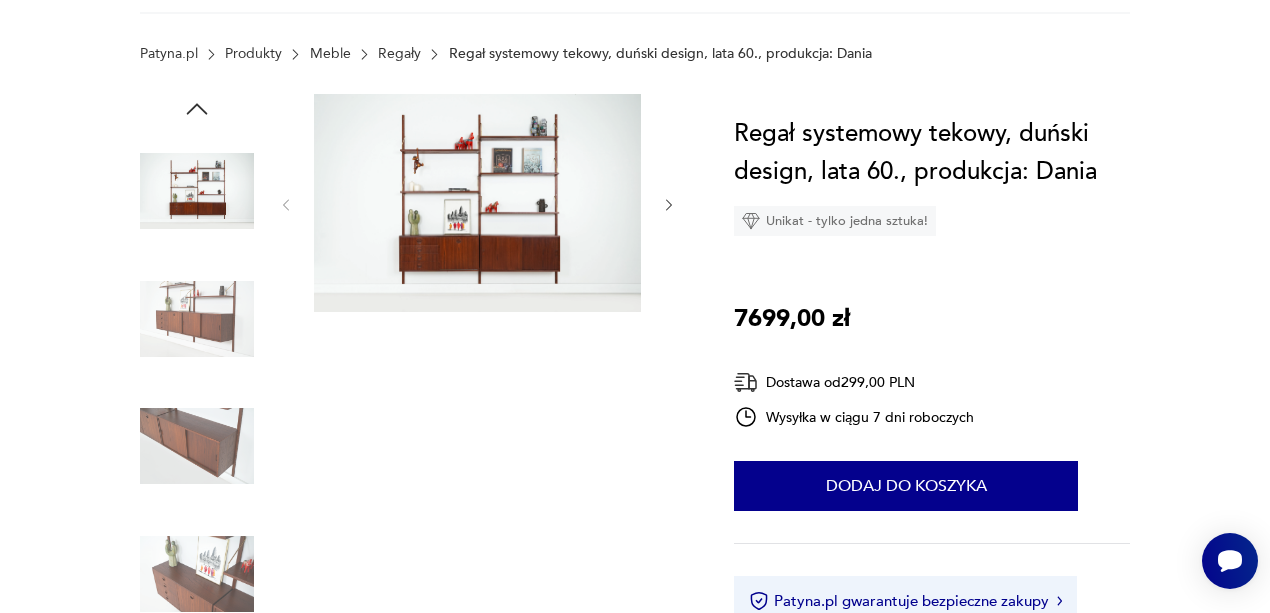 scroll, scrollTop: 66, scrollLeft: 0, axis: vertical 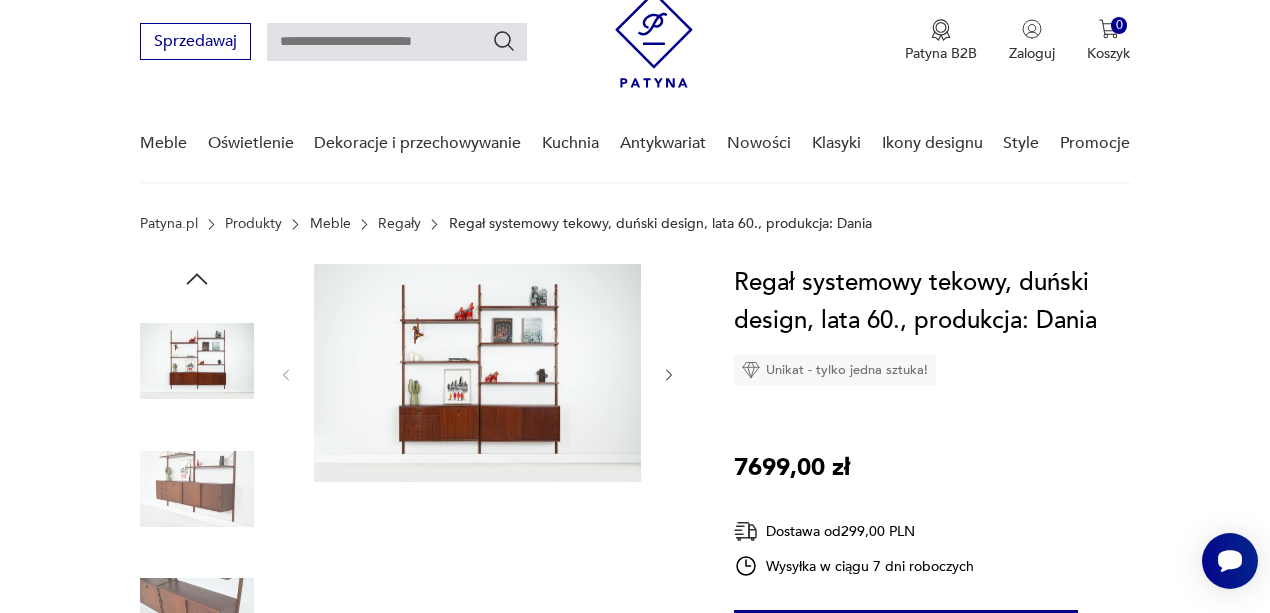 click at bounding box center (197, 489) 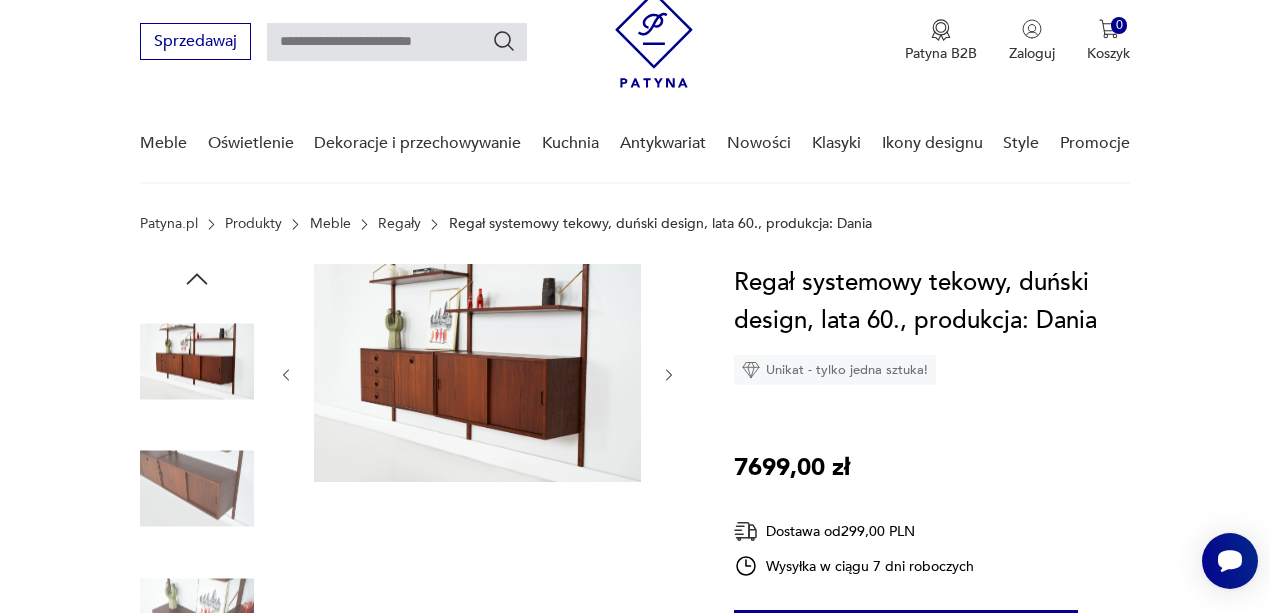 click 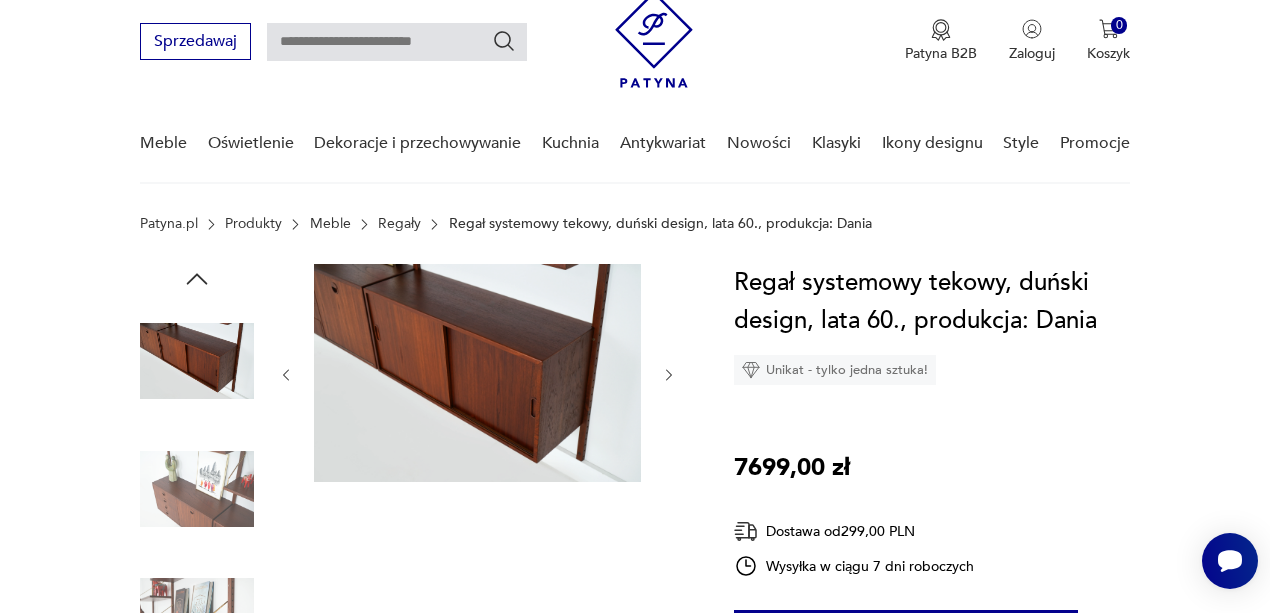 click 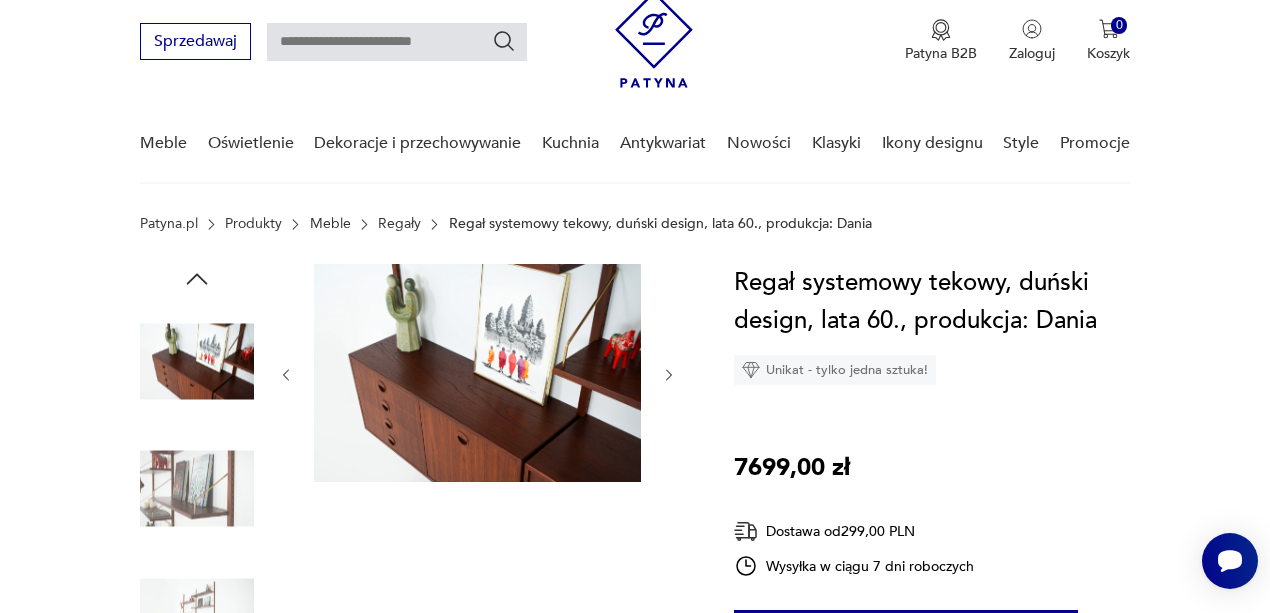 click 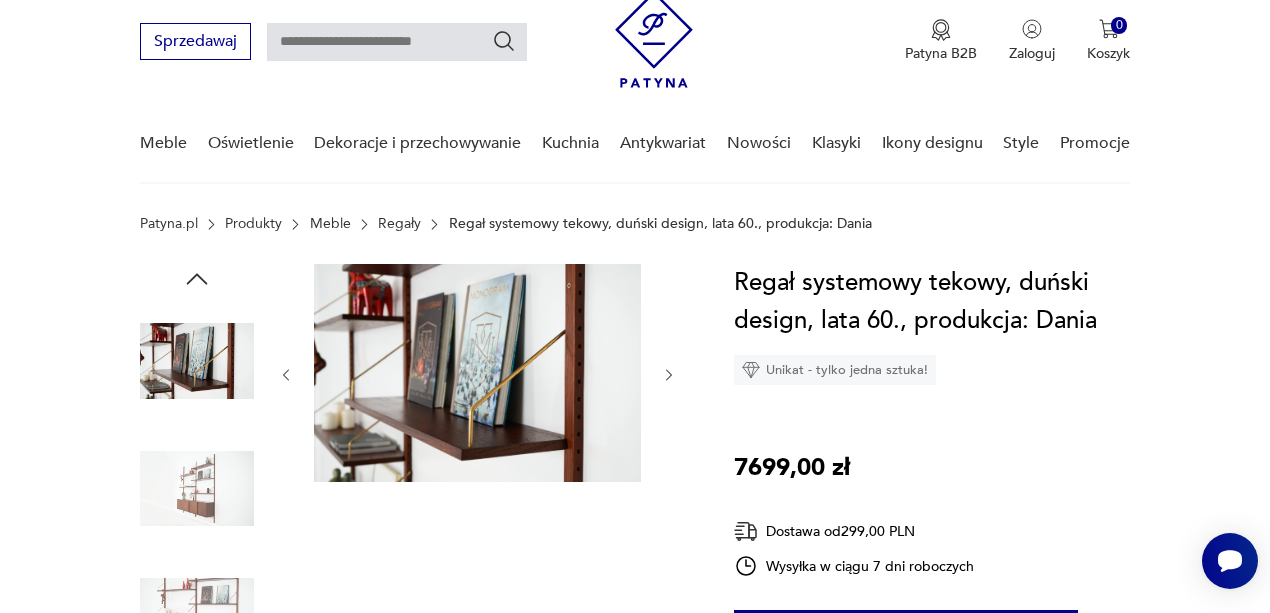 click at bounding box center [197, 489] 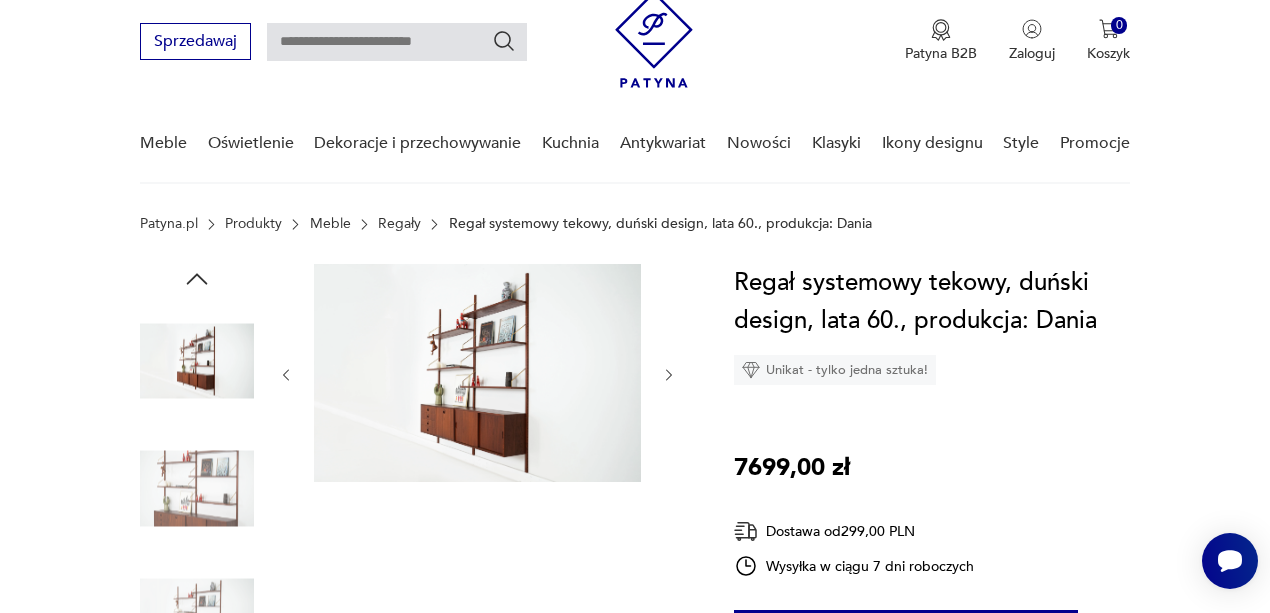 click 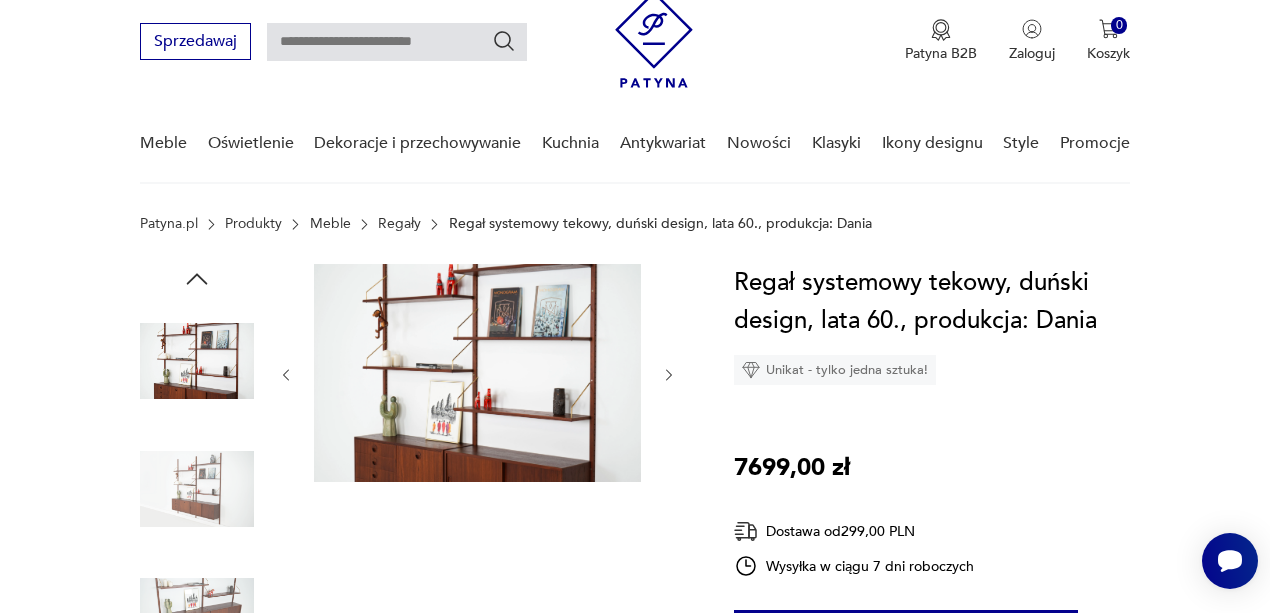 click 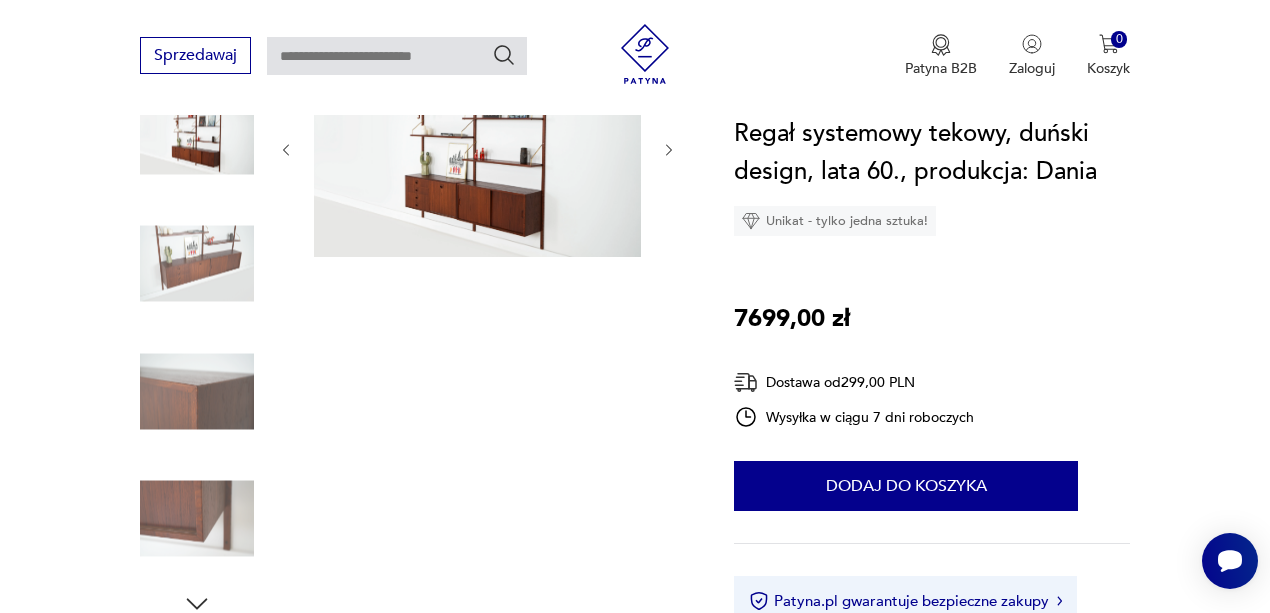 scroll, scrollTop: 400, scrollLeft: 0, axis: vertical 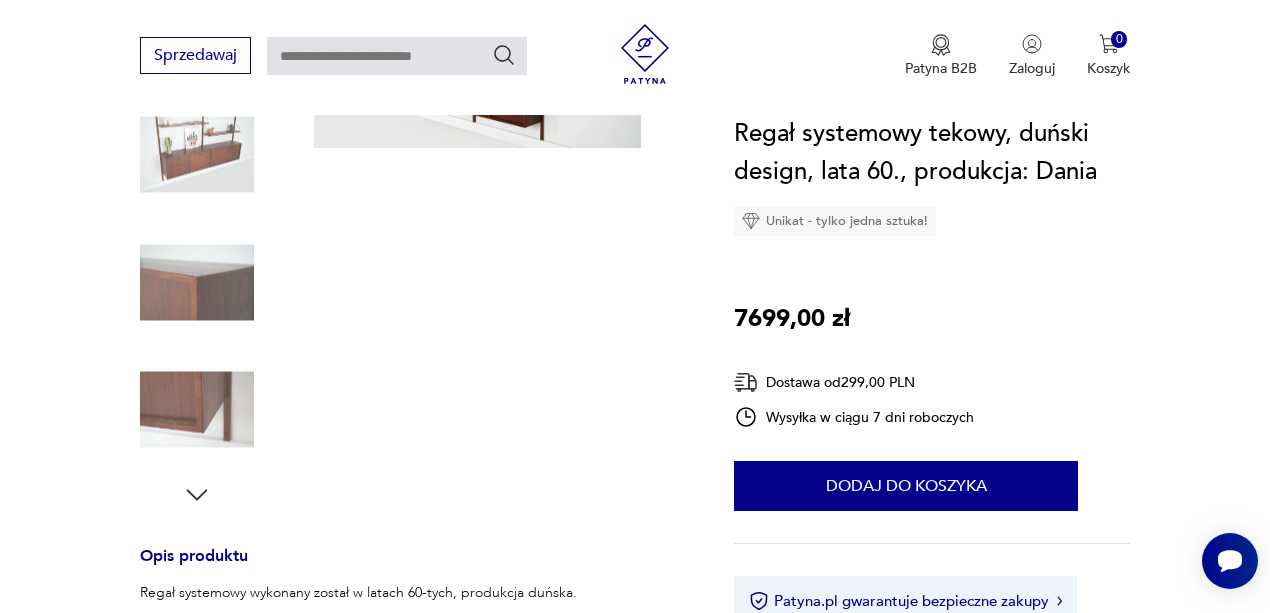 click at bounding box center (197, 410) 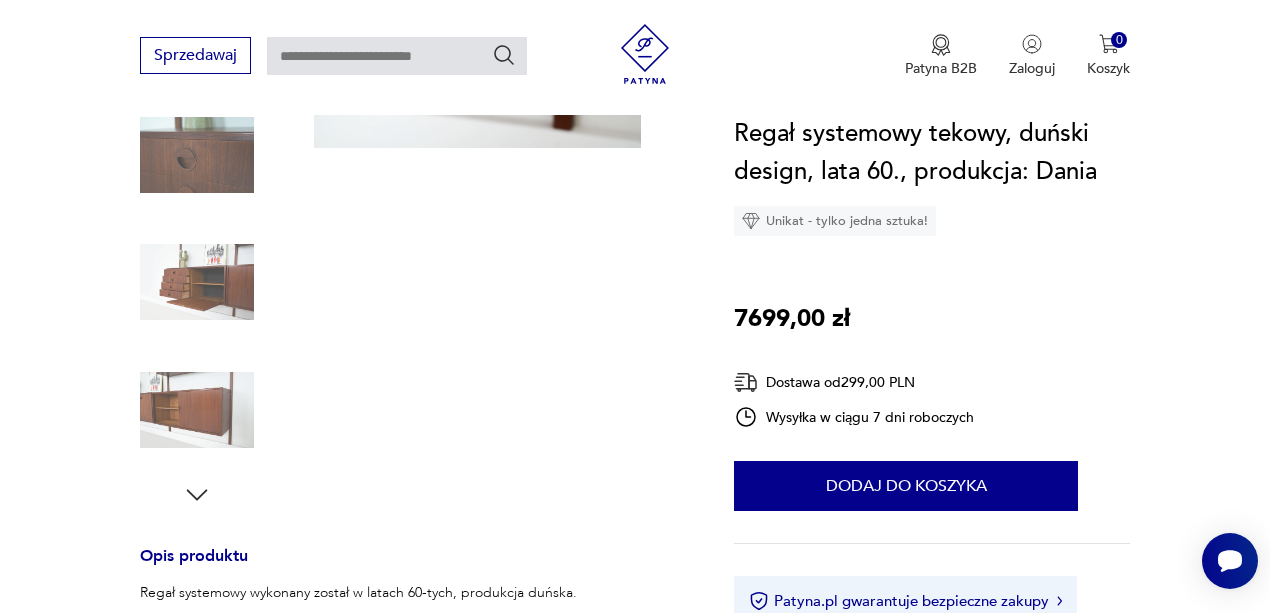 click at bounding box center (197, 410) 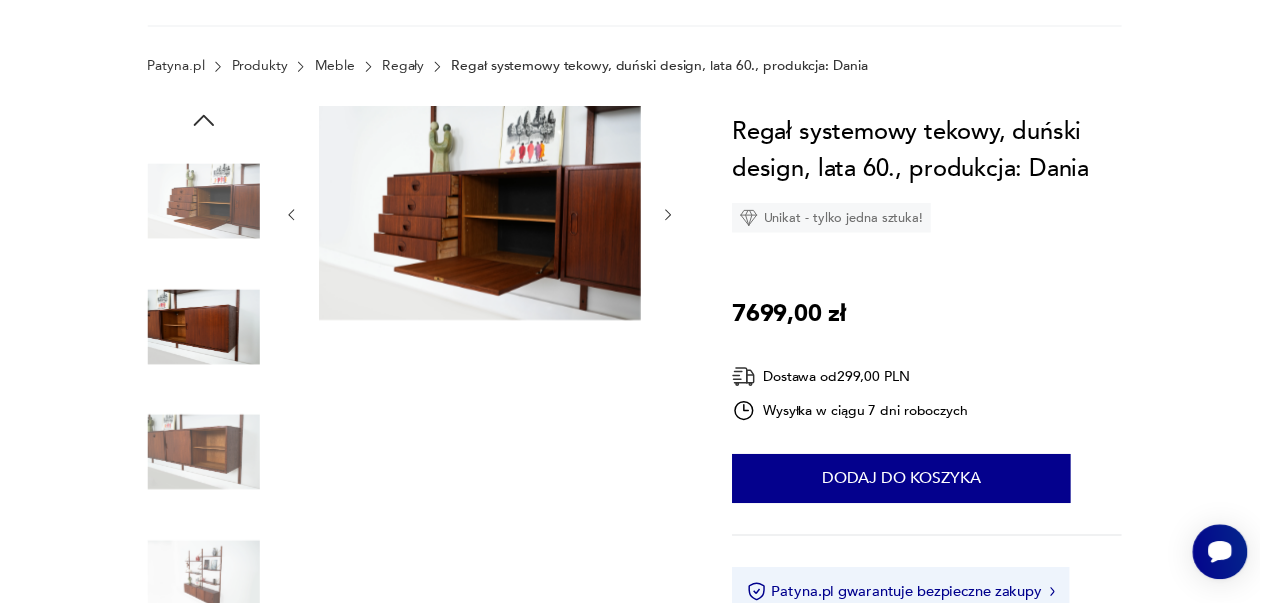 scroll, scrollTop: 133, scrollLeft: 0, axis: vertical 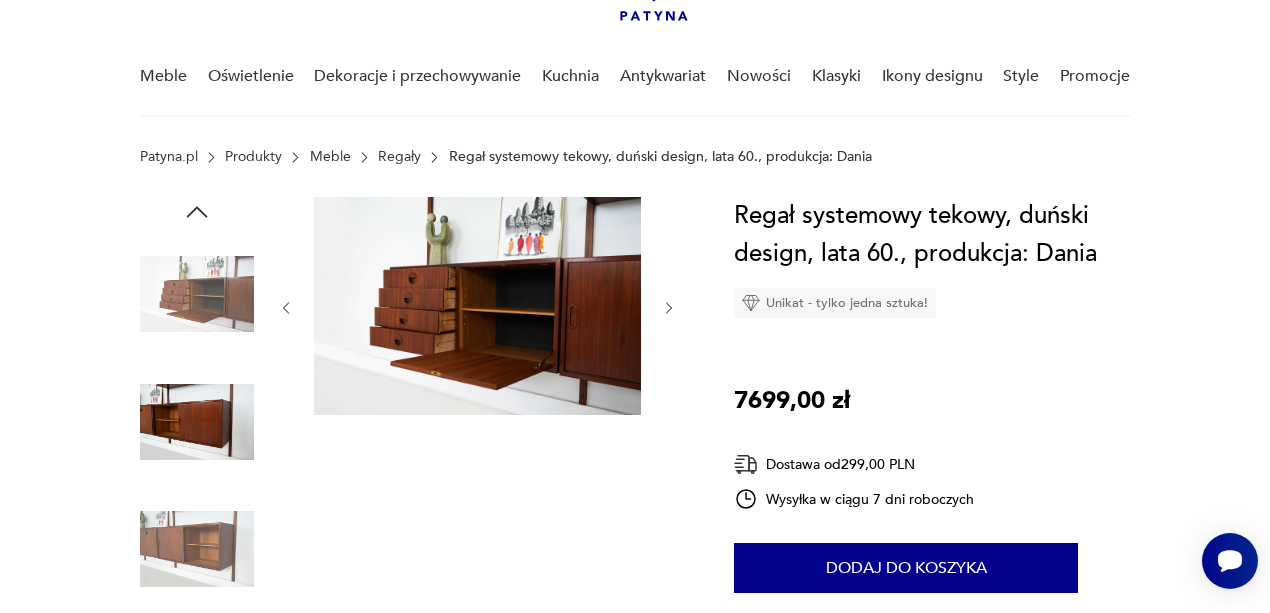 click at bounding box center [477, 306] 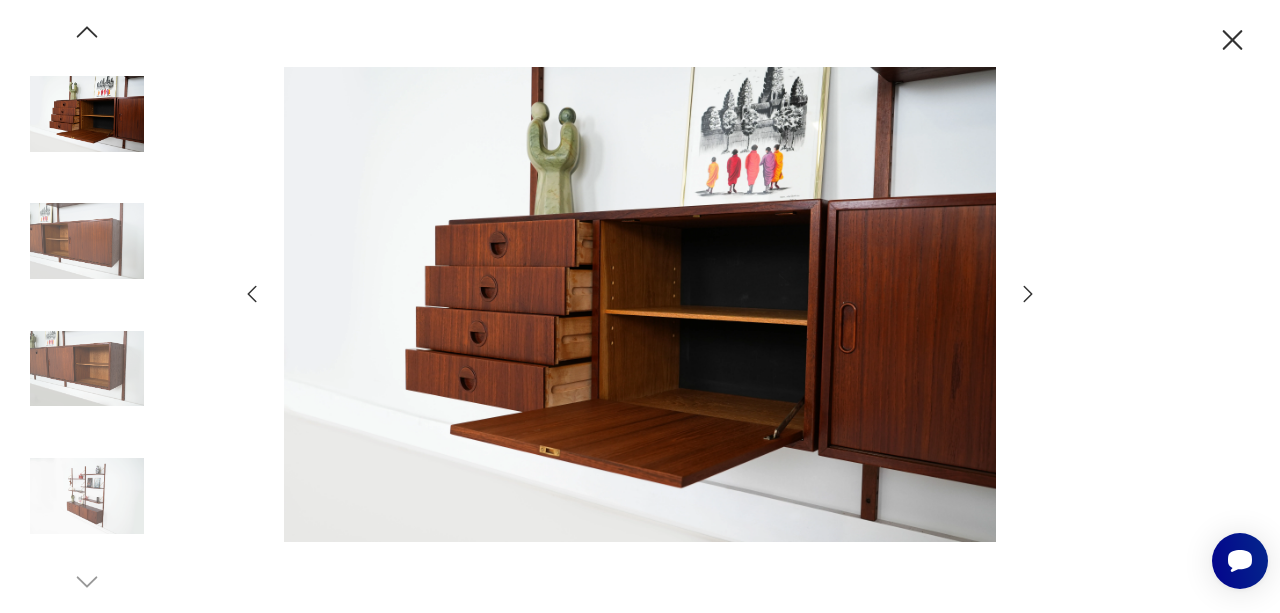 click 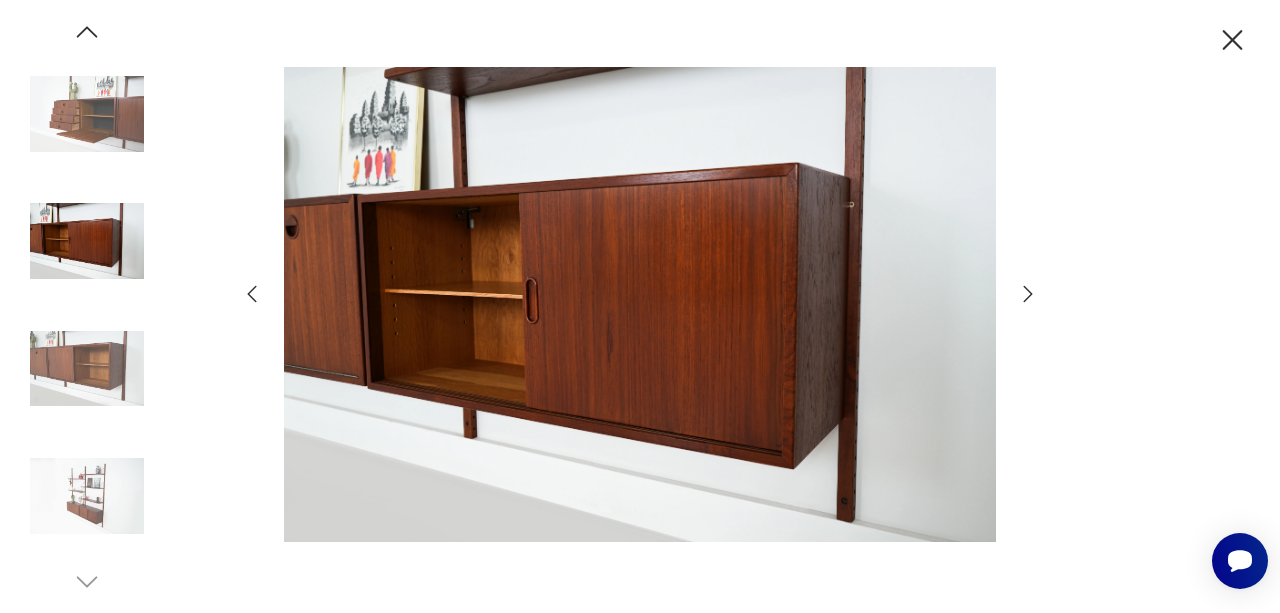 click 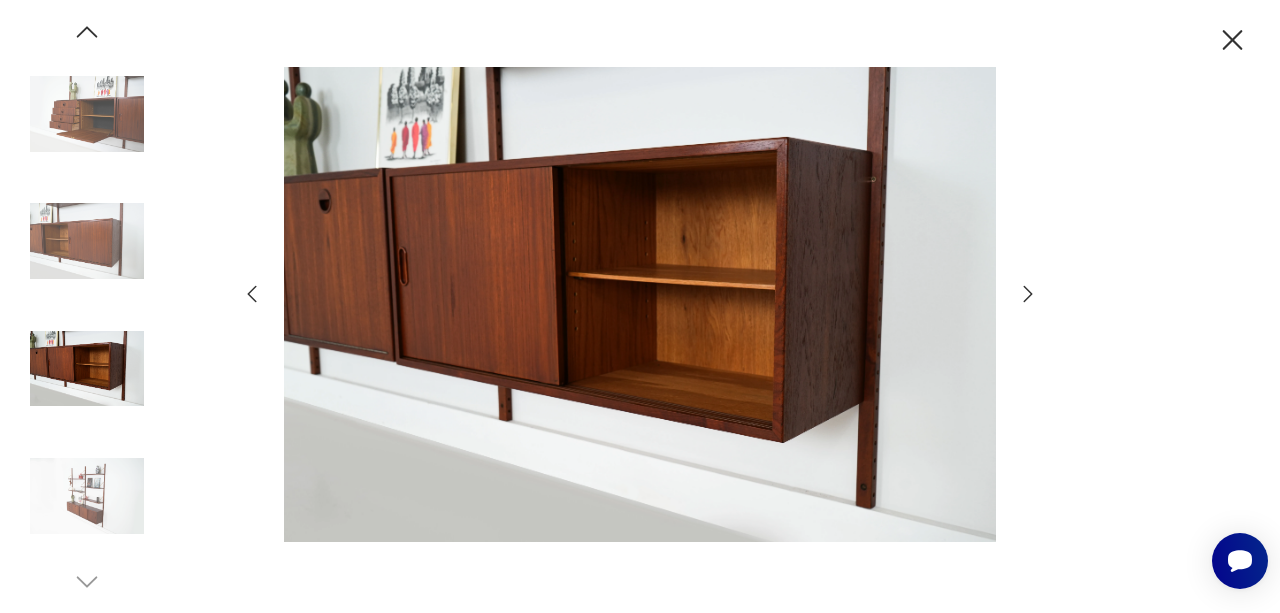 click 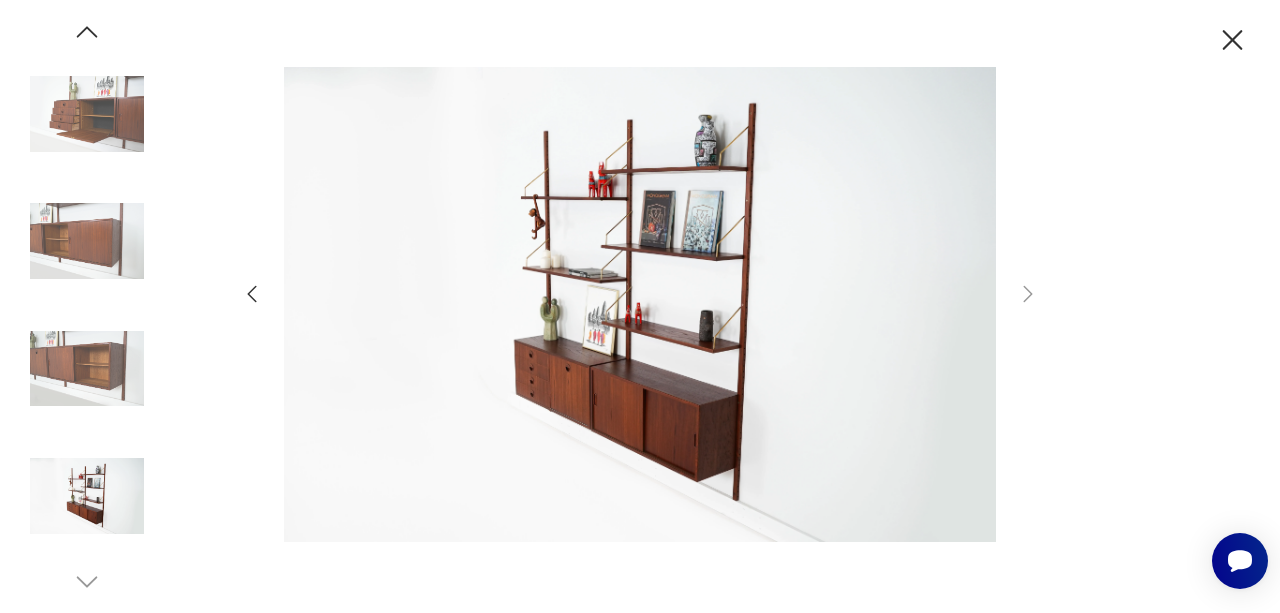 drag, startPoint x: 1225, startPoint y: 36, endPoint x: 1143, endPoint y: 32, distance: 82.0975 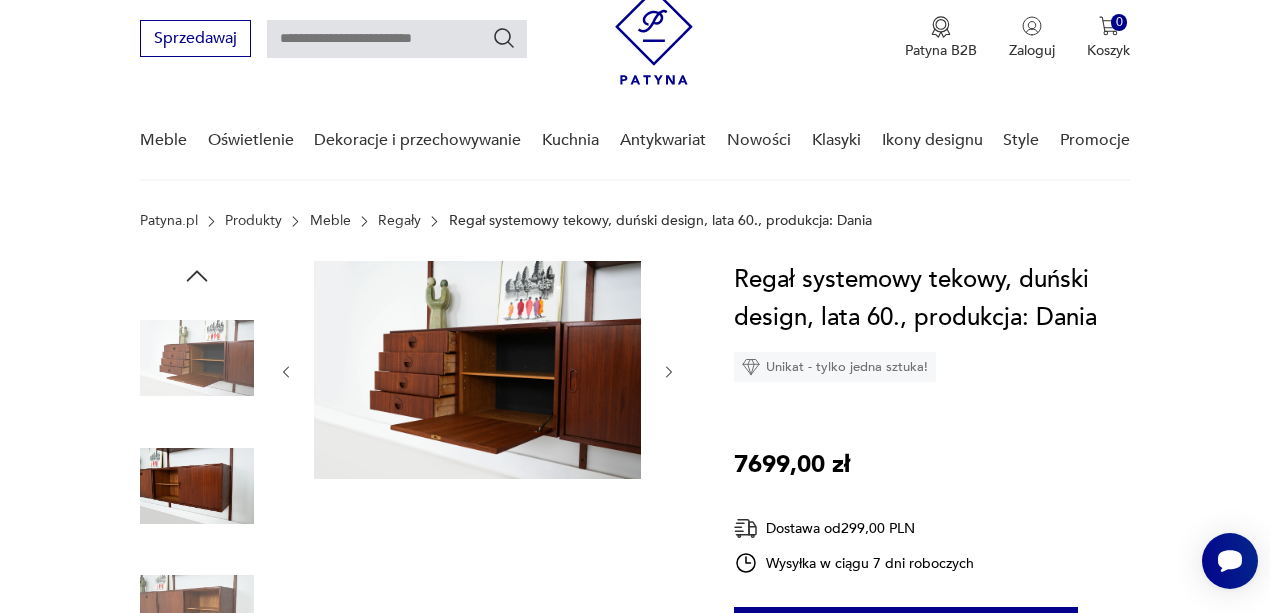 scroll, scrollTop: 66, scrollLeft: 0, axis: vertical 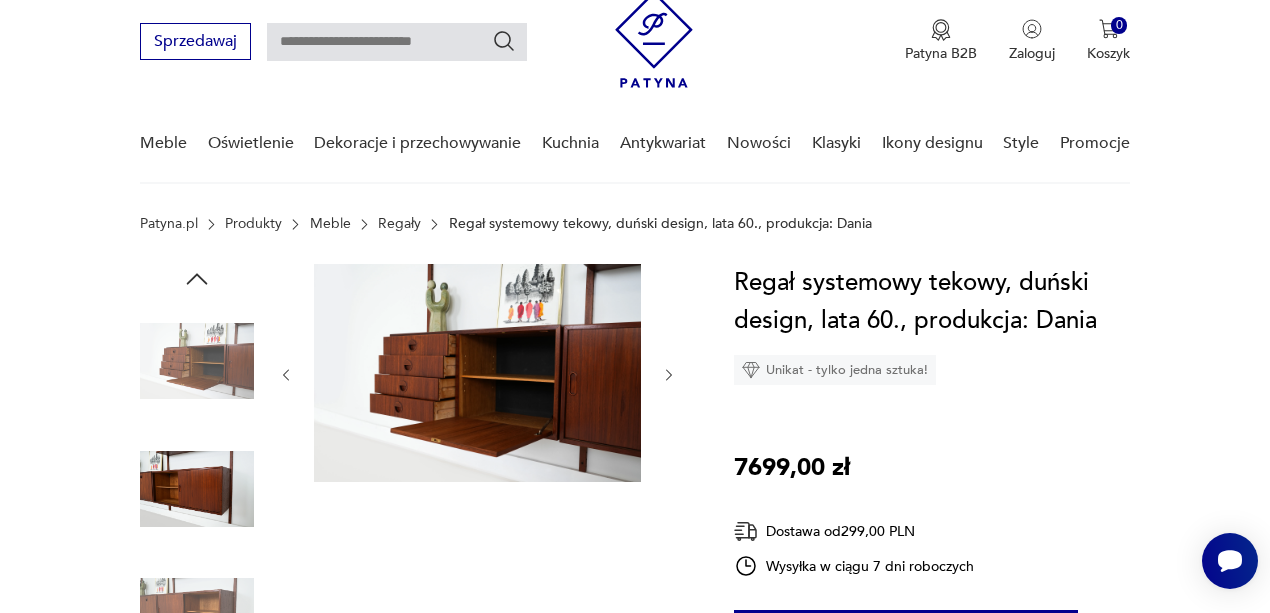 click at bounding box center [197, 361] 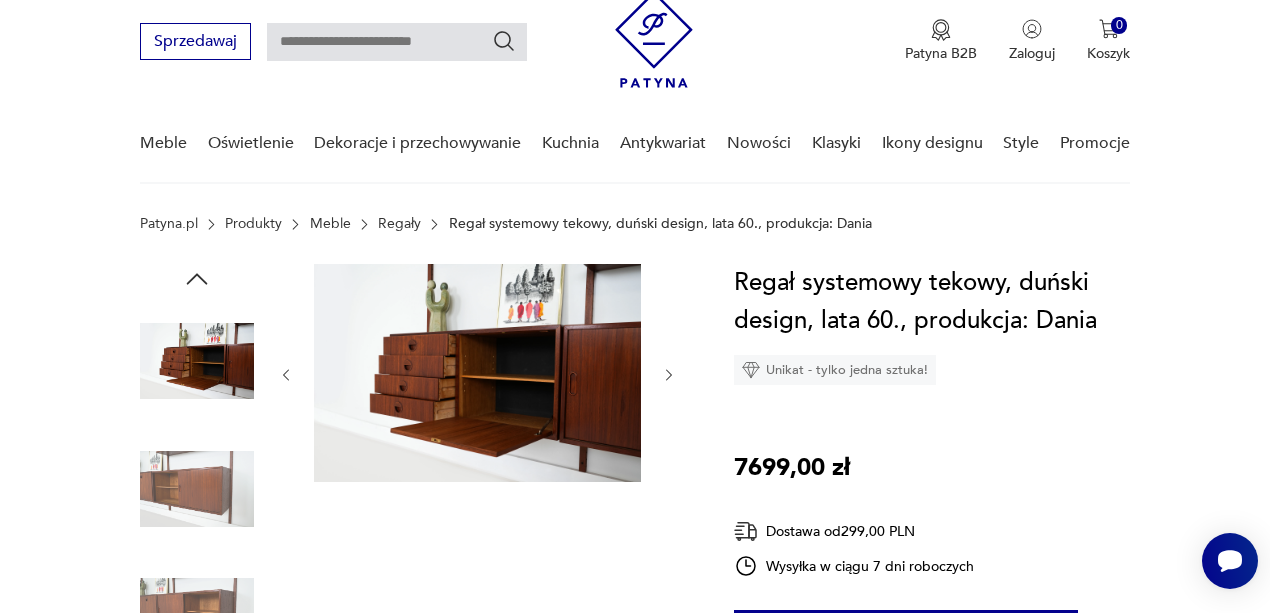 click at bounding box center (197, 361) 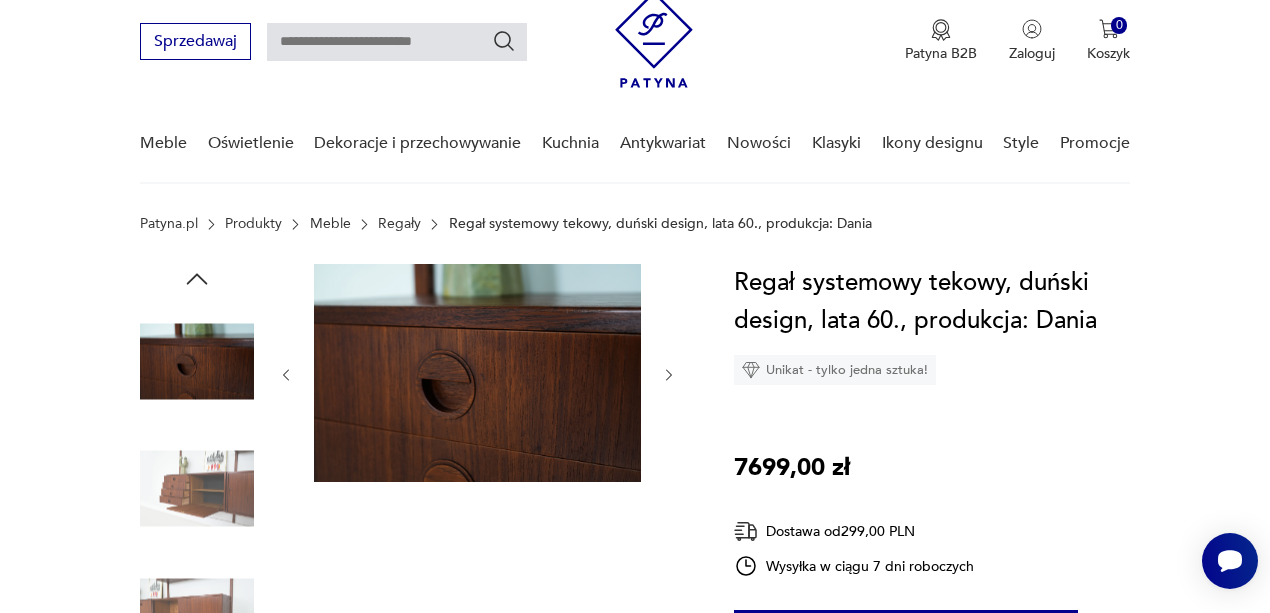 click 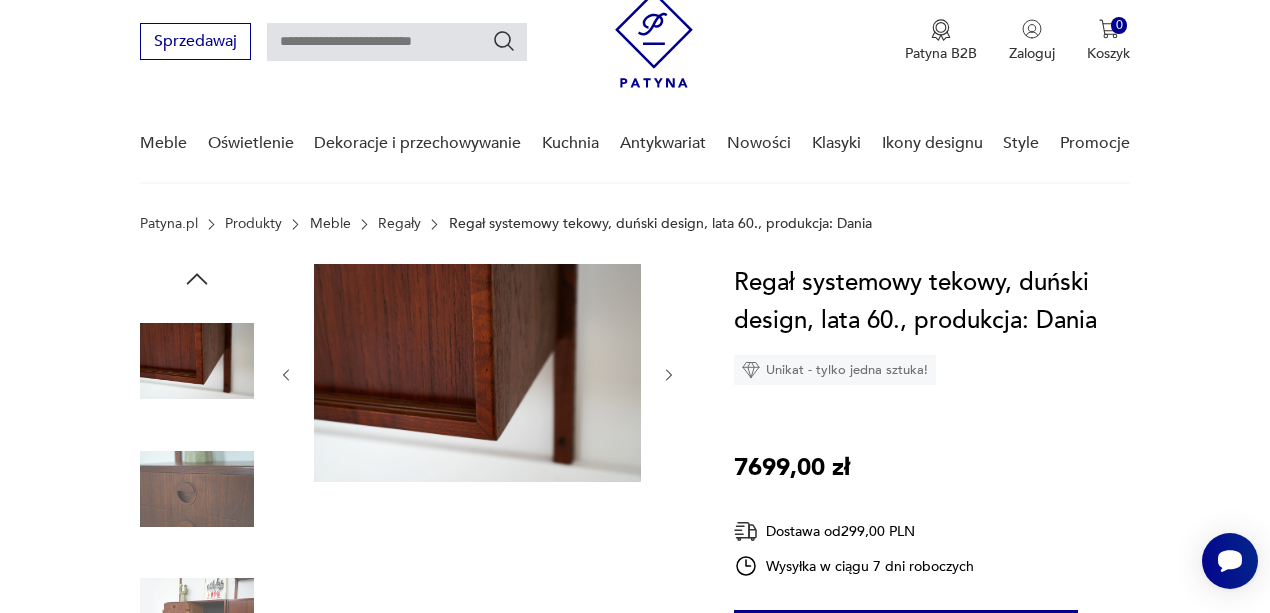 click 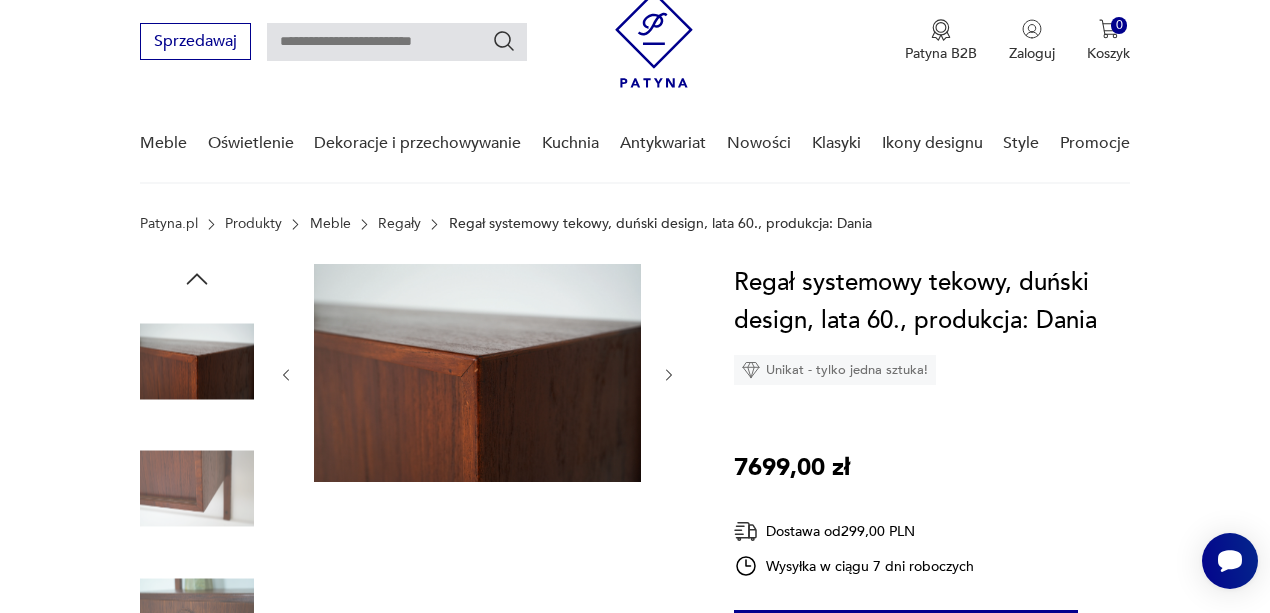 click 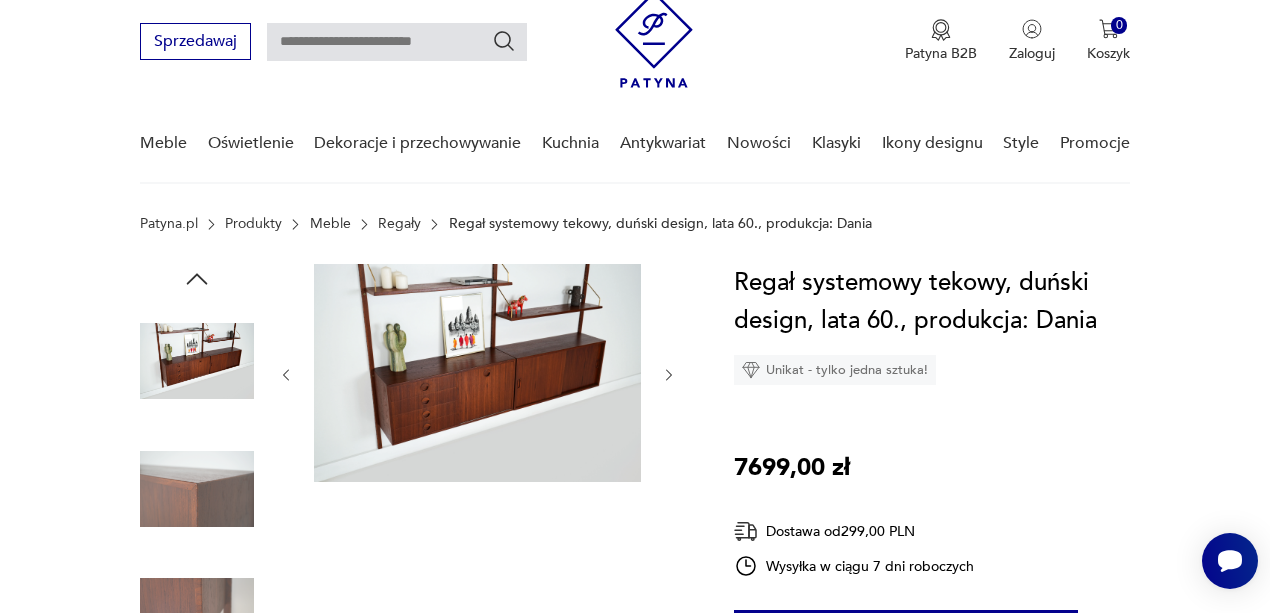 click 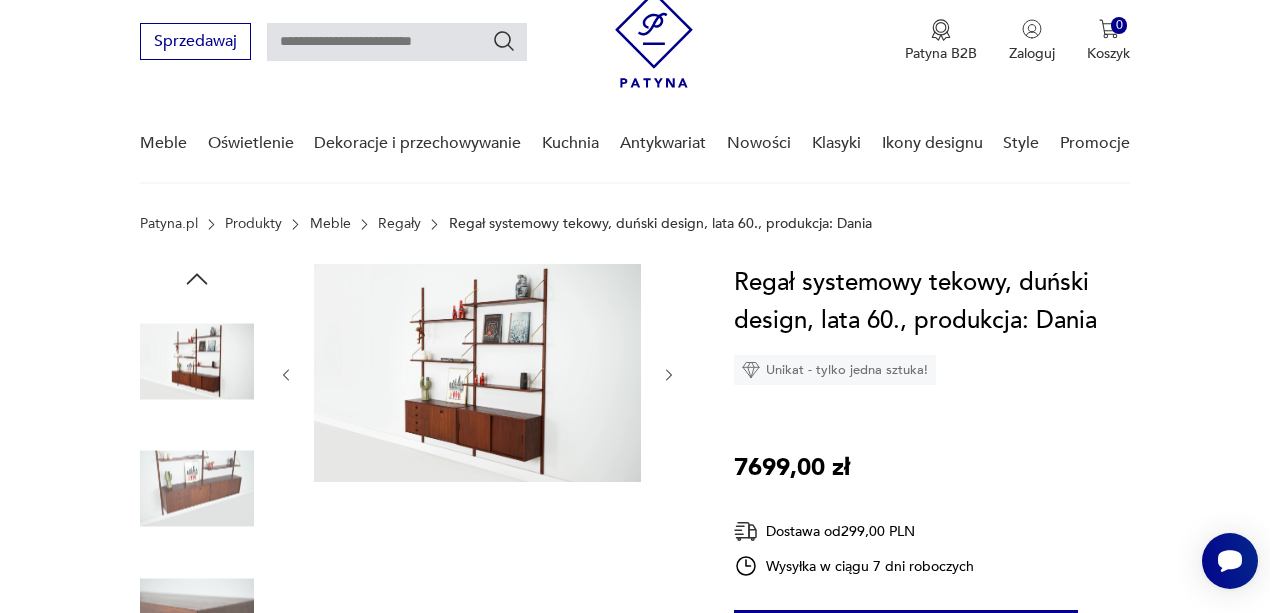 click 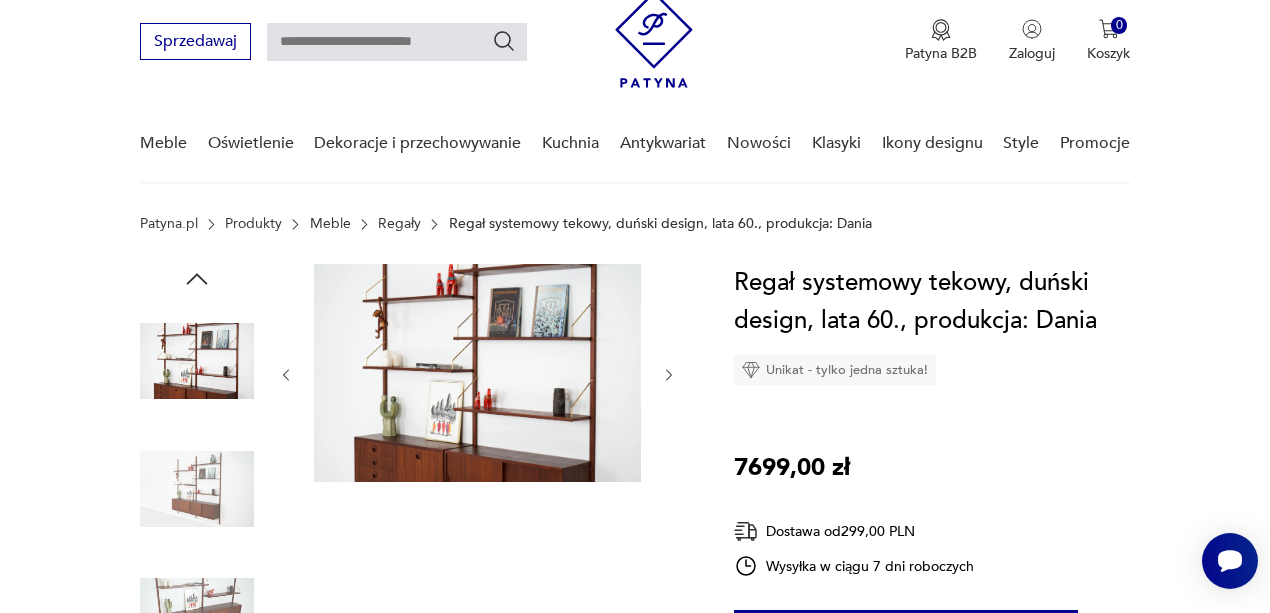 click 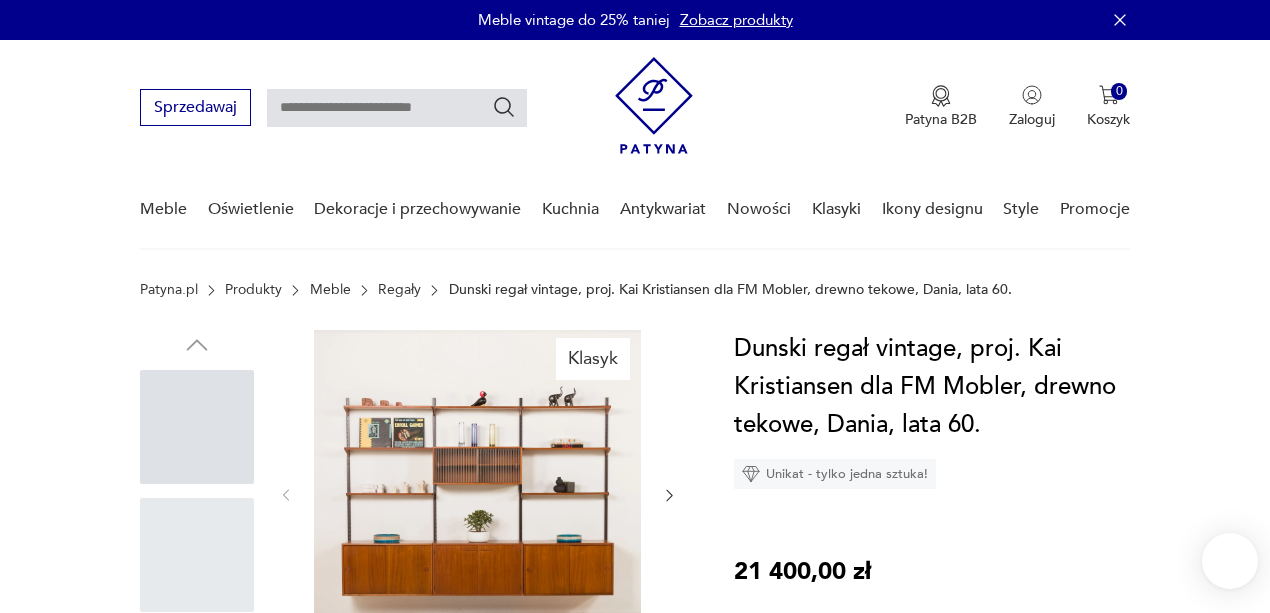 scroll, scrollTop: 0, scrollLeft: 0, axis: both 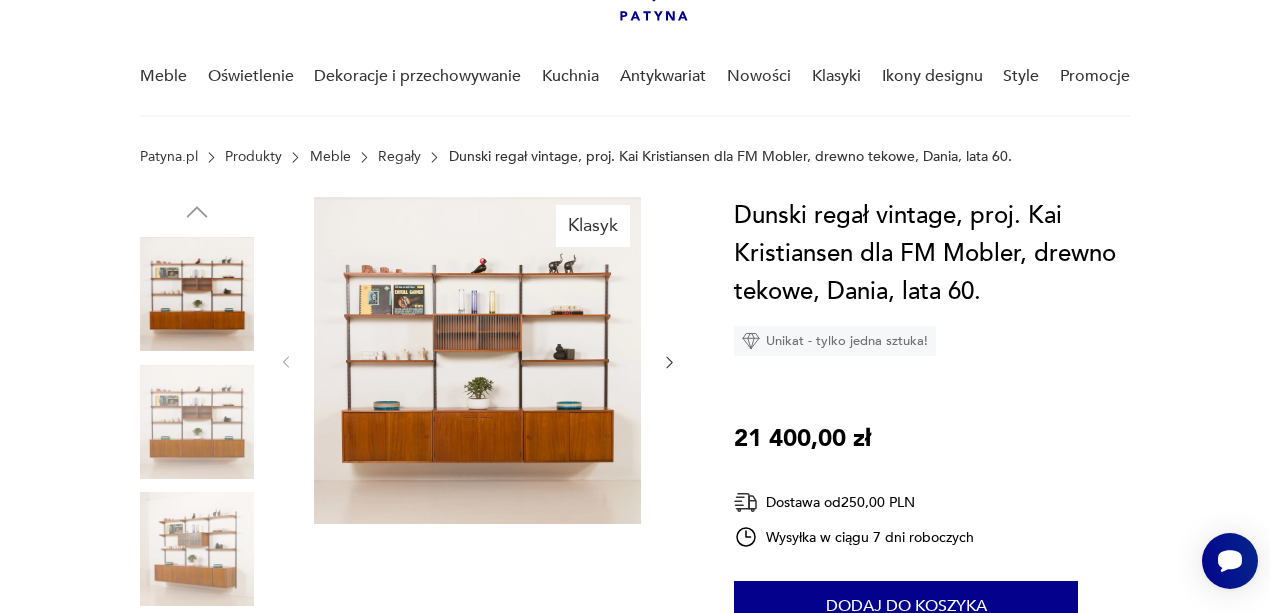 click at bounding box center [197, 422] 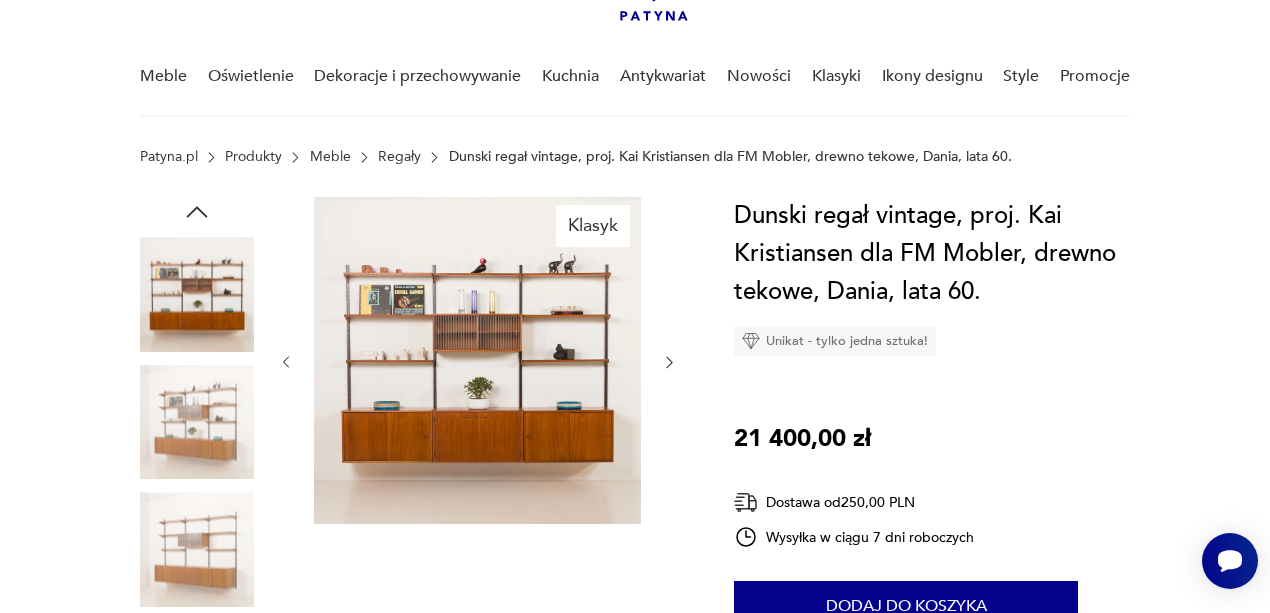 click at bounding box center (197, 549) 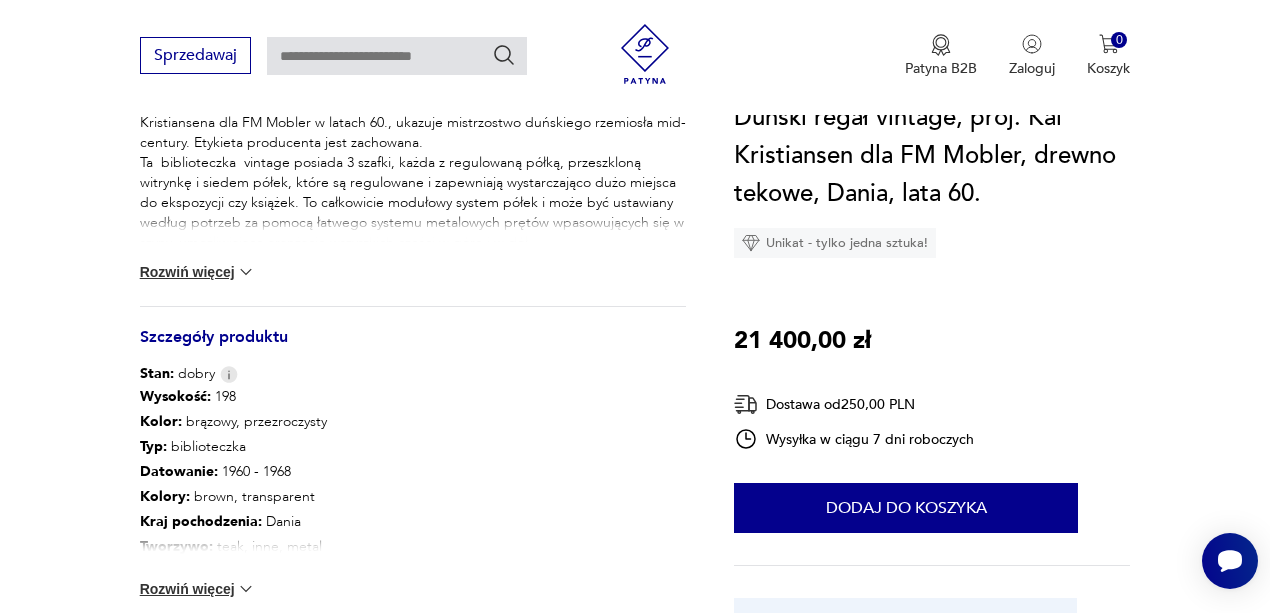 scroll, scrollTop: 1133, scrollLeft: 0, axis: vertical 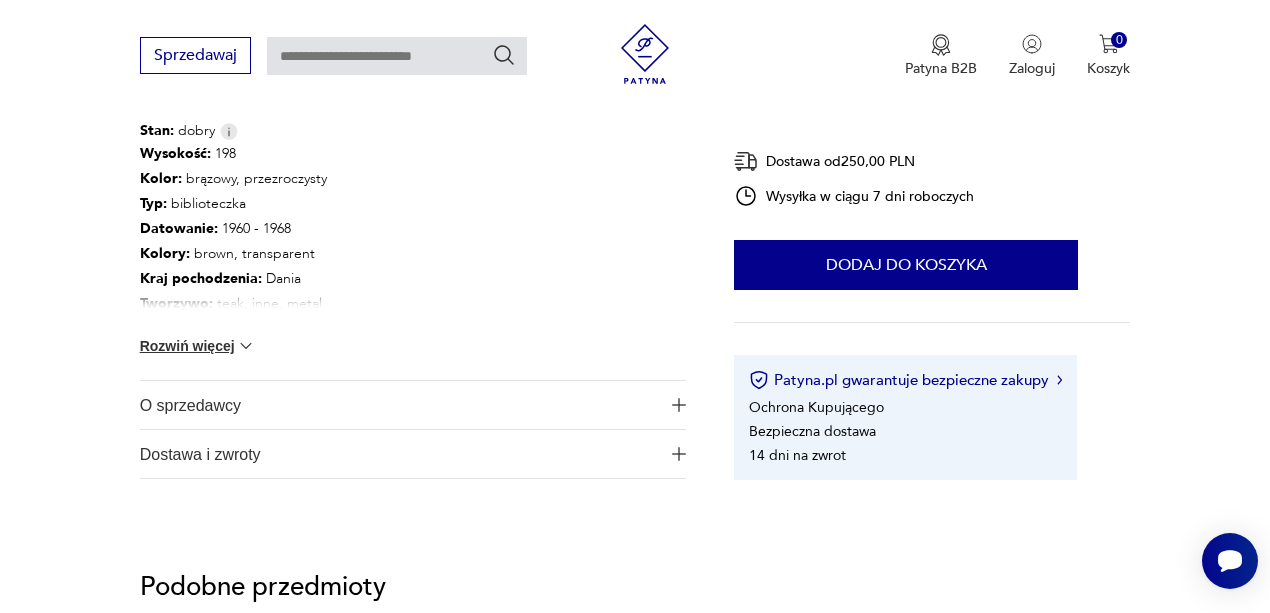 click at bounding box center [246, 346] 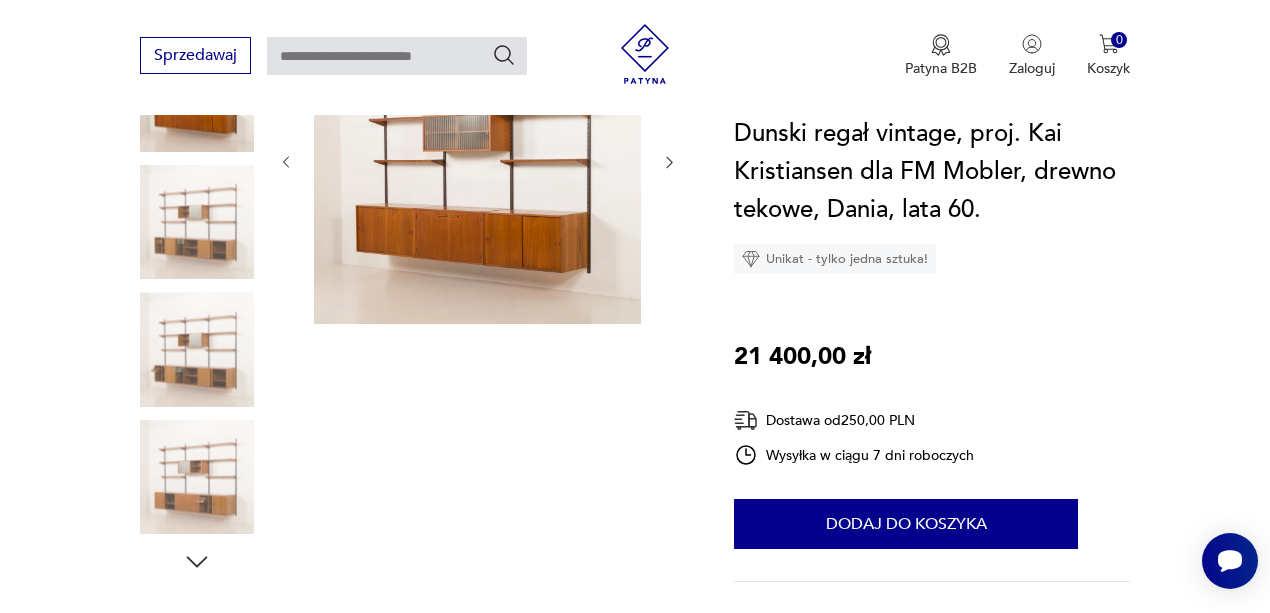 scroll, scrollTop: 0, scrollLeft: 0, axis: both 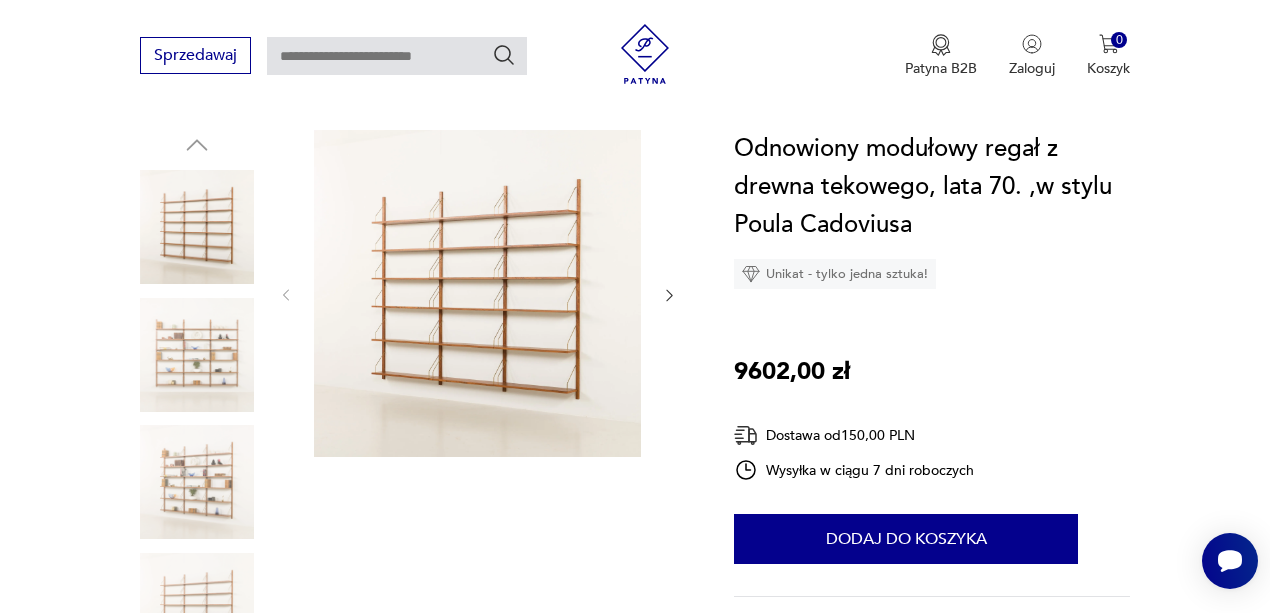 click at bounding box center (197, 482) 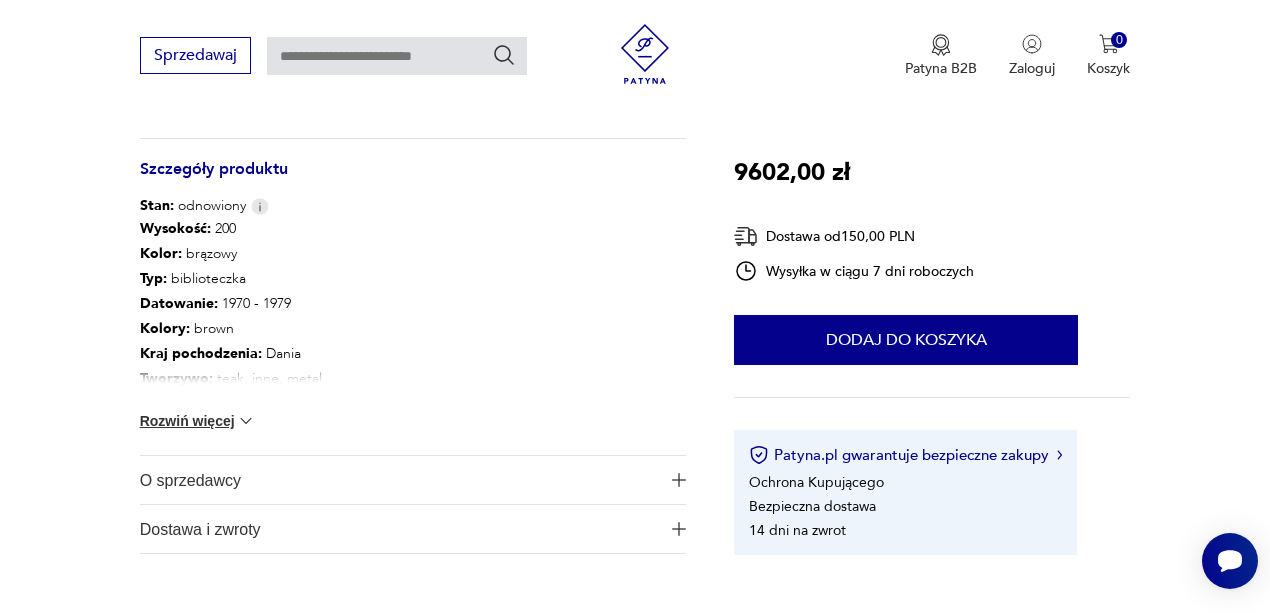 scroll, scrollTop: 1066, scrollLeft: 0, axis: vertical 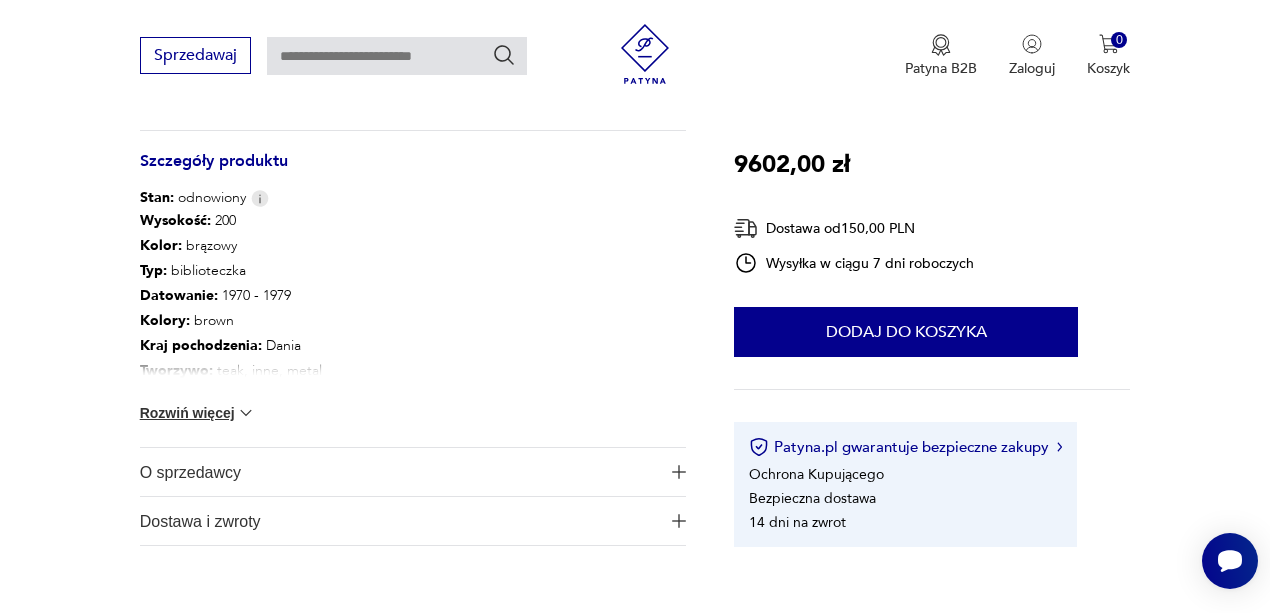 click on "Rozwiń więcej" at bounding box center (198, 413) 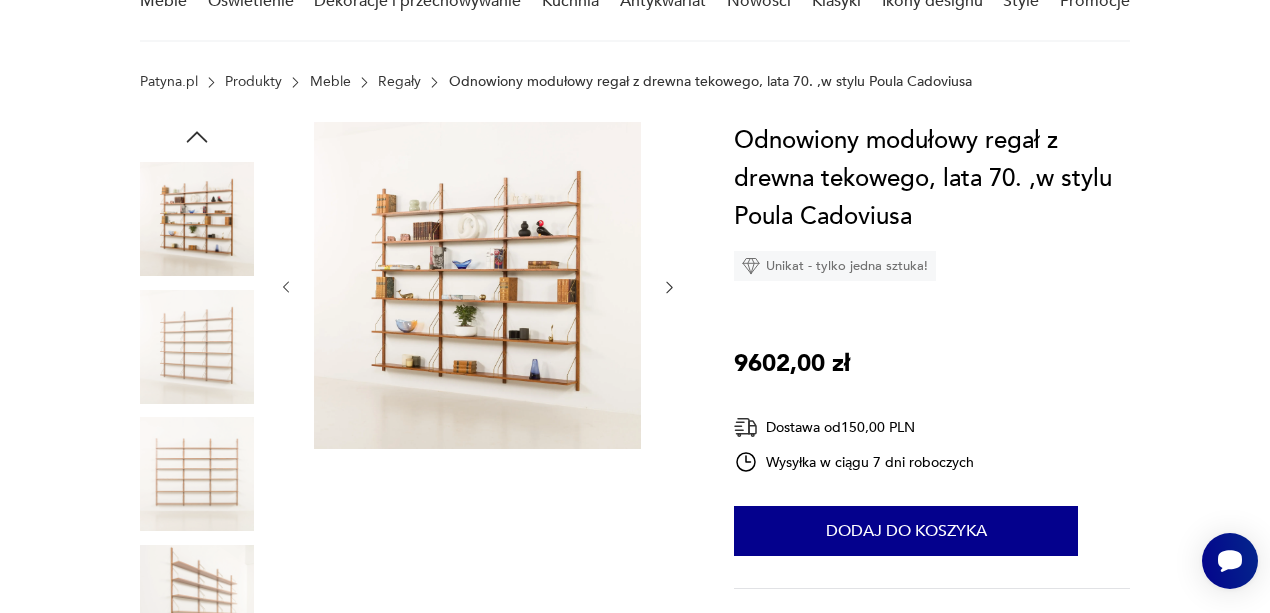 scroll, scrollTop: 133, scrollLeft: 0, axis: vertical 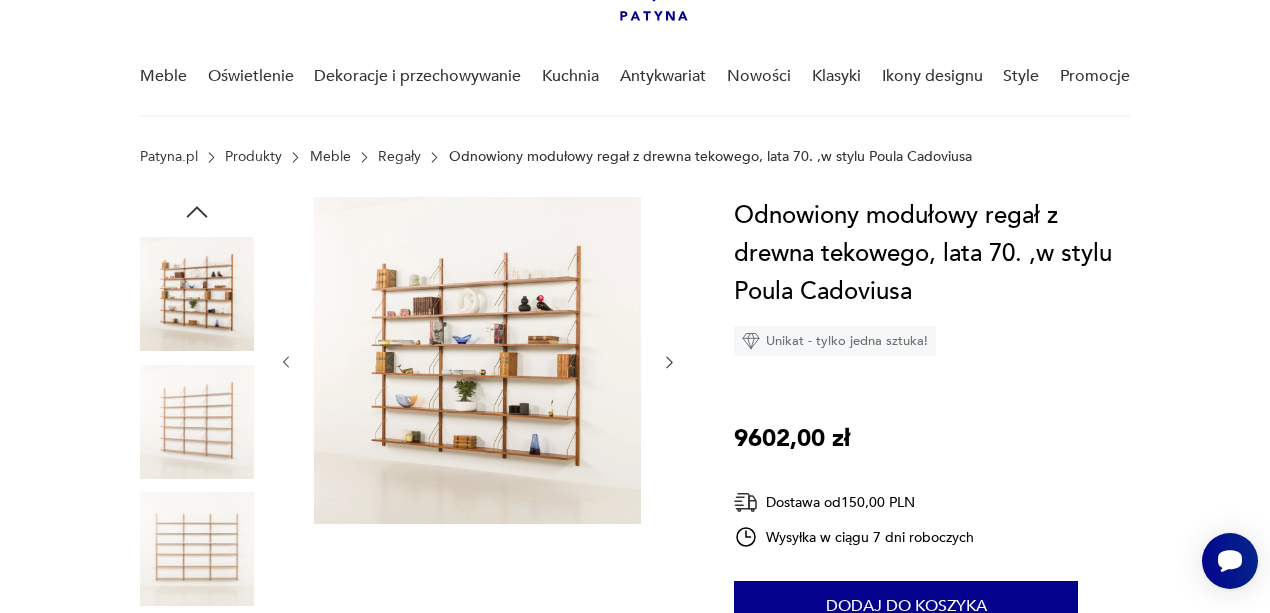 click at bounding box center (197, 422) 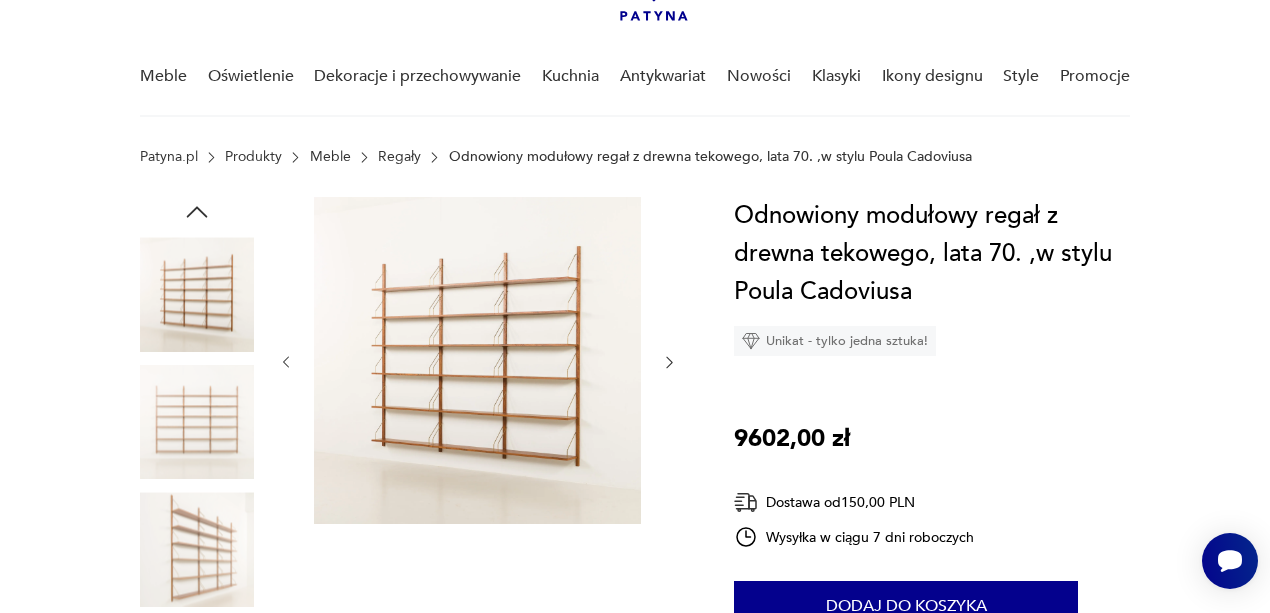 click at bounding box center (197, 549) 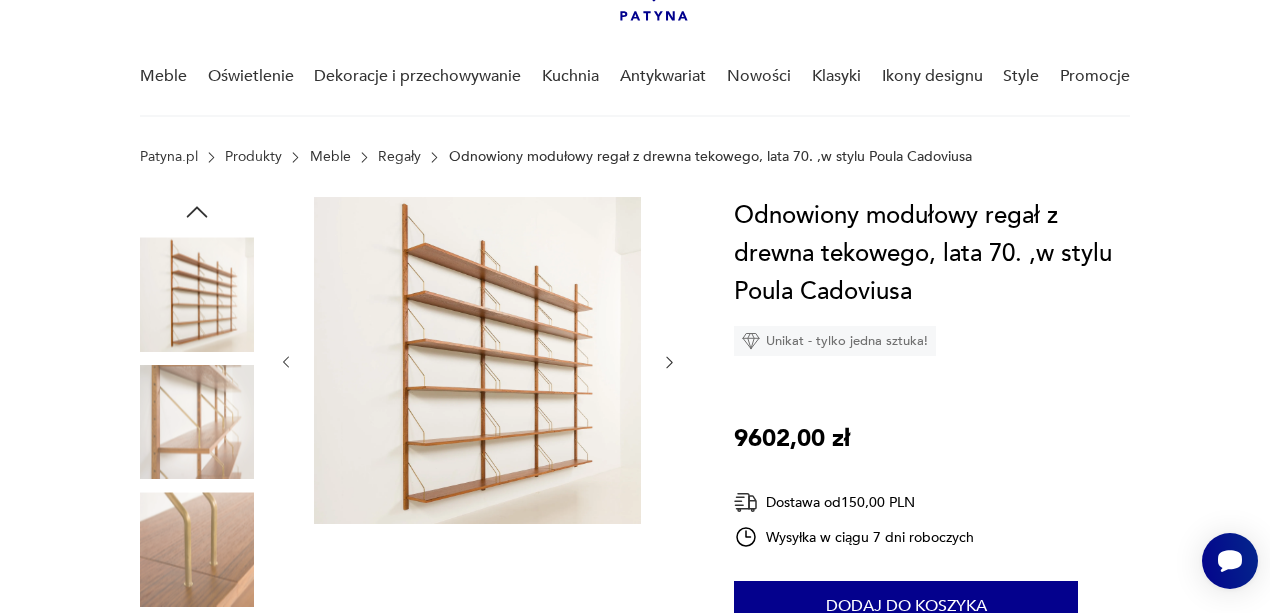 click at bounding box center [477, 360] 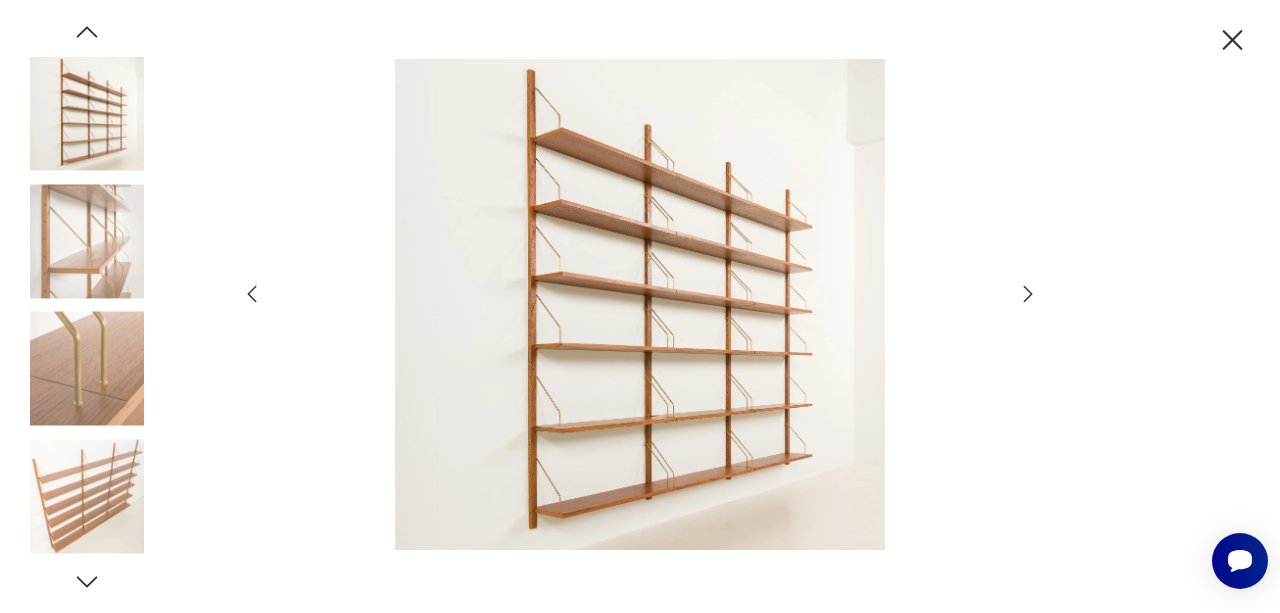 click 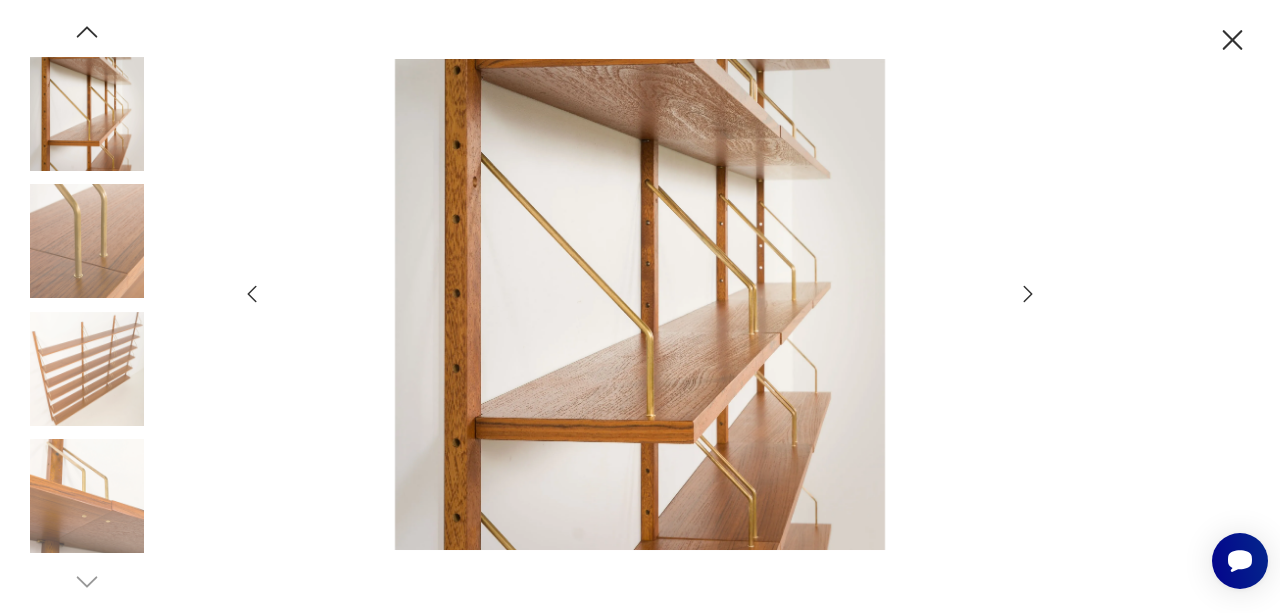 click 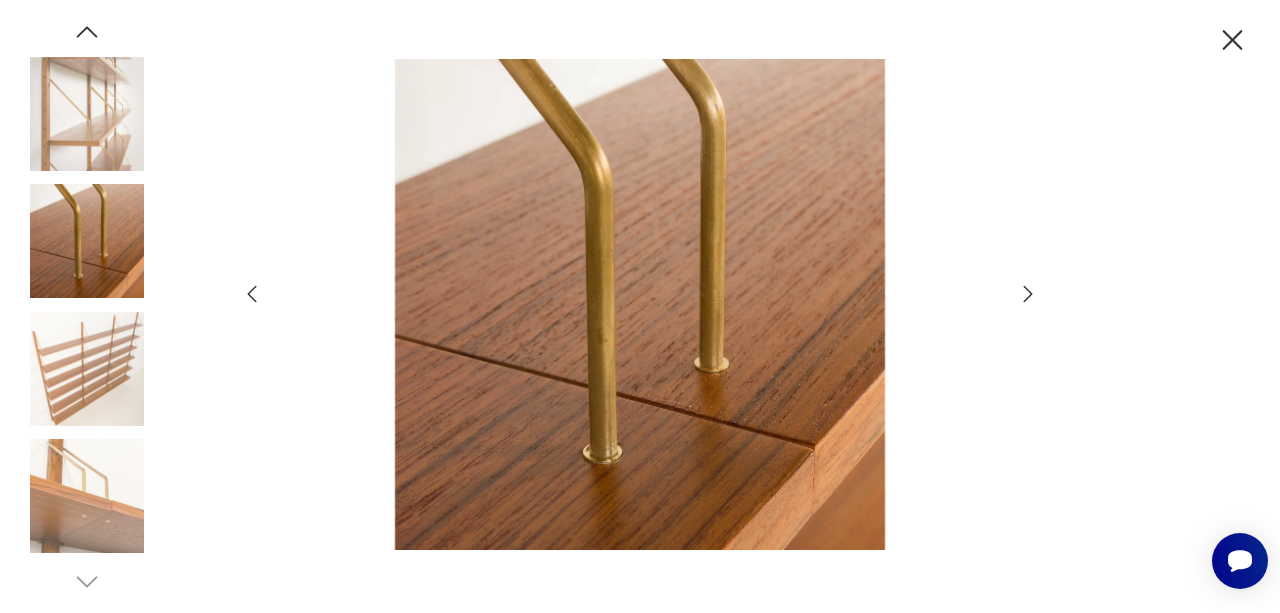 click 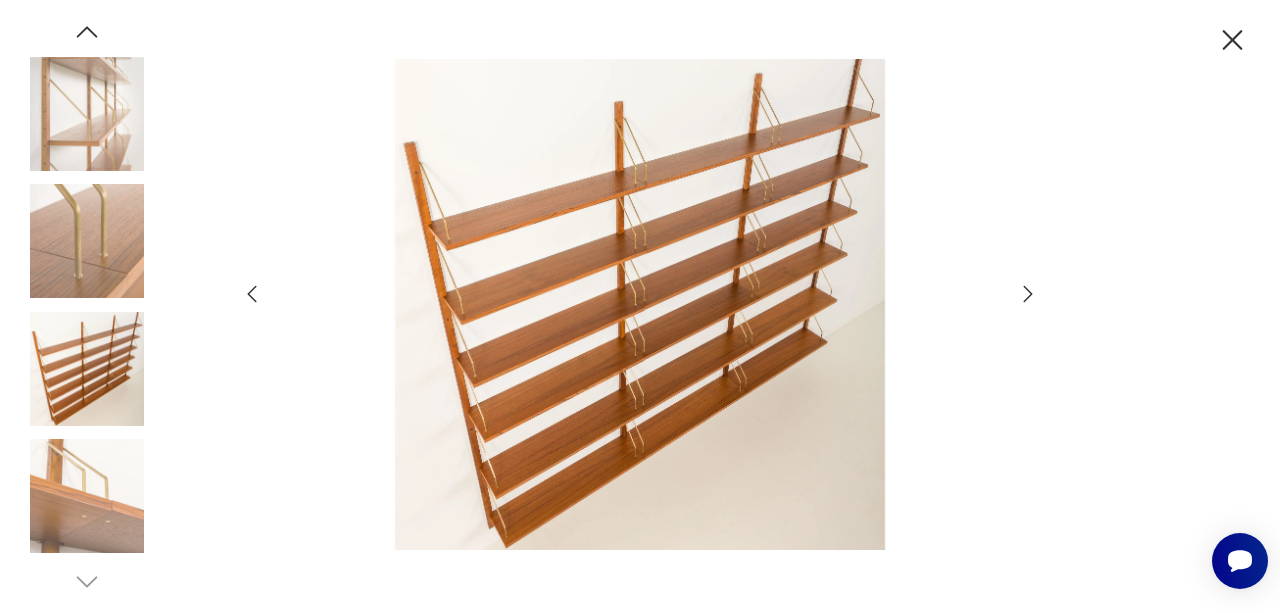 click 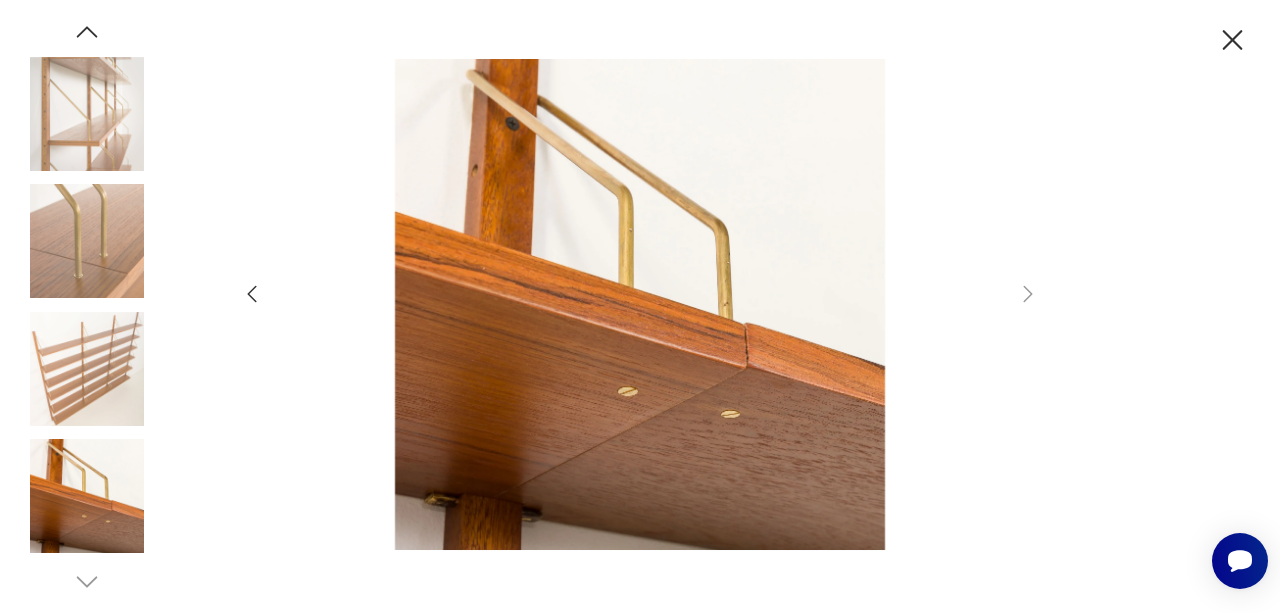 click at bounding box center (87, 114) 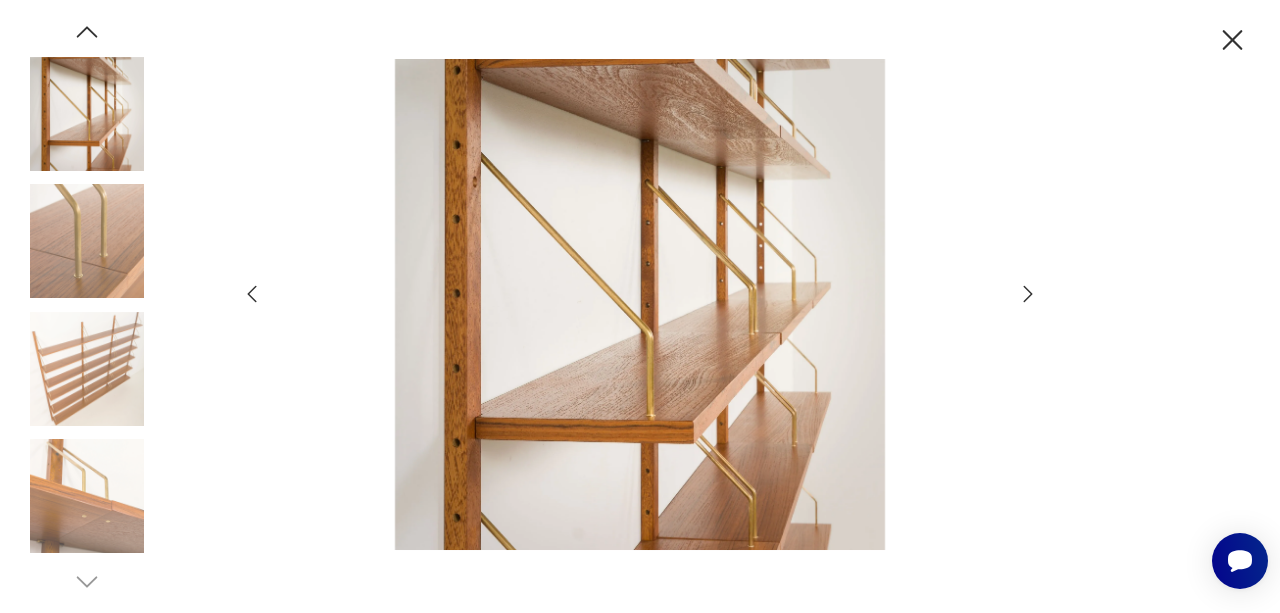 click at bounding box center [87, 369] 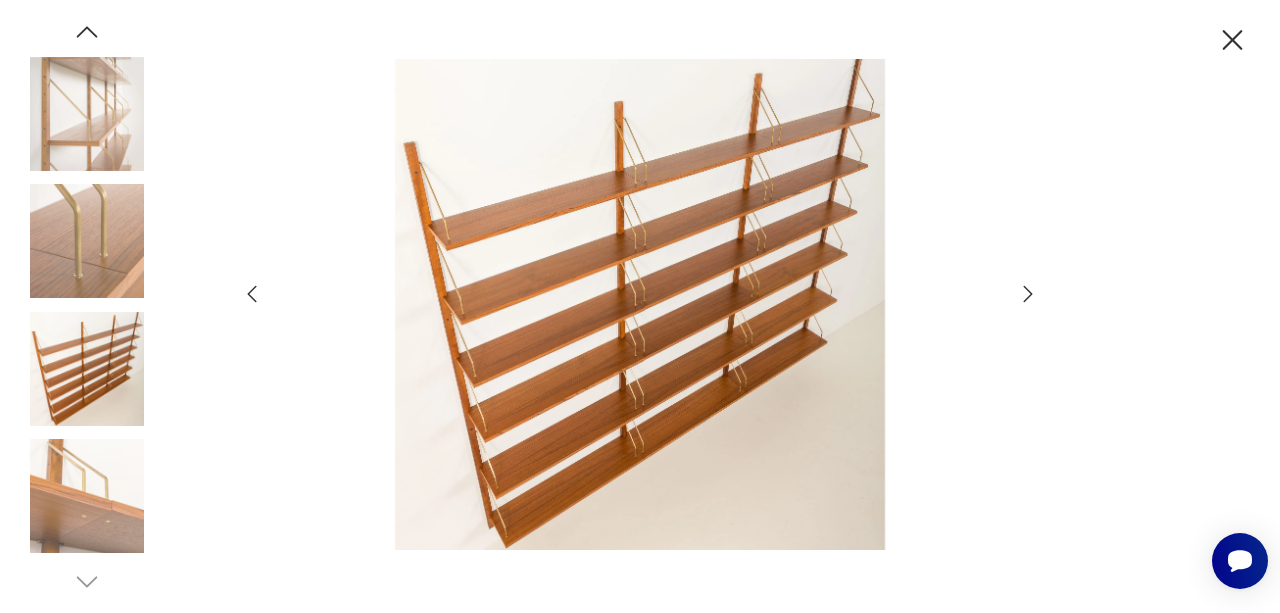 click 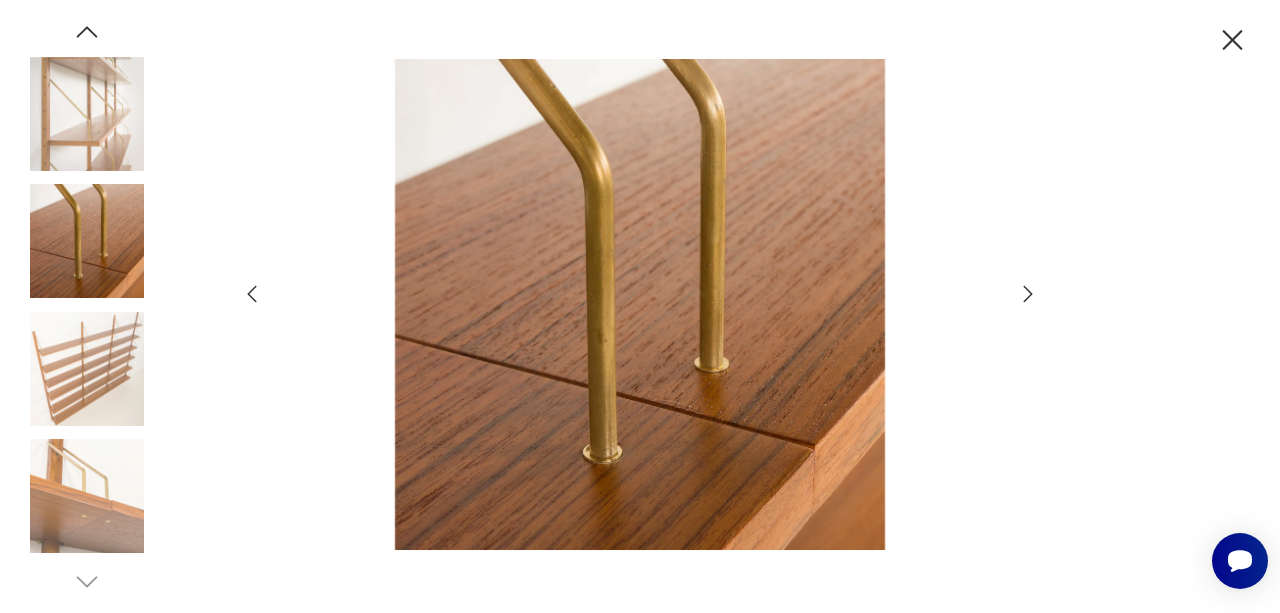 click 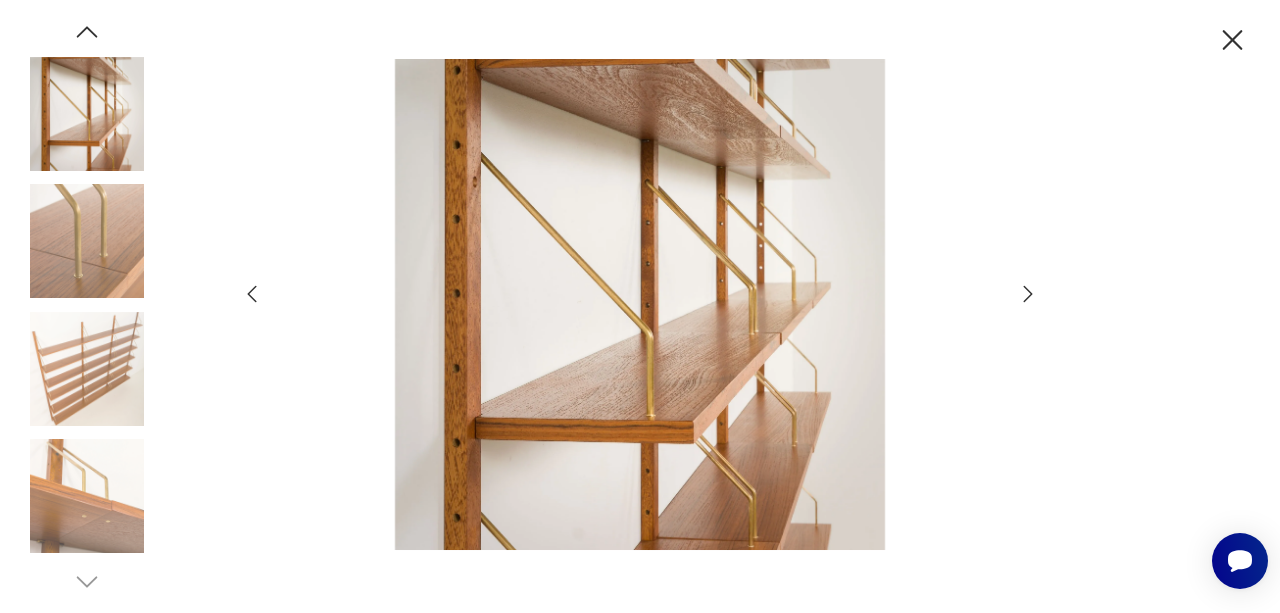 click 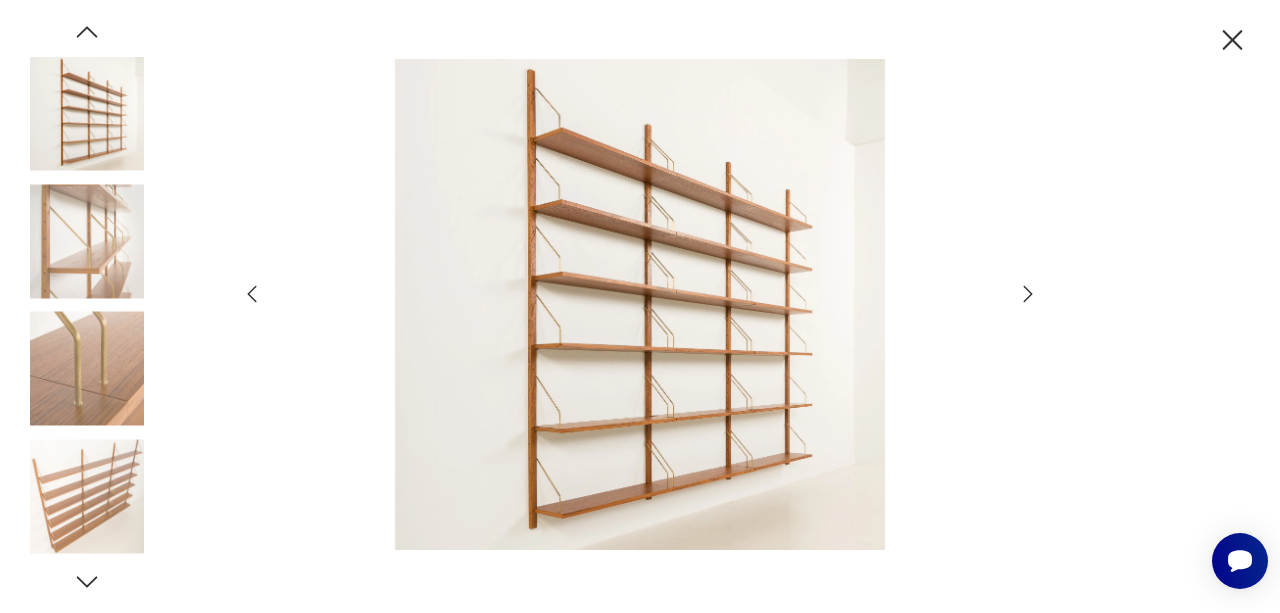 click 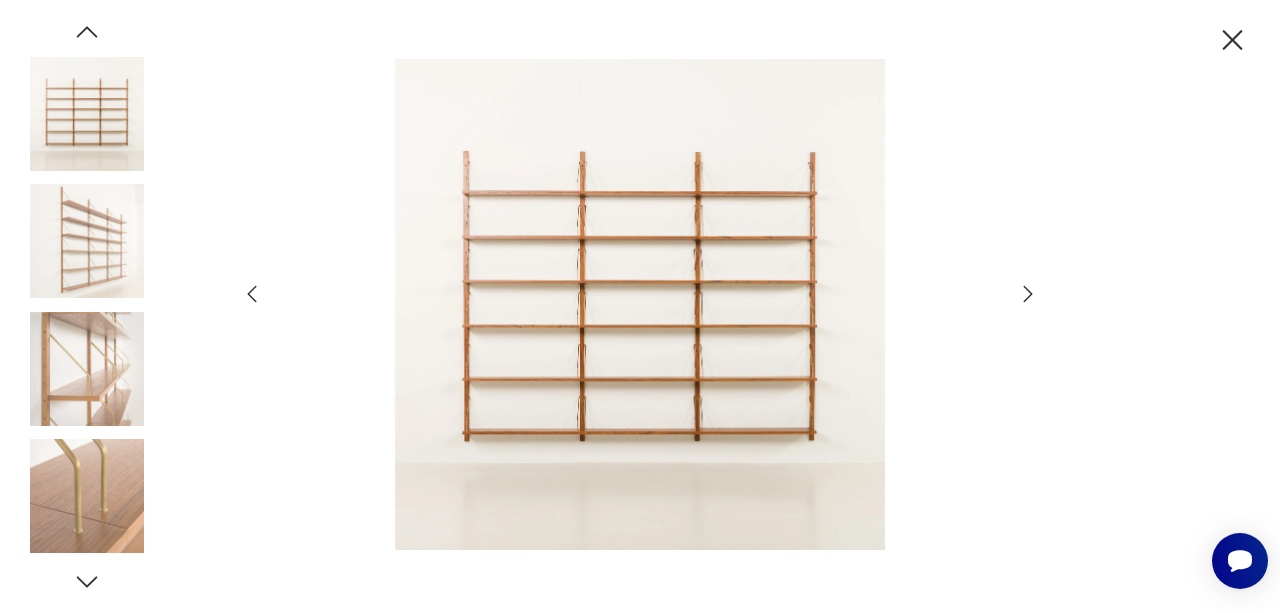 click at bounding box center (87, 114) 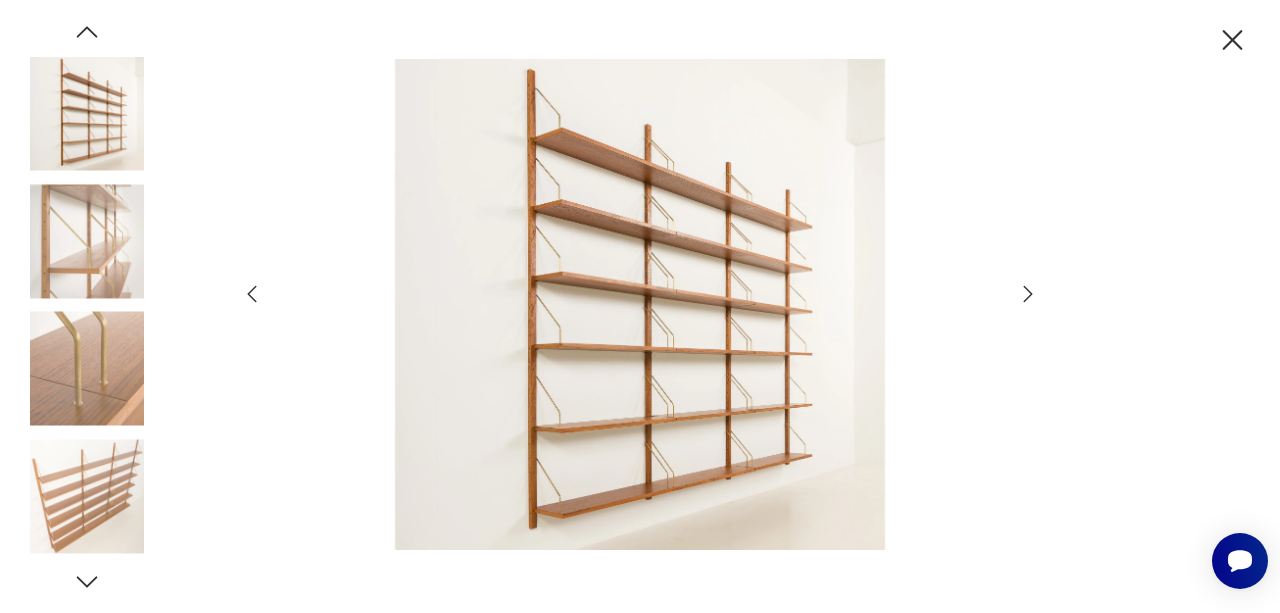 drag, startPoint x: 1237, startPoint y: 45, endPoint x: 1022, endPoint y: 57, distance: 215.33463 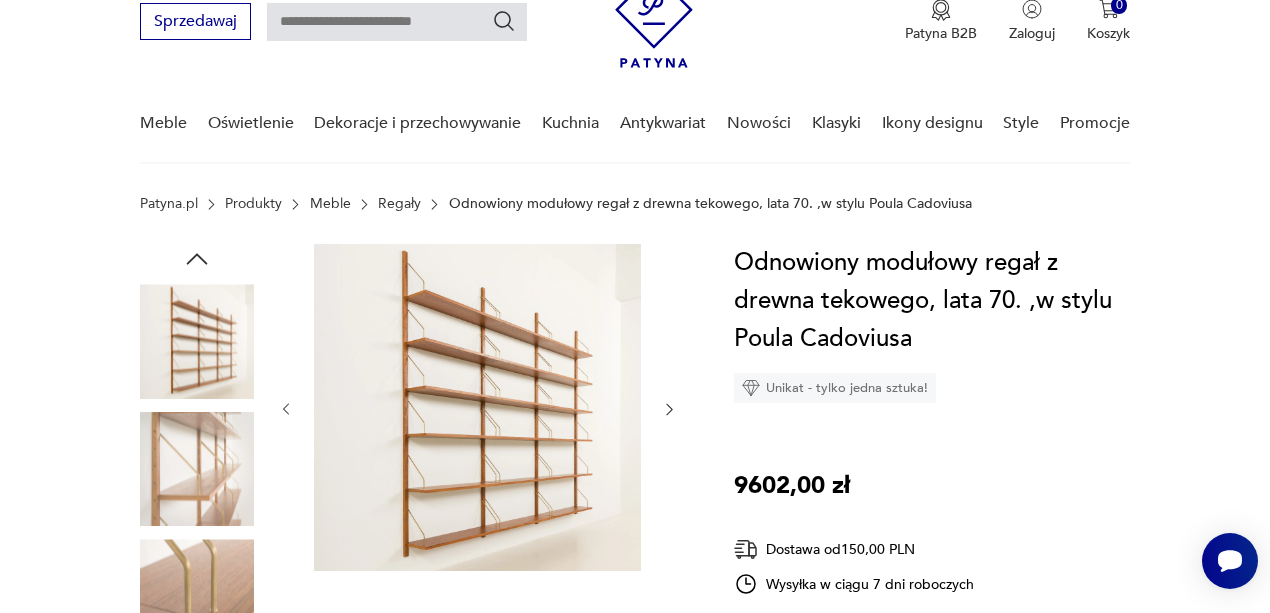 scroll, scrollTop: 66, scrollLeft: 0, axis: vertical 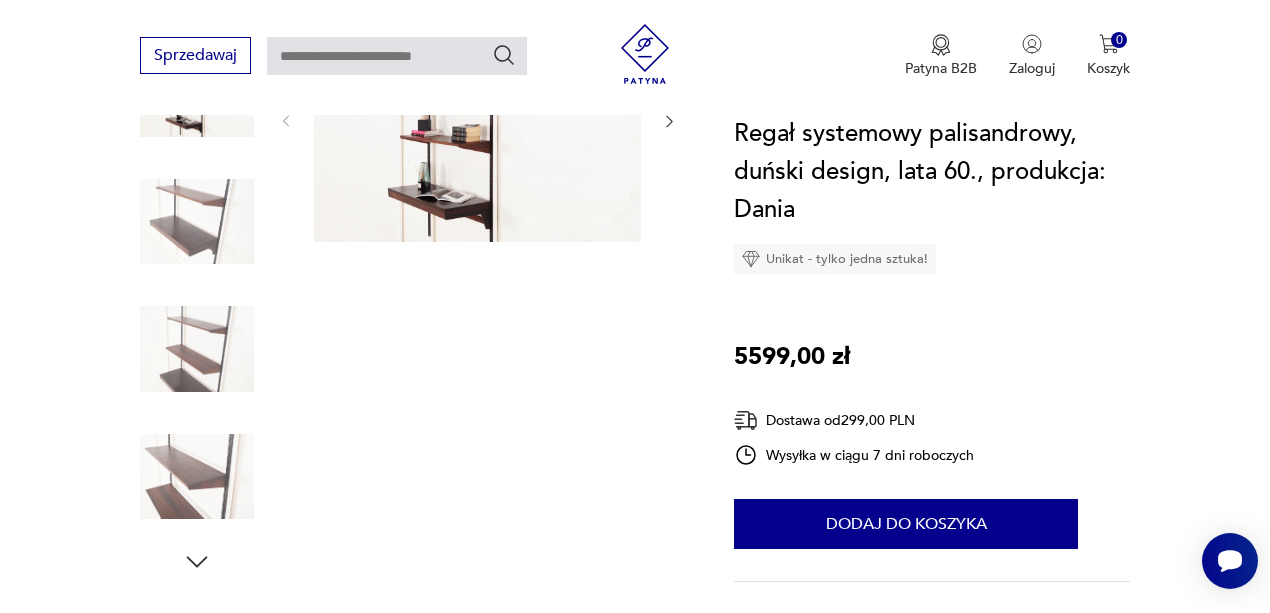 click at bounding box center (197, 349) 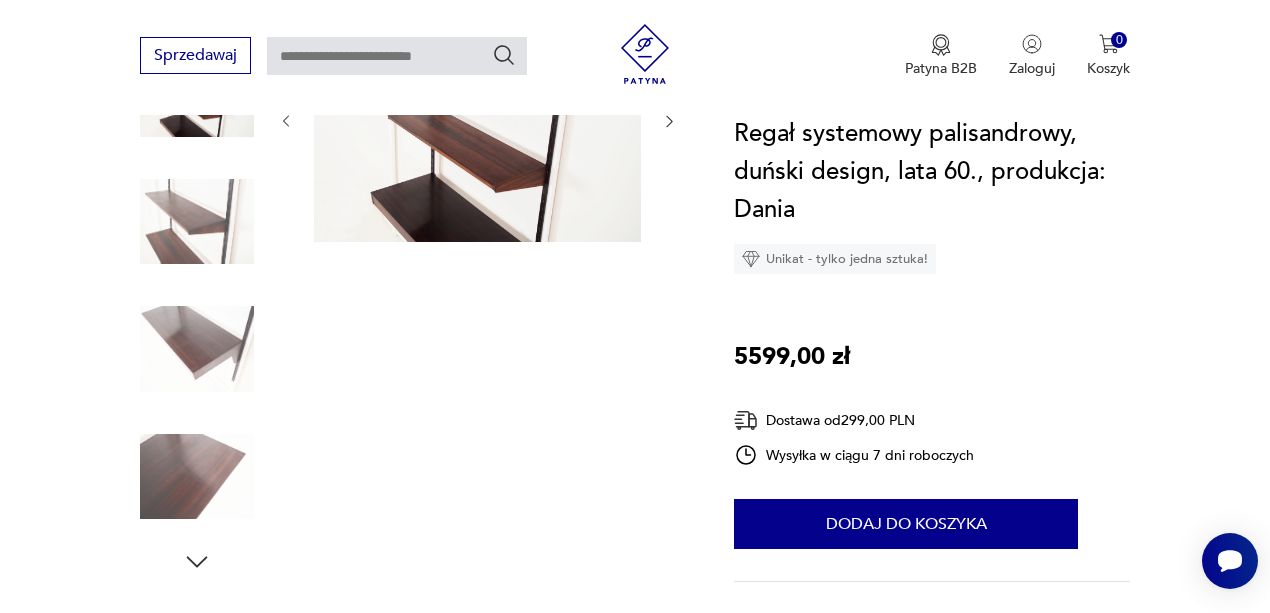 click at bounding box center (197, 477) 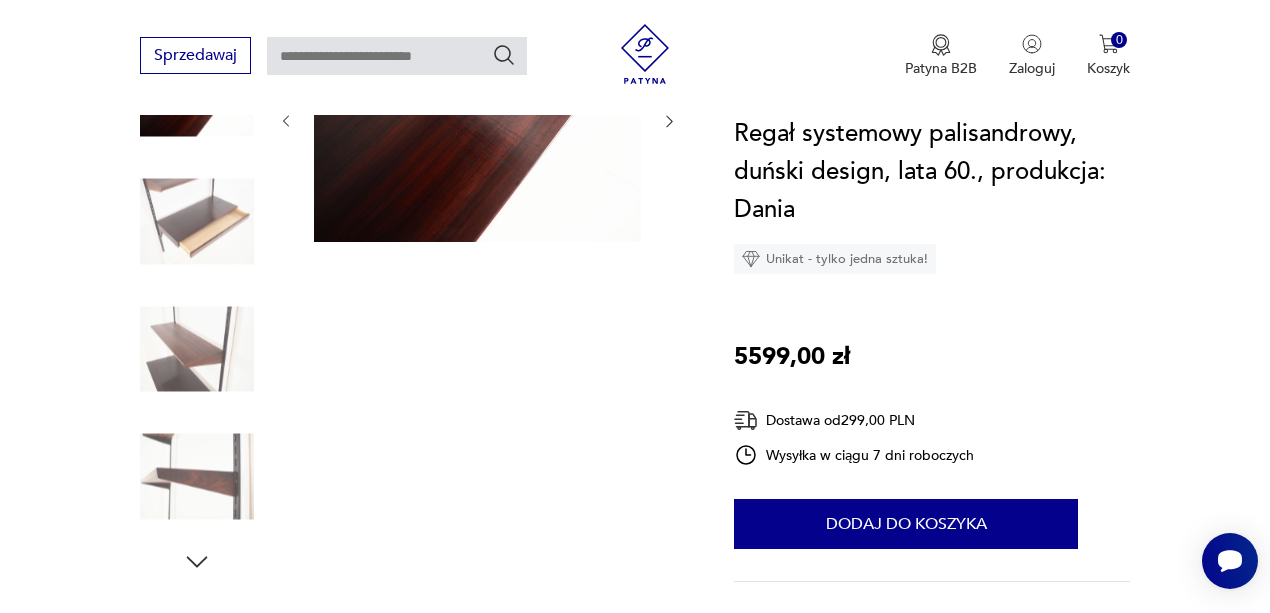click at bounding box center (197, 349) 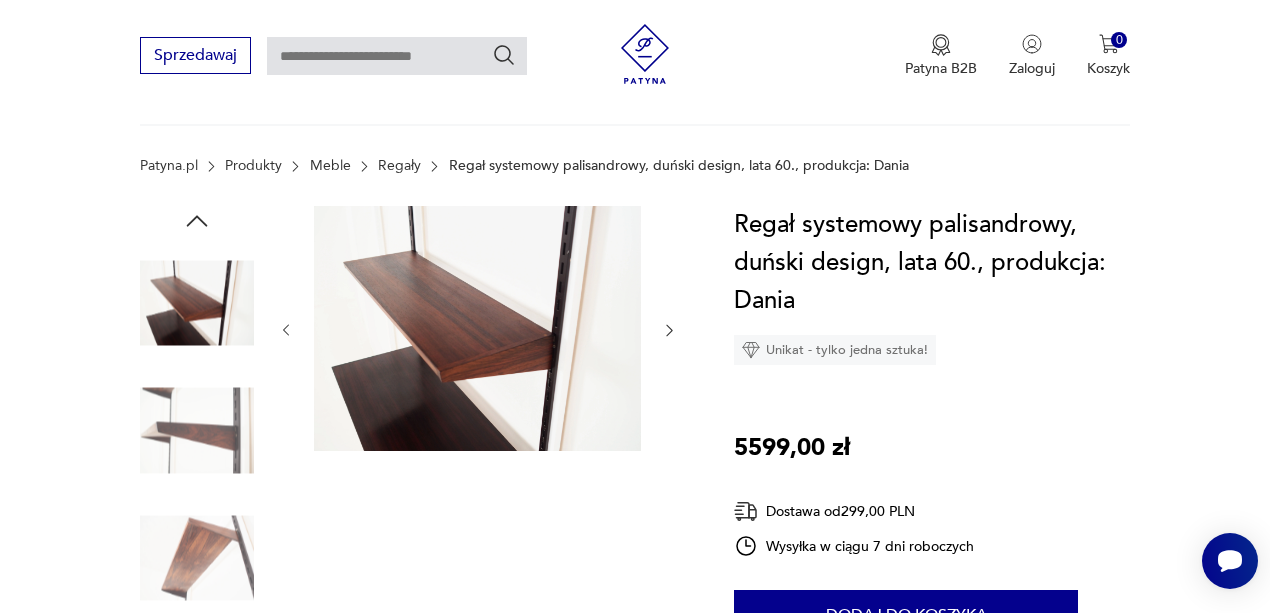 scroll, scrollTop: 66, scrollLeft: 0, axis: vertical 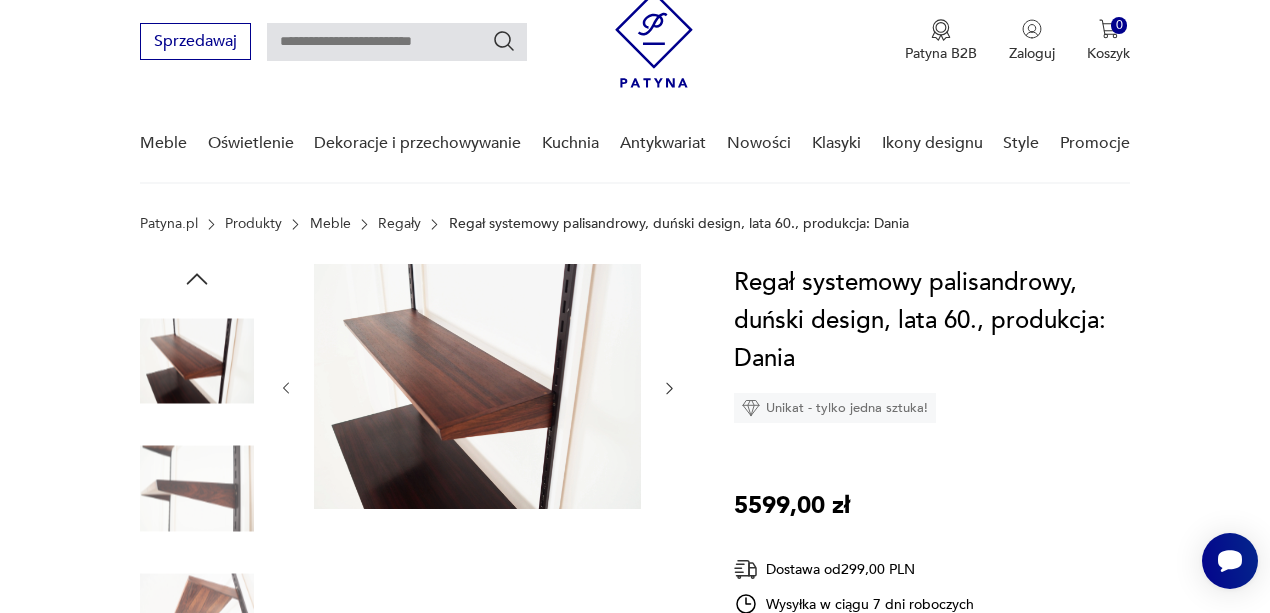 click at bounding box center (197, 489) 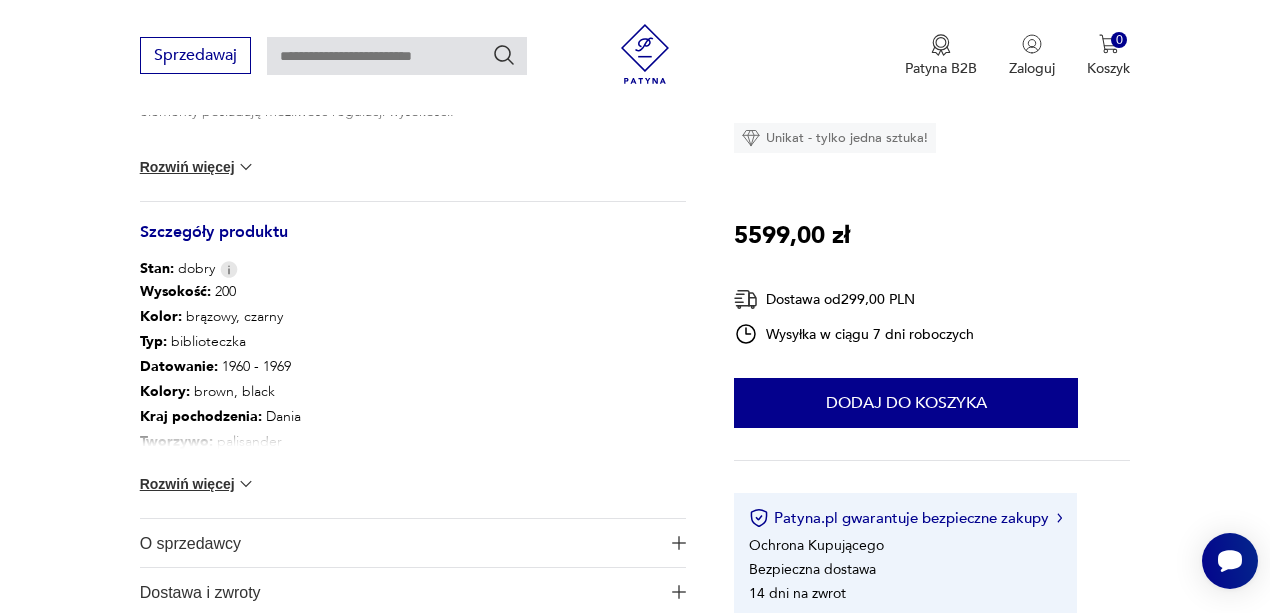 scroll, scrollTop: 1000, scrollLeft: 0, axis: vertical 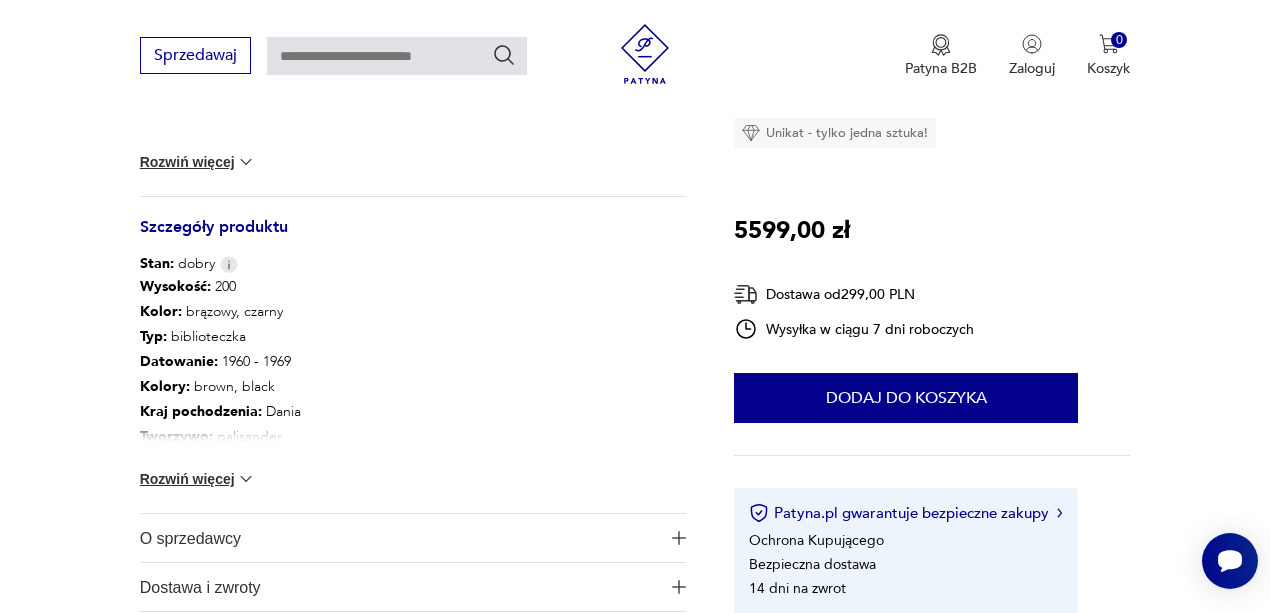 click on "Wysokość : 200 Kolor: brązowy, czarny Typ : biblioteczka Datowanie : 1960 - 1969 Kolory : brown, black Kraj pochodzenia : [COUNTRY] Tworzywo : palisander Wysokość : 200 Szerokość : 88 Głębokość : 41 Liczba sztuk: 1 Tagi: vintage , black friday Rozwiń więcej" at bounding box center (413, 393) 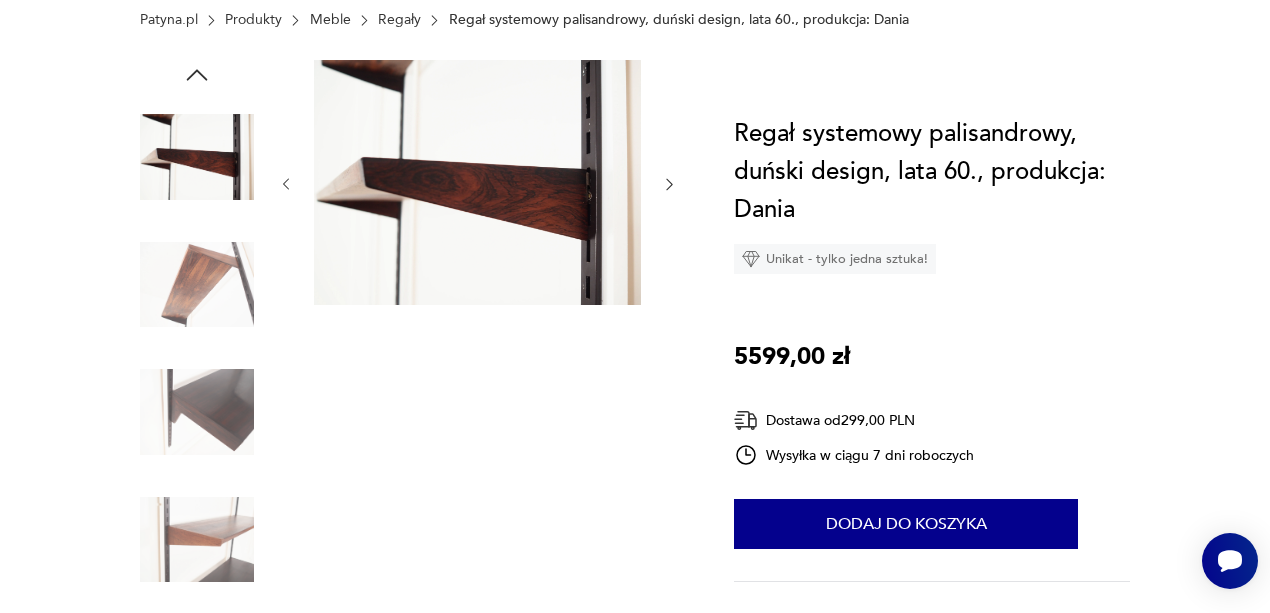 scroll, scrollTop: 333, scrollLeft: 0, axis: vertical 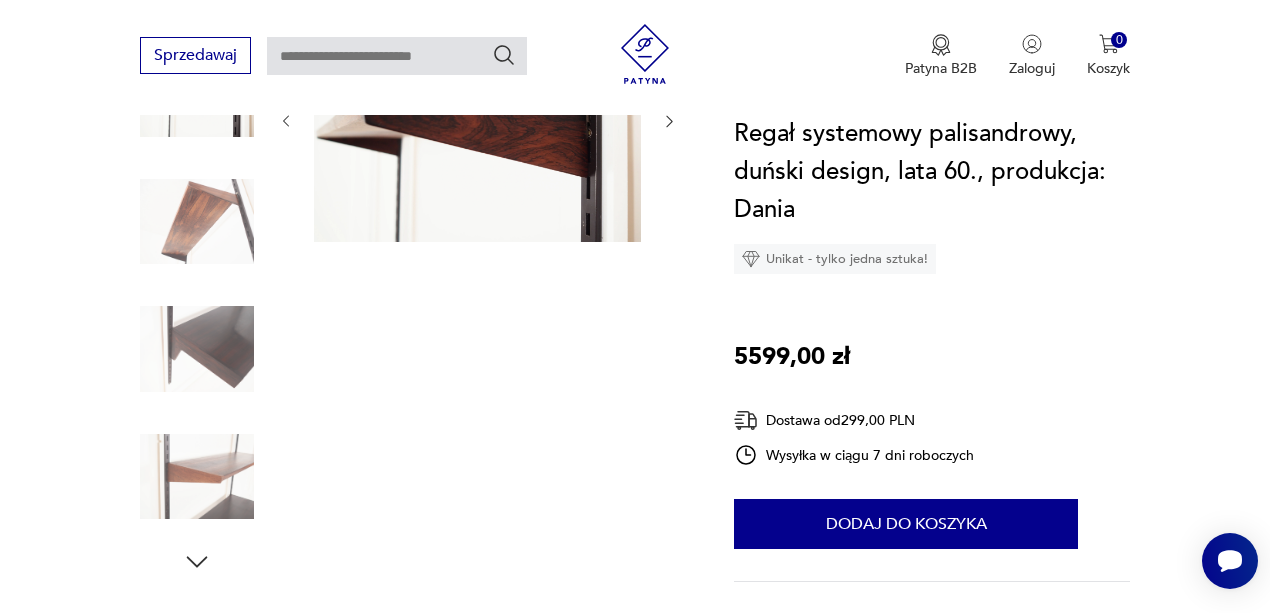 click 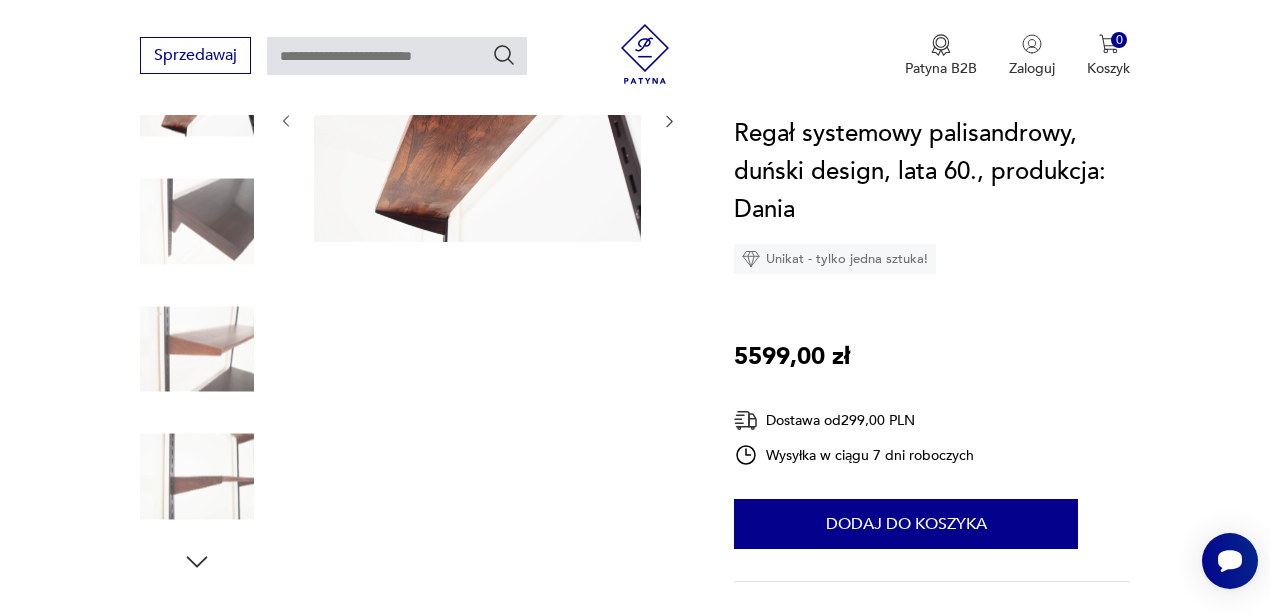 click 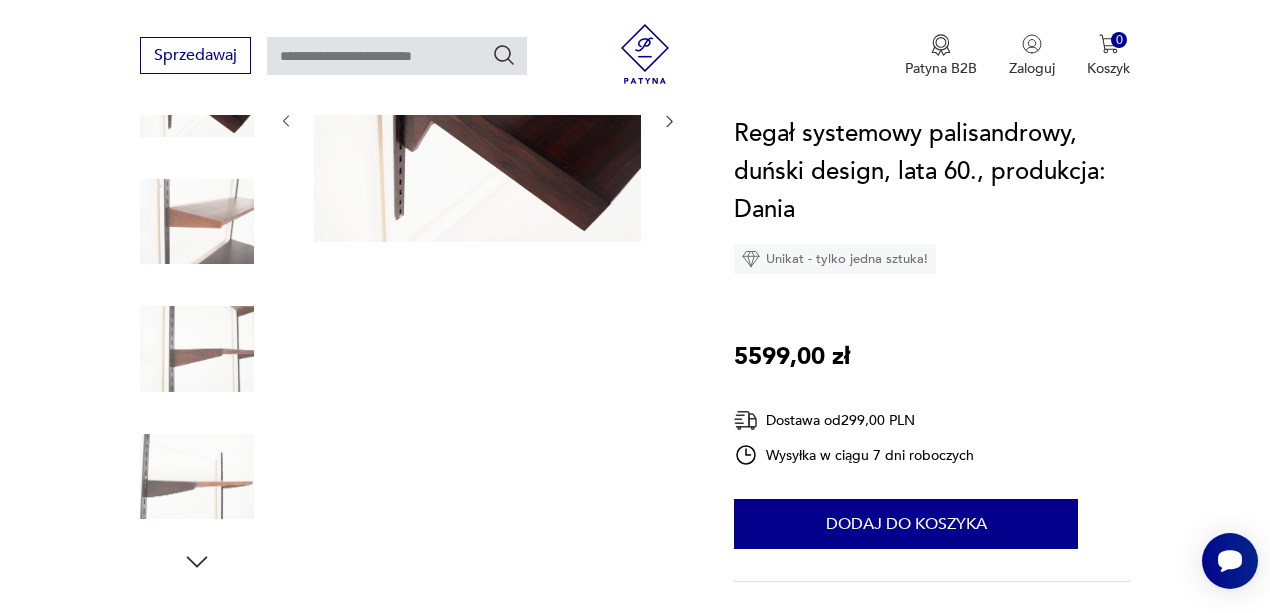 click 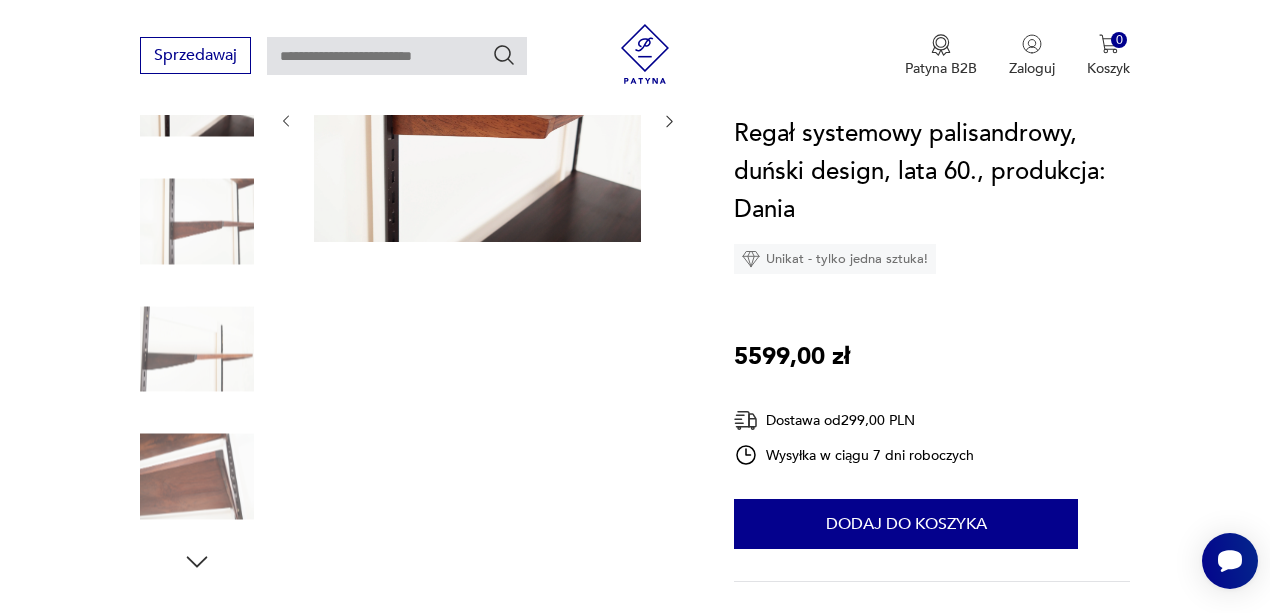 click at bounding box center (197, 477) 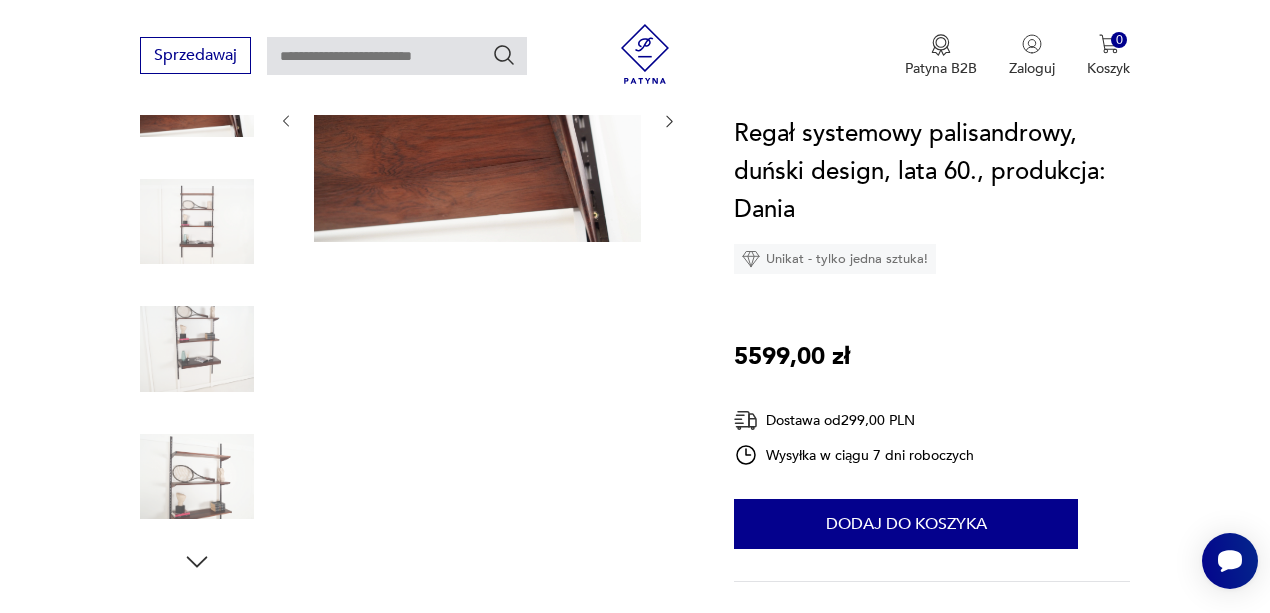 click at bounding box center [197, 477] 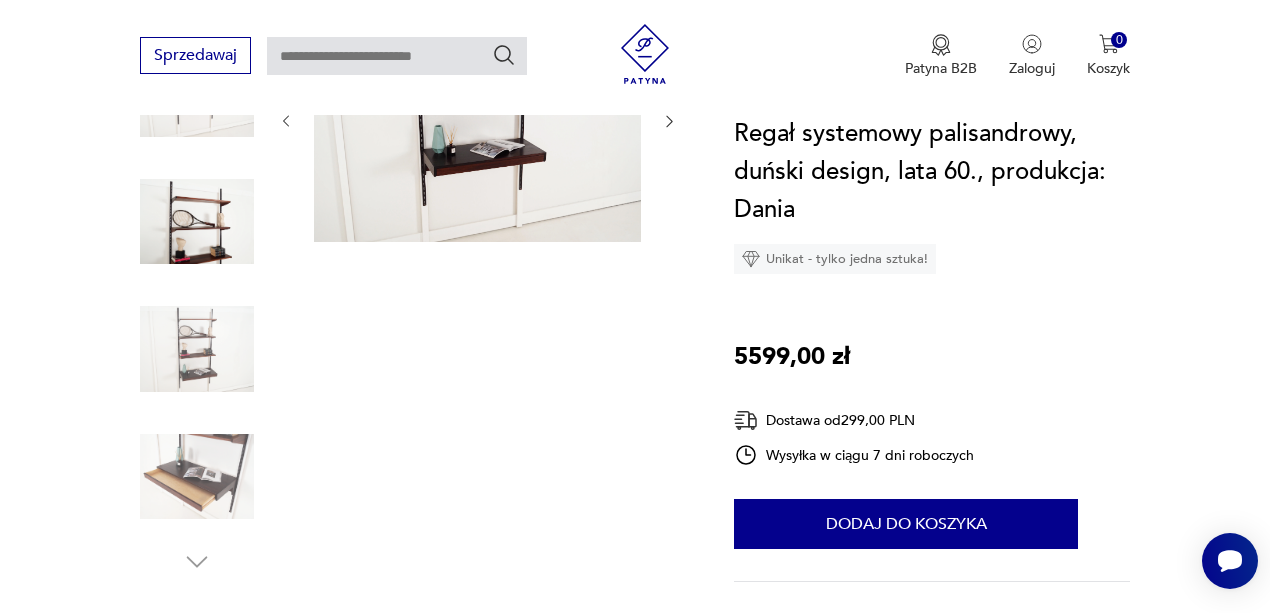 click at bounding box center (197, 222) 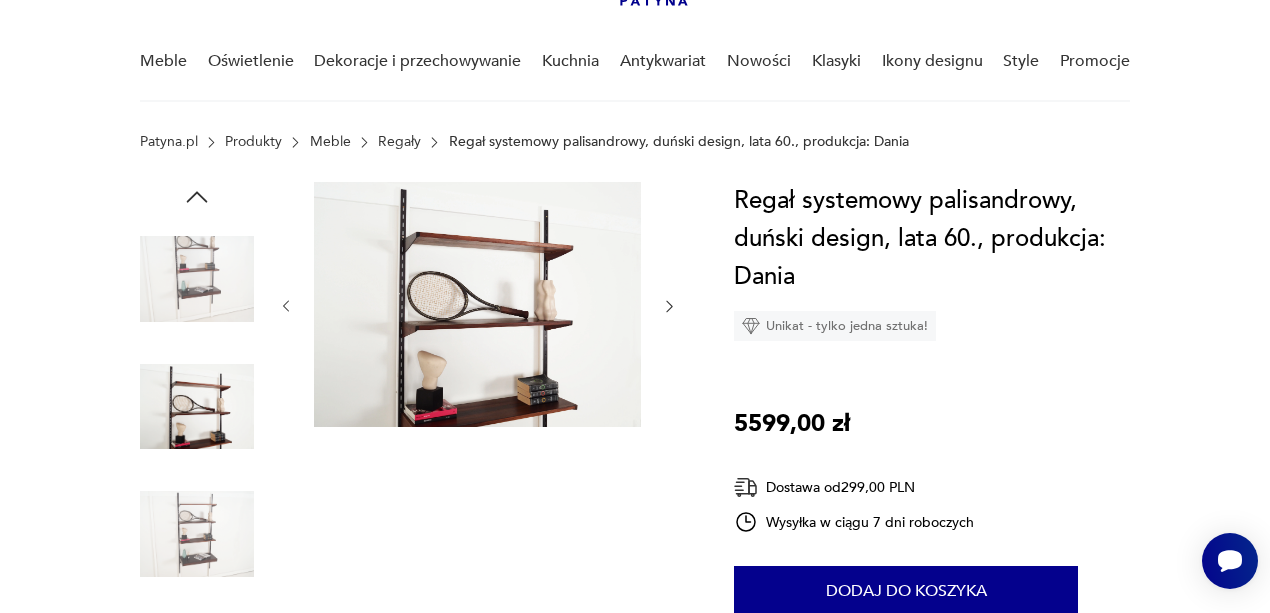 scroll, scrollTop: 133, scrollLeft: 0, axis: vertical 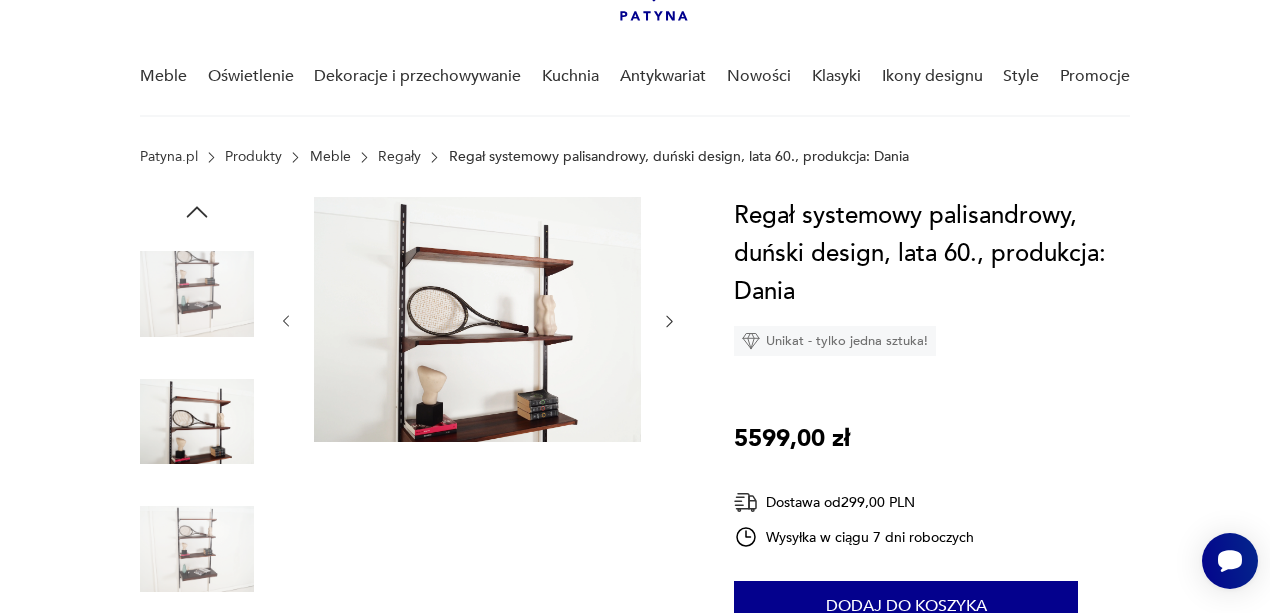 click 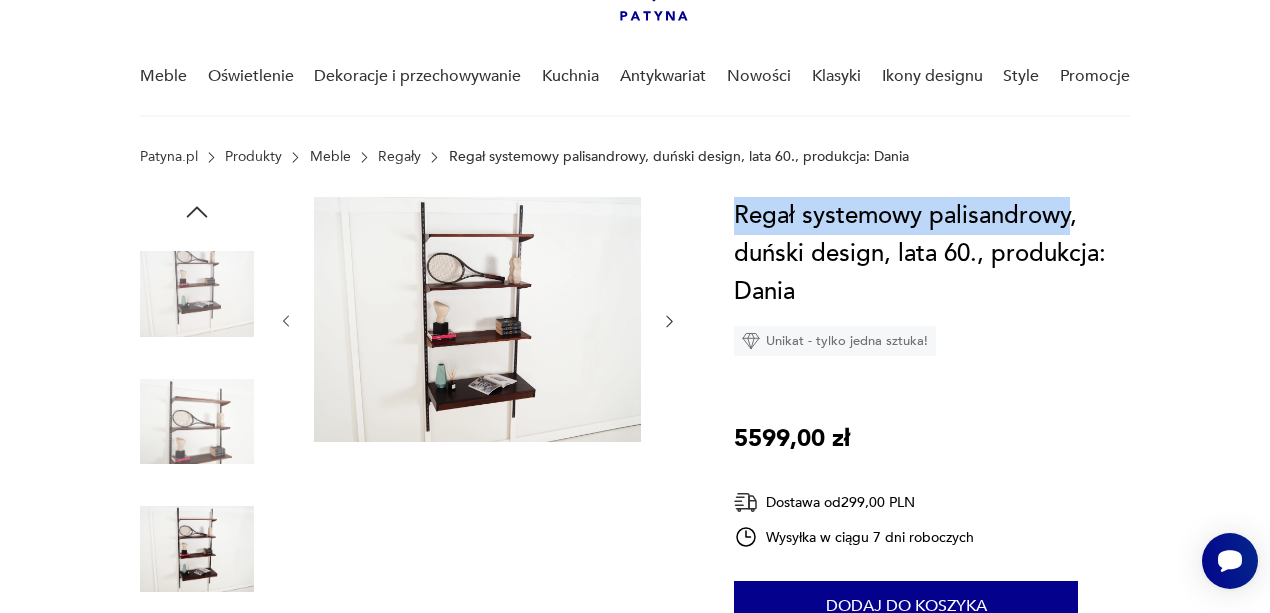 drag, startPoint x: 728, startPoint y: 212, endPoint x: 1072, endPoint y: 218, distance: 344.0523 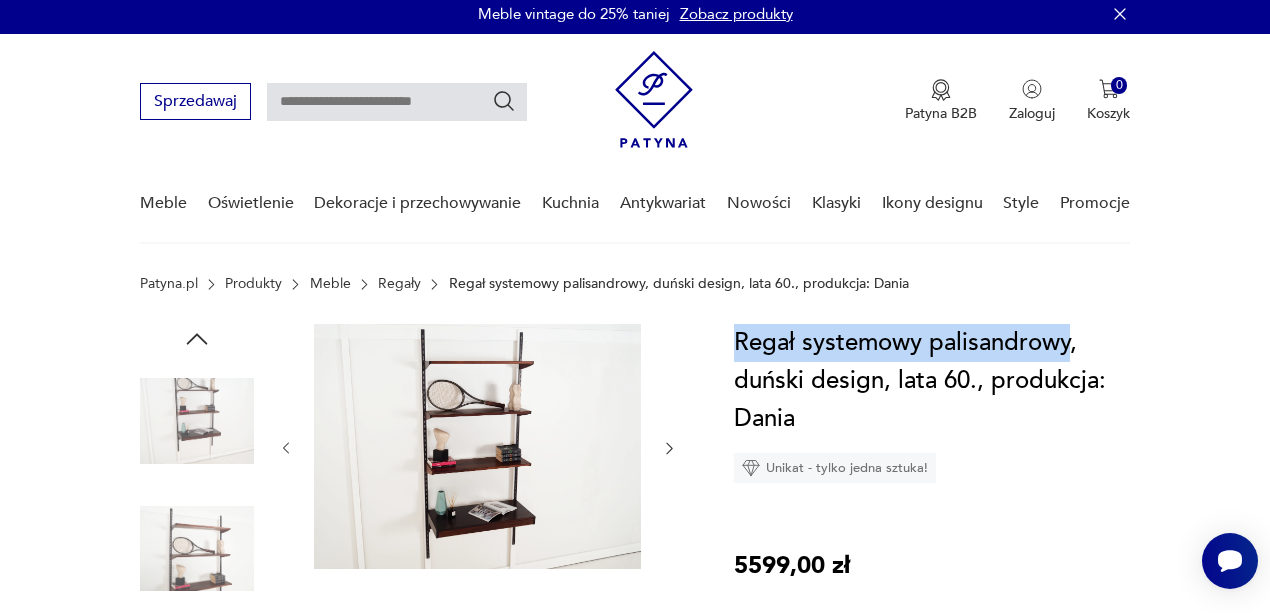 scroll, scrollTop: 0, scrollLeft: 0, axis: both 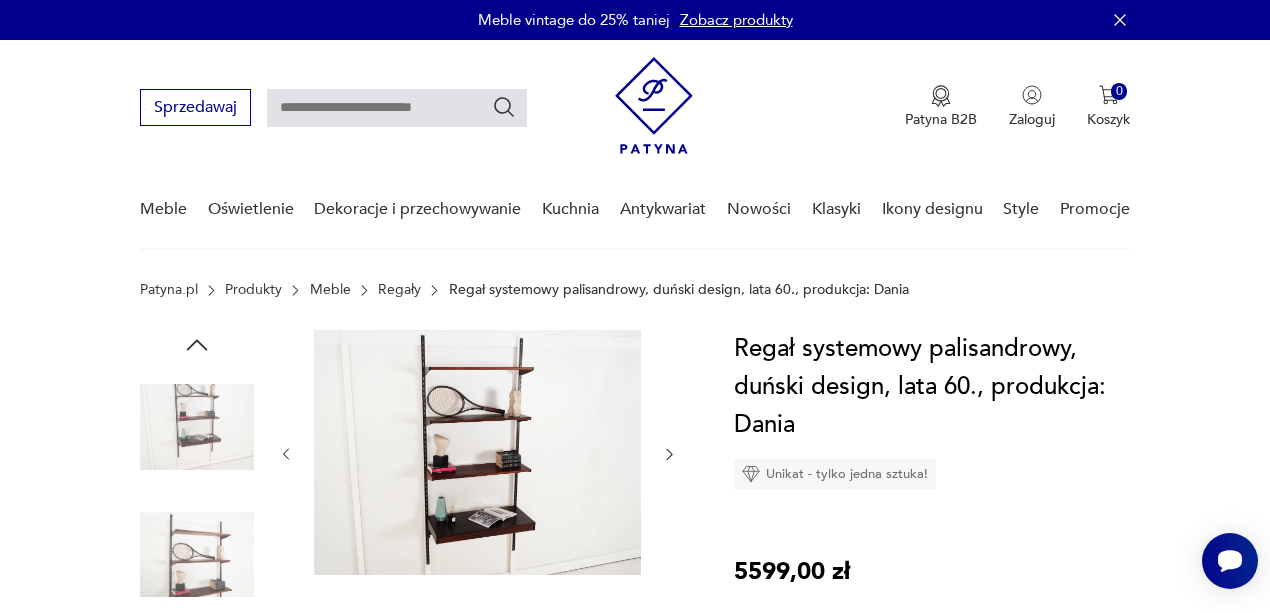 click at bounding box center [397, 108] 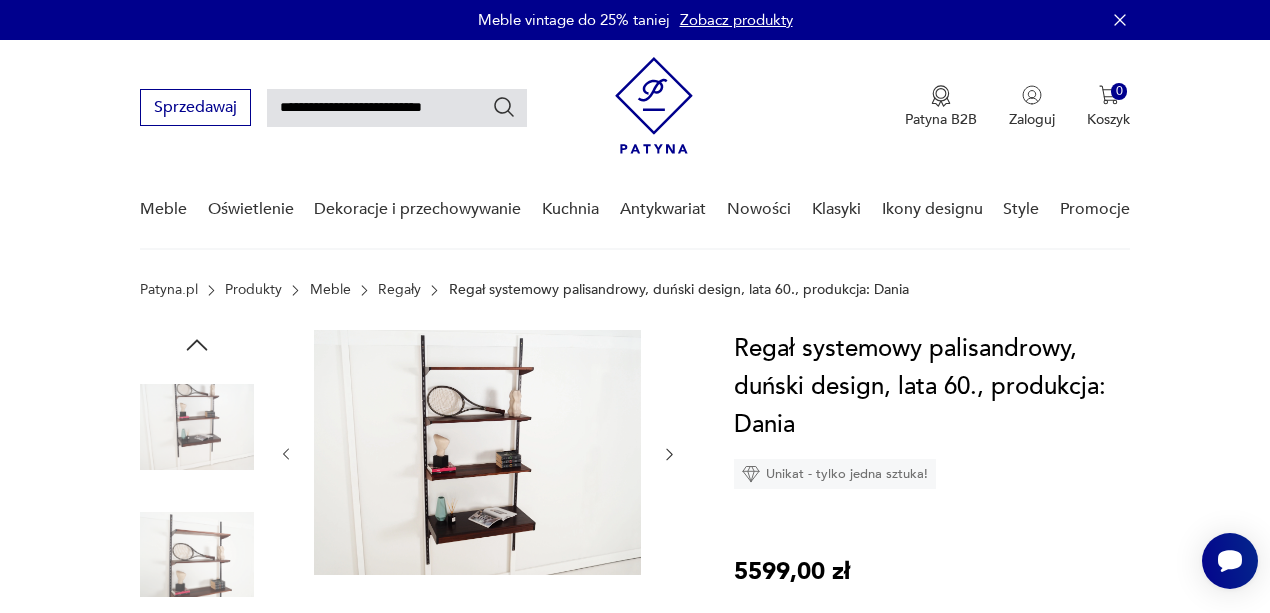 type on "**********" 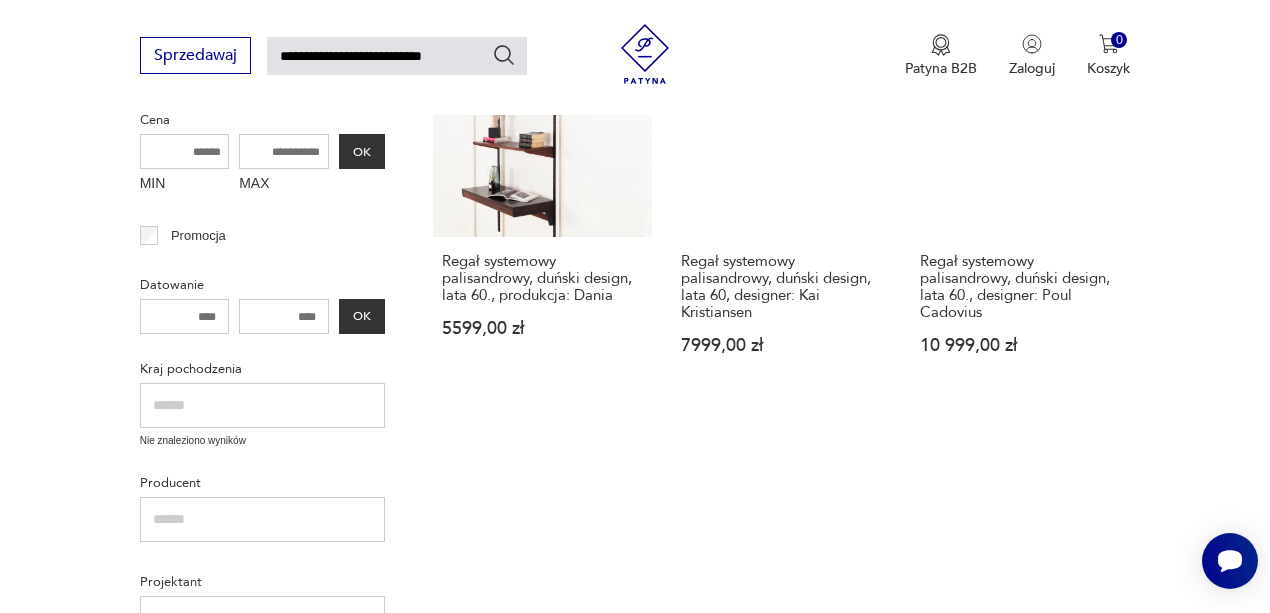 scroll, scrollTop: 284, scrollLeft: 0, axis: vertical 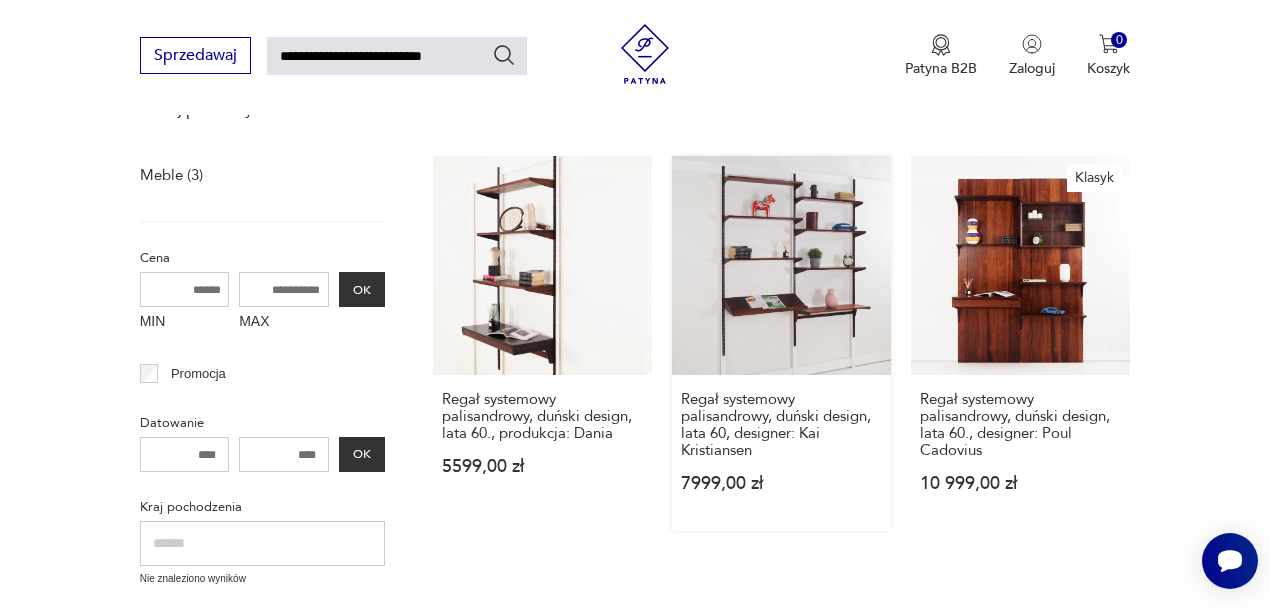 click on "Regał systemowy palisandrowy, duński design, lata 60, designer: [DESIGNER] [PRICE] zł" at bounding box center (781, 343) 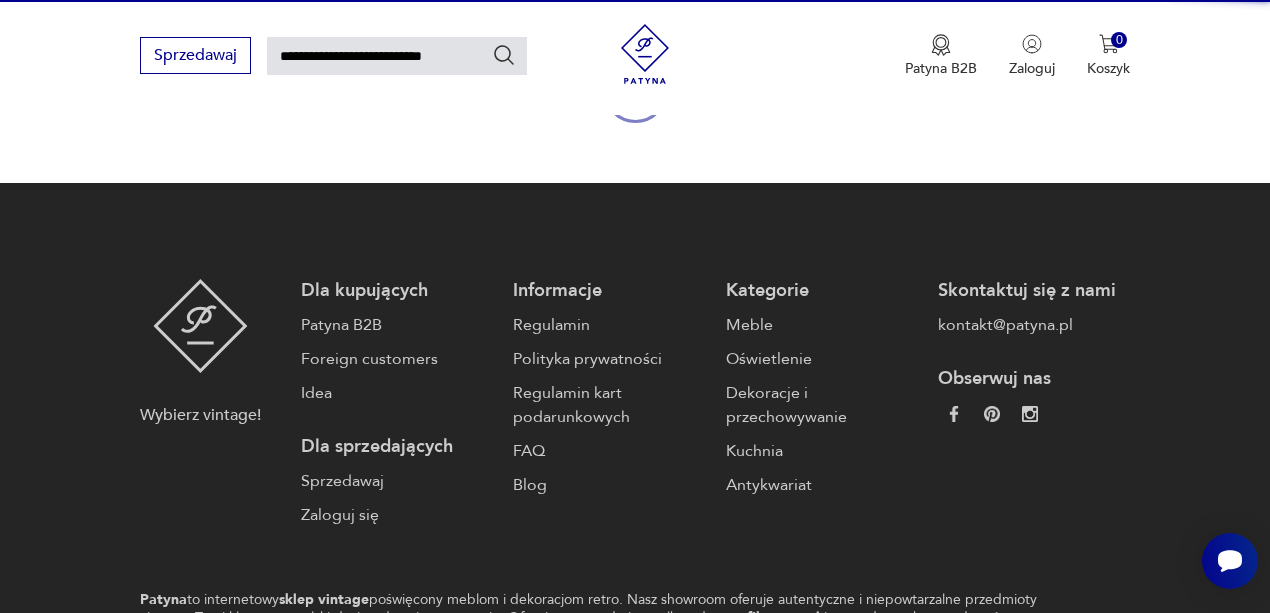 type 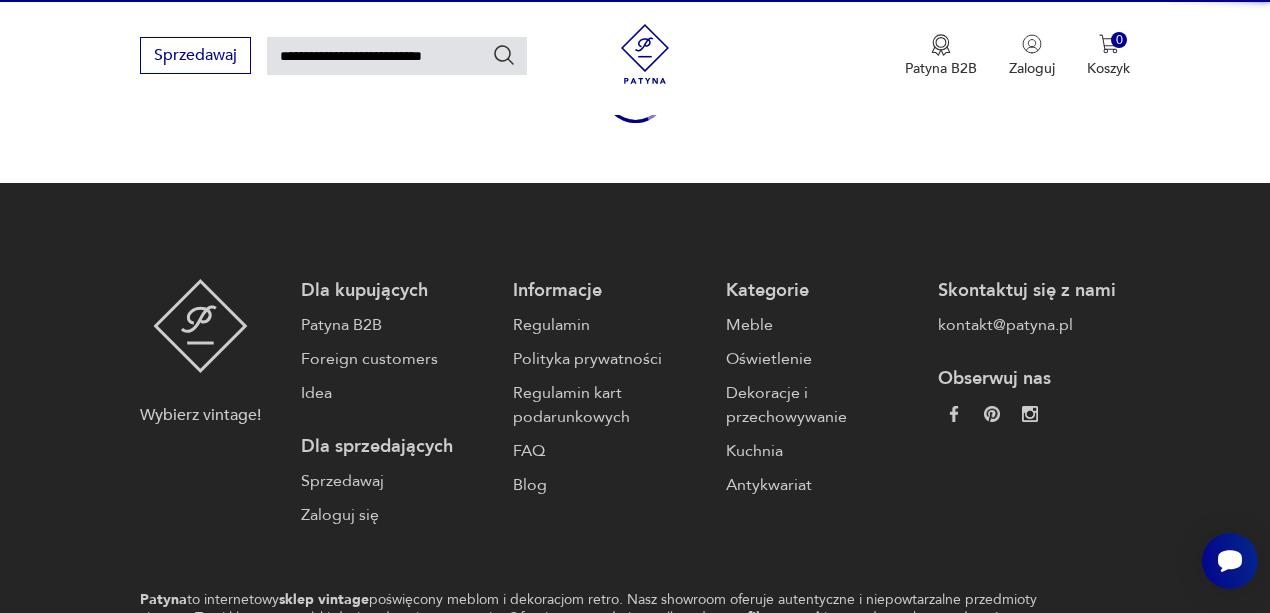 type 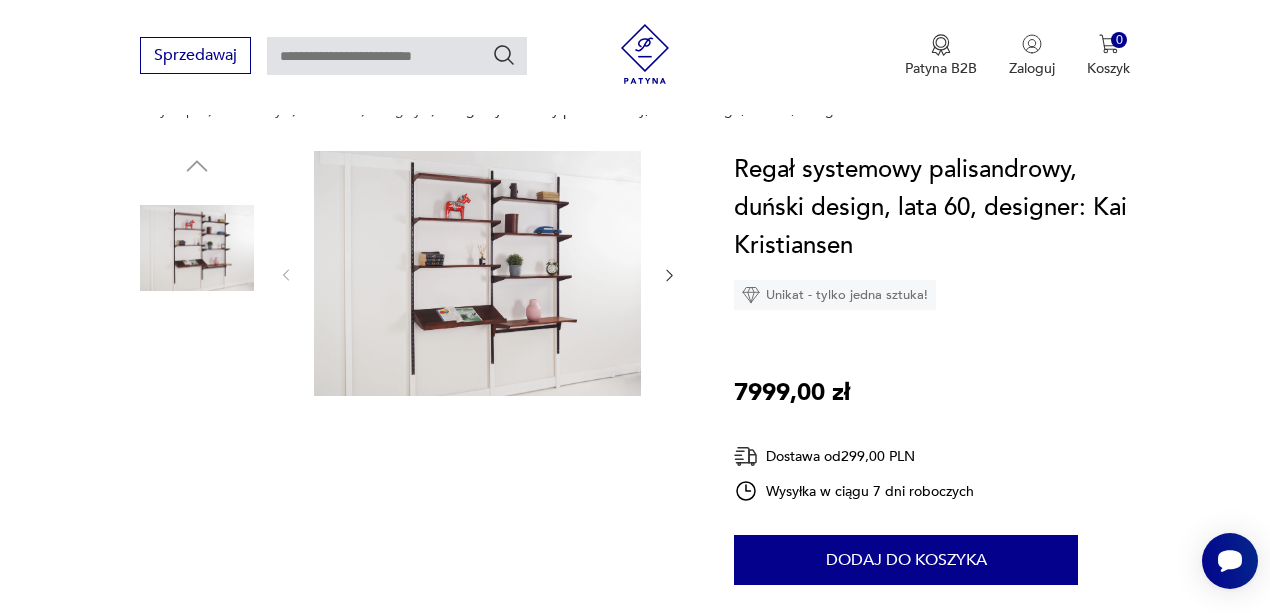scroll, scrollTop: 200, scrollLeft: 0, axis: vertical 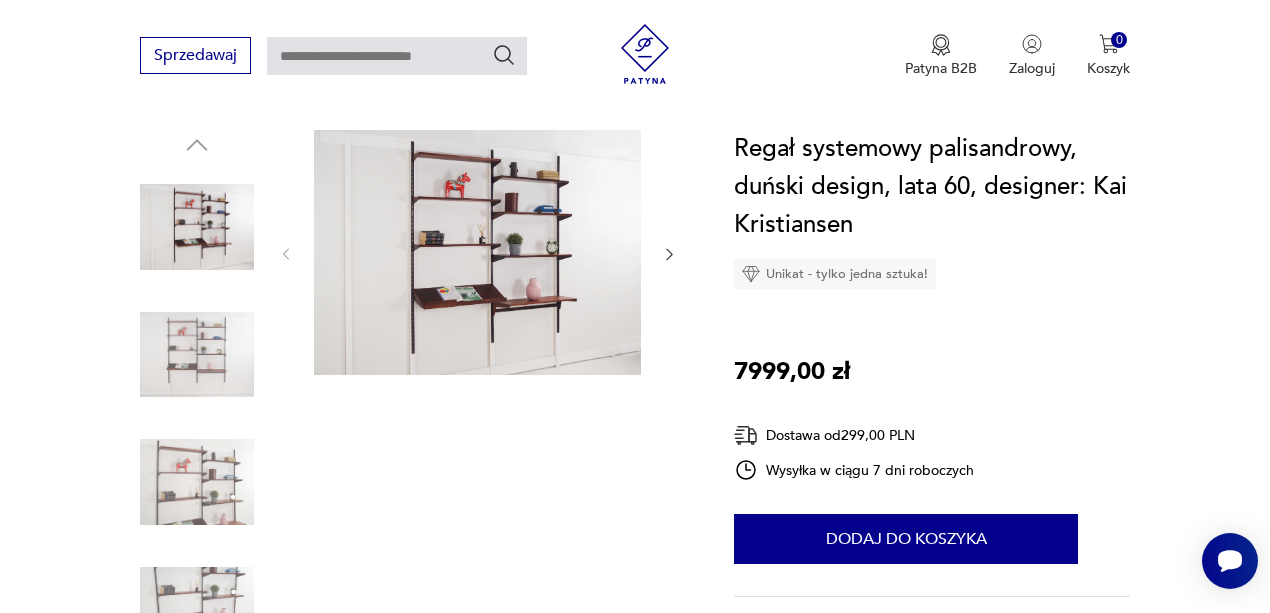 click at bounding box center [197, 482] 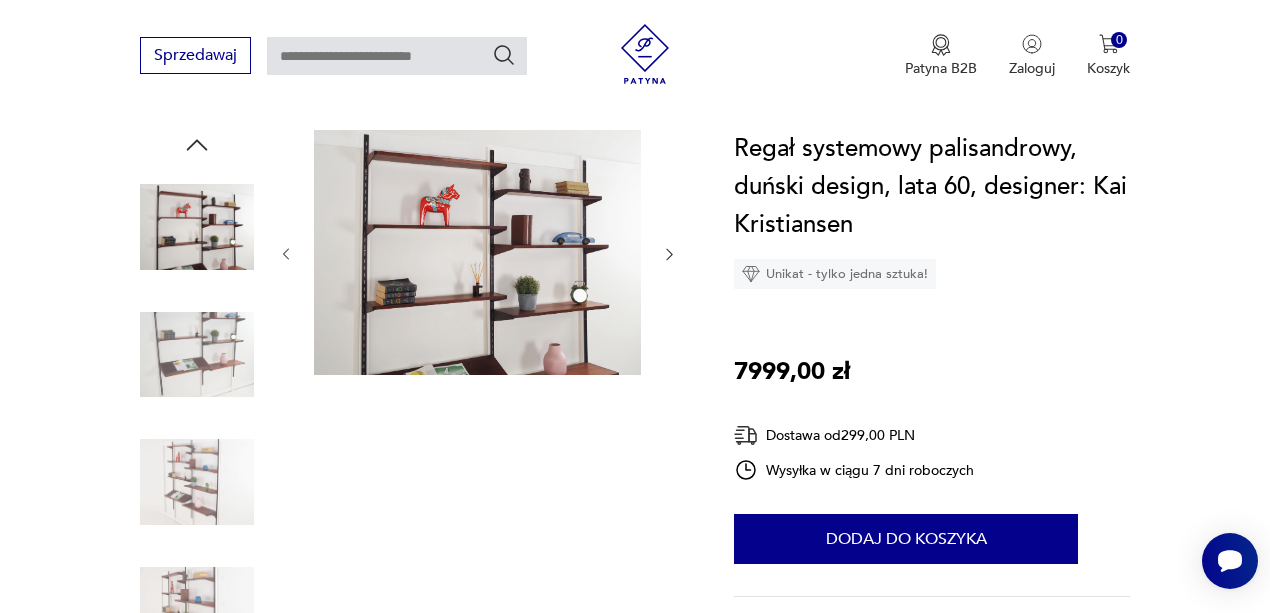 click 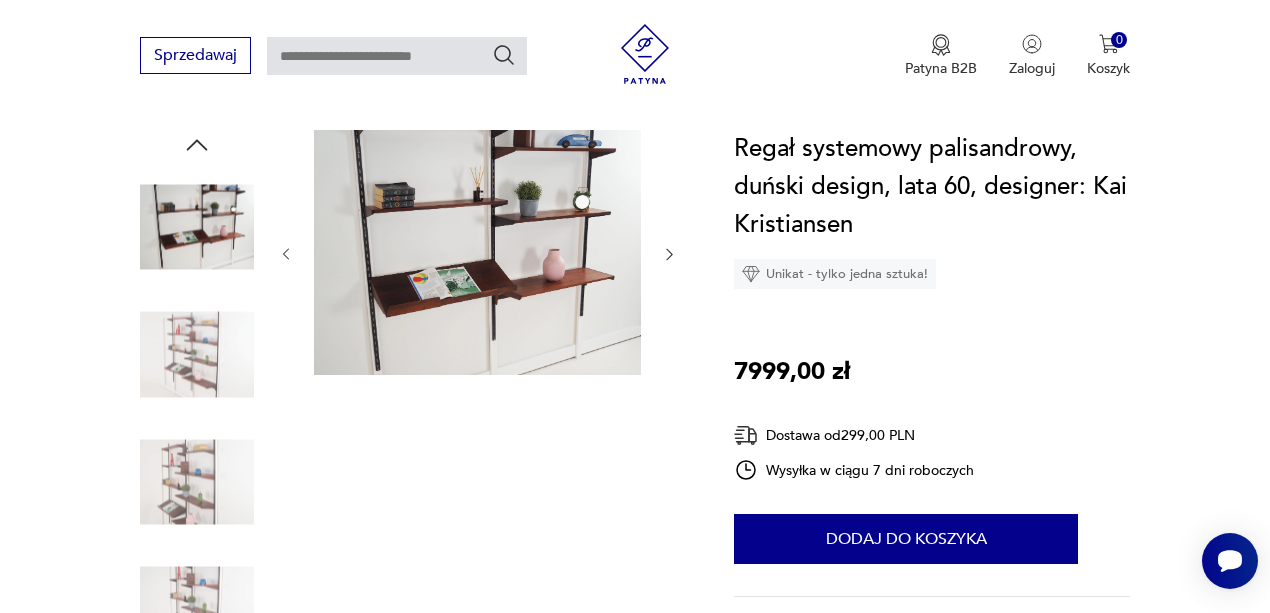 click 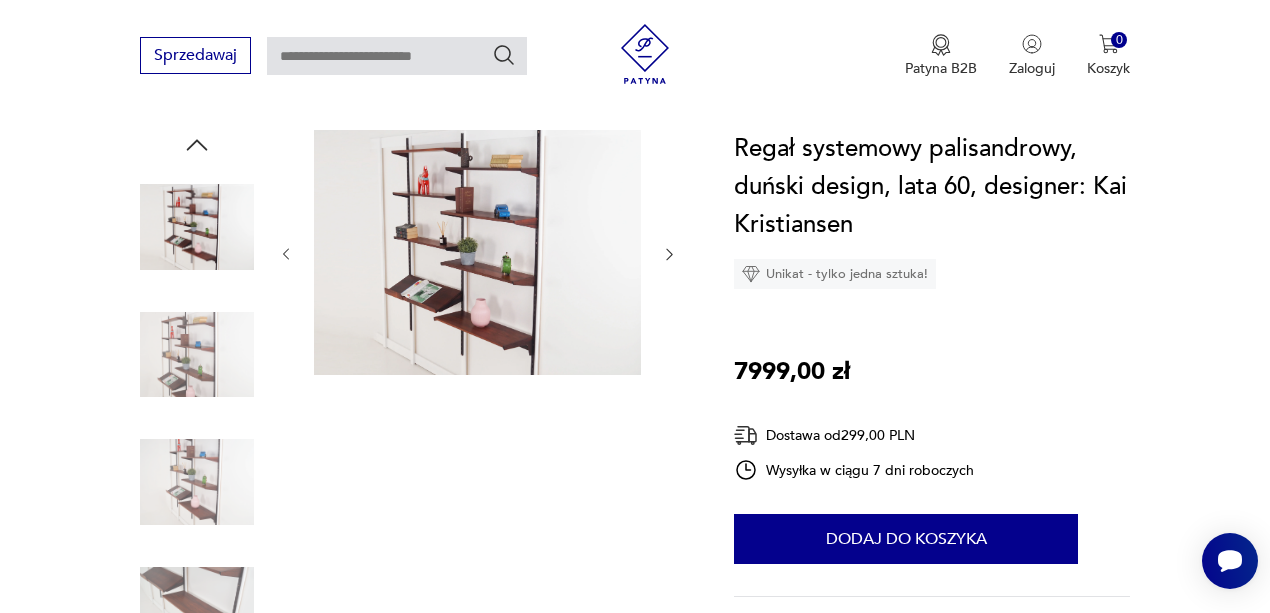 click 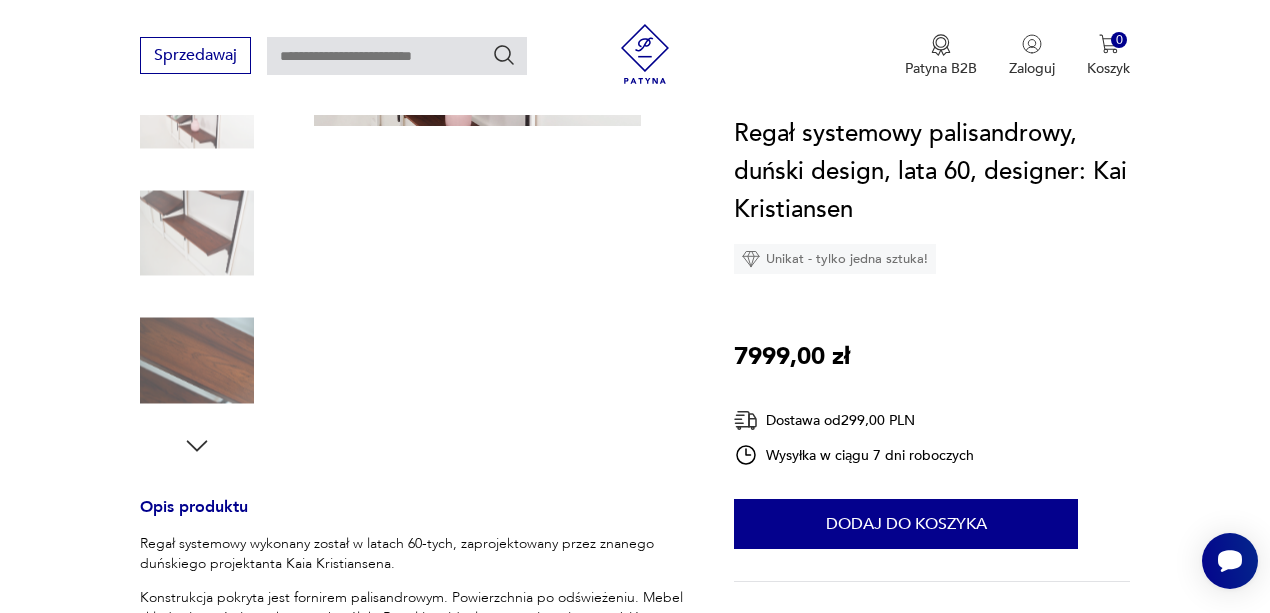 scroll, scrollTop: 266, scrollLeft: 0, axis: vertical 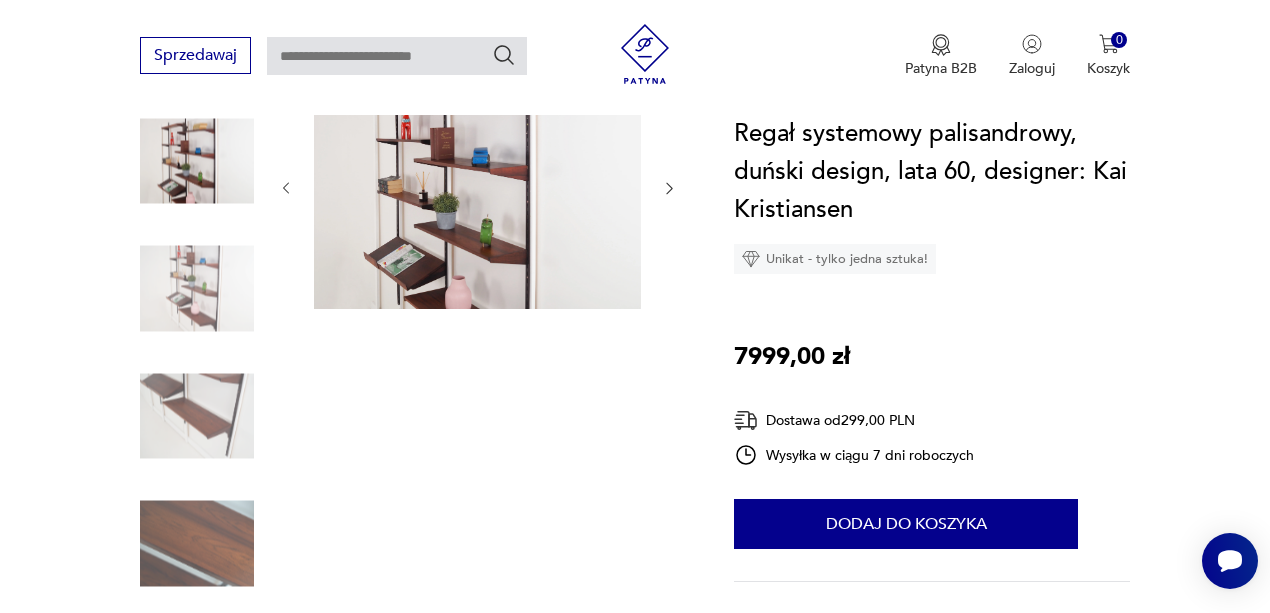 click at bounding box center (197, 416) 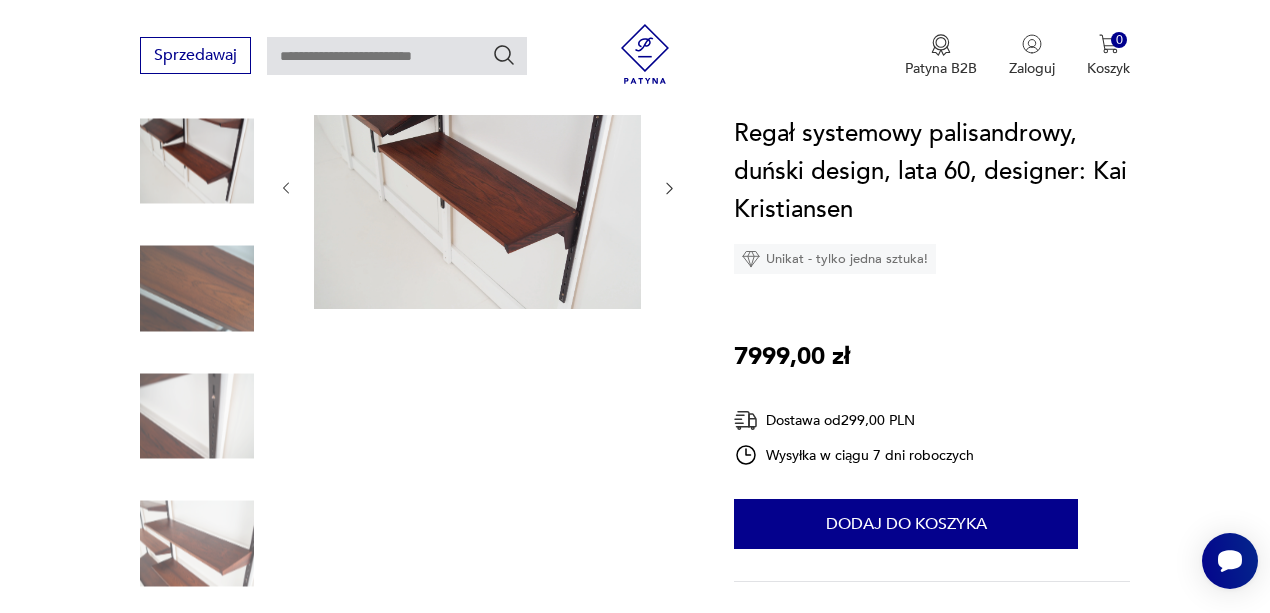 click at bounding box center [477, 186] 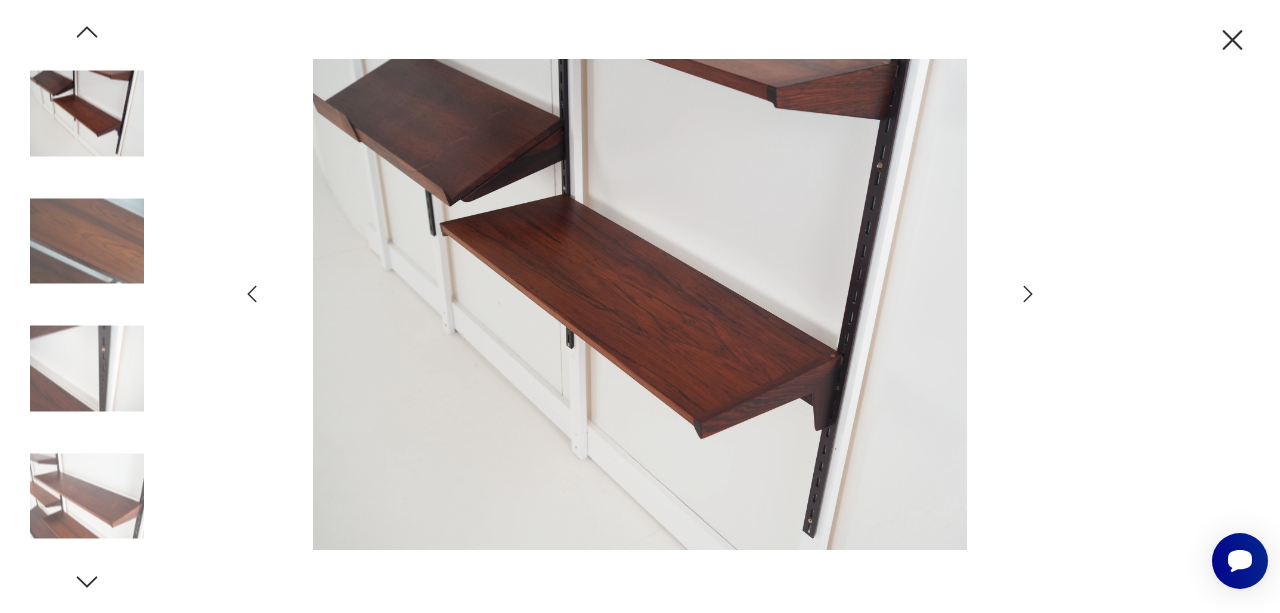 click 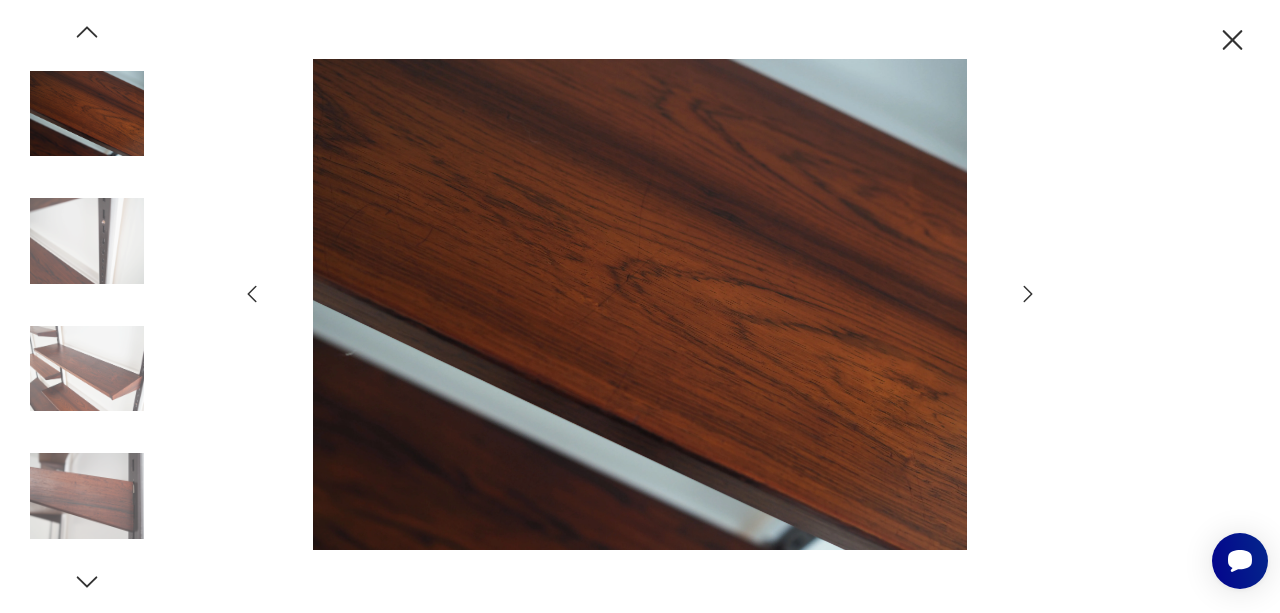 click 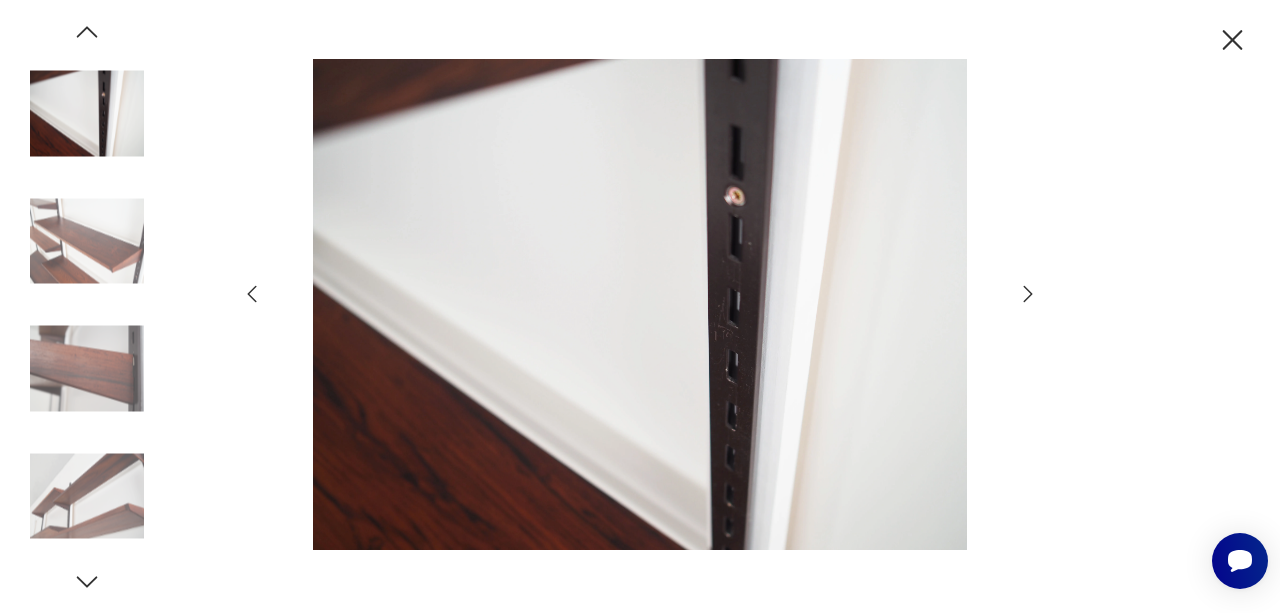 click 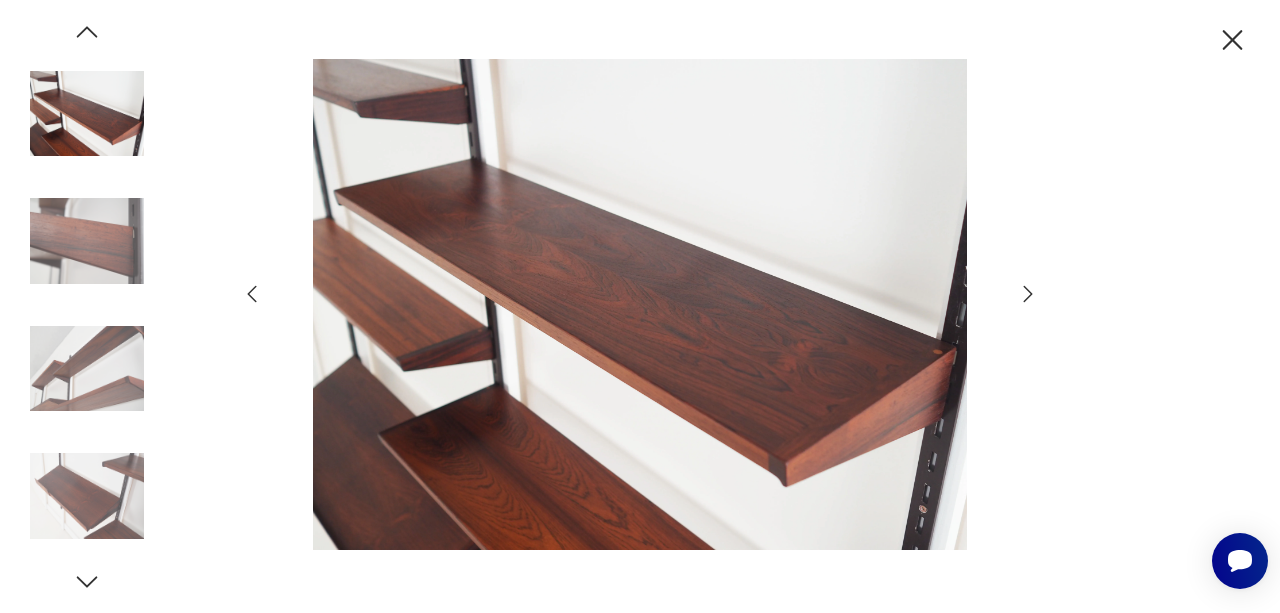 click 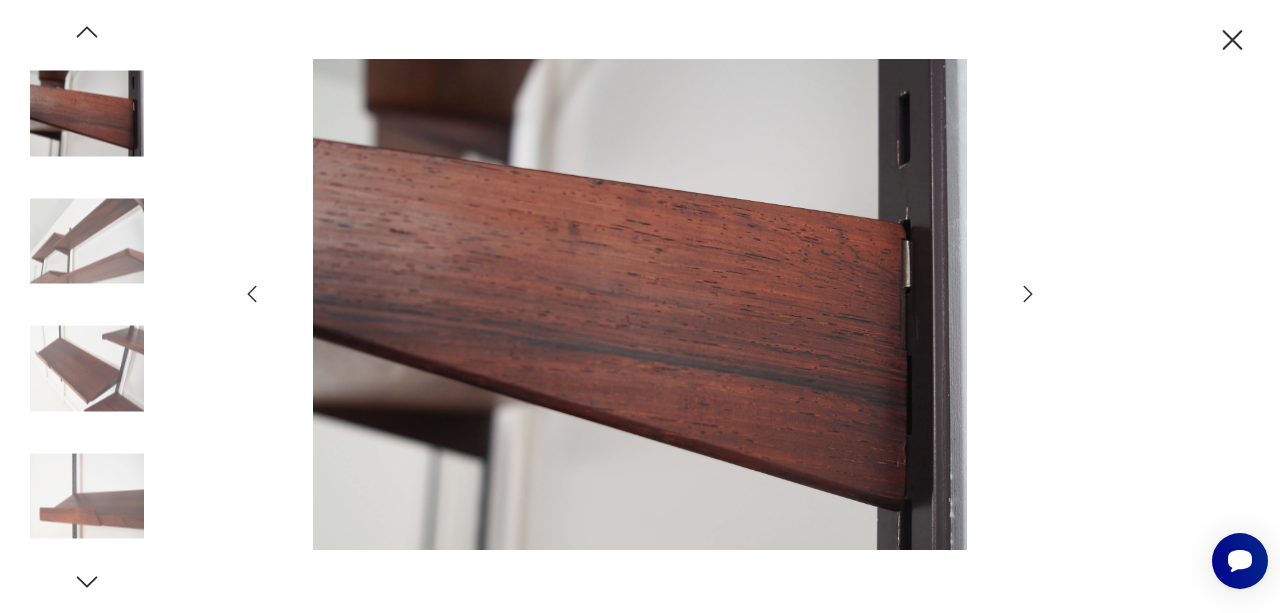 click 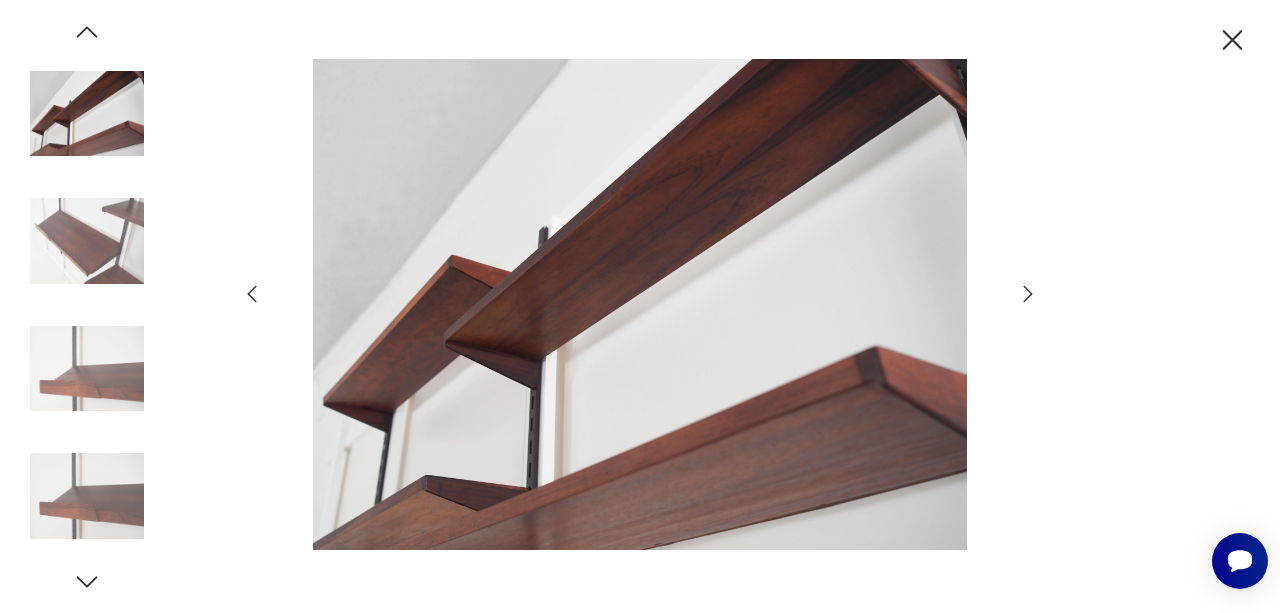 drag, startPoint x: 1237, startPoint y: 42, endPoint x: 1226, endPoint y: 46, distance: 11.7046995 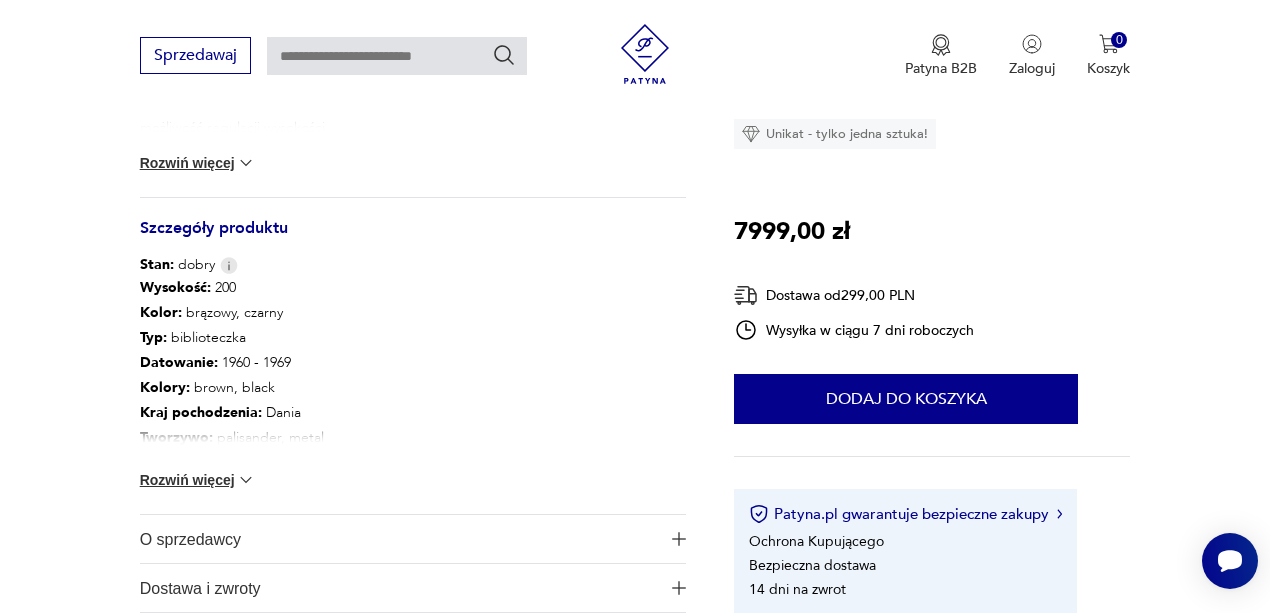 scroll, scrollTop: 1000, scrollLeft: 0, axis: vertical 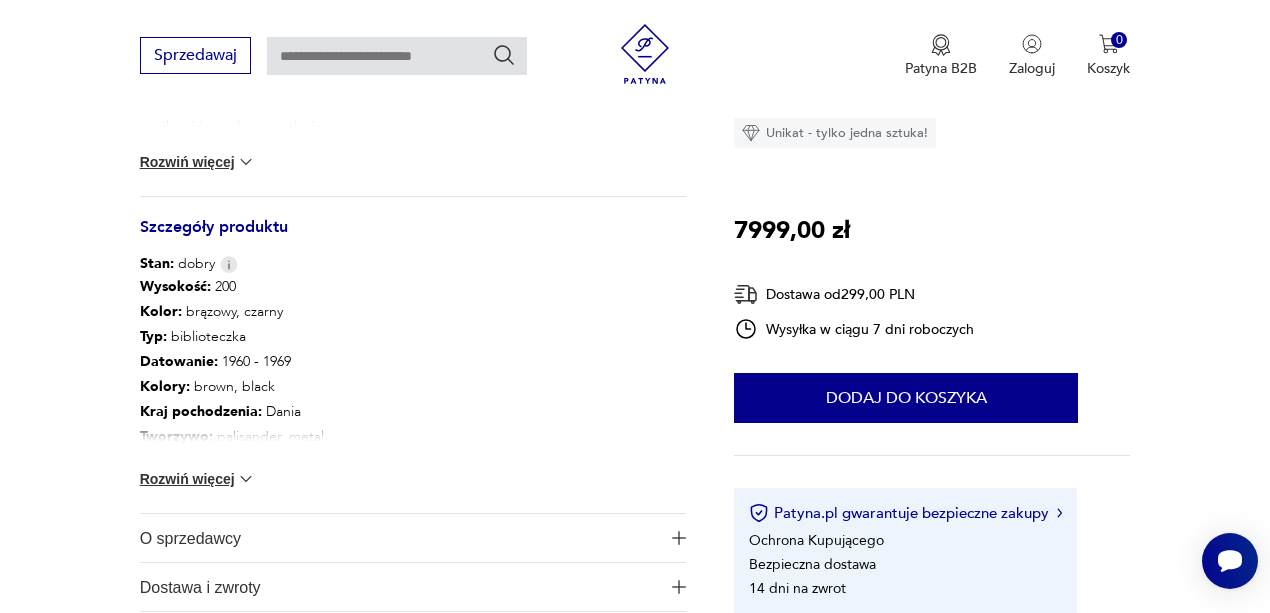 click at bounding box center [246, 479] 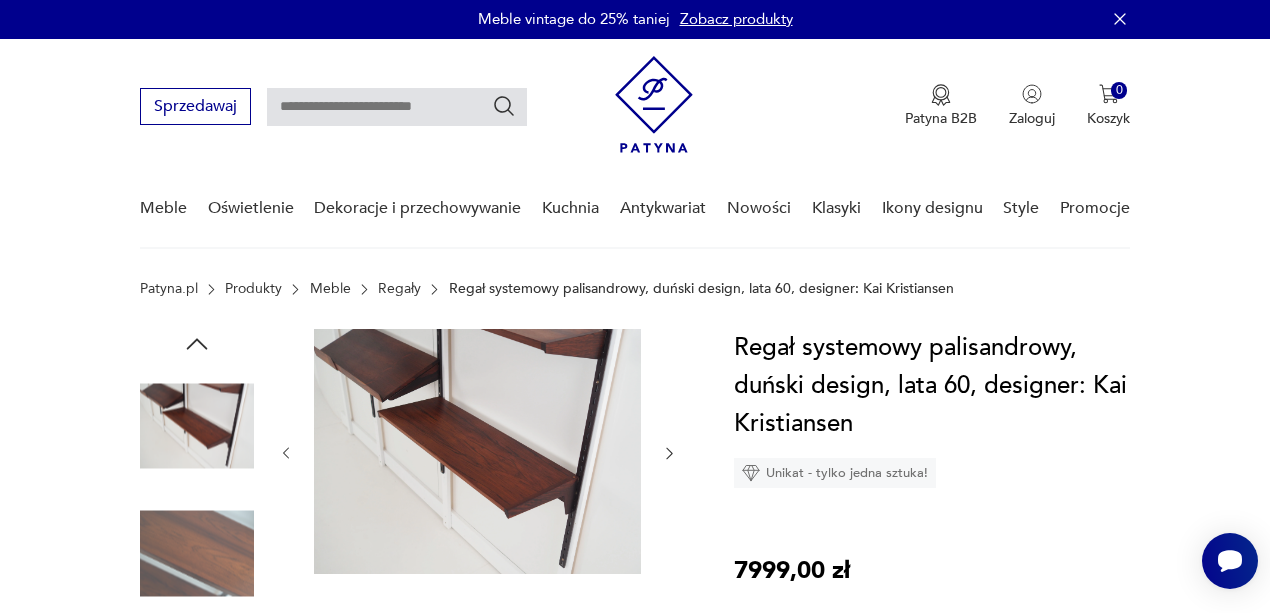 scroll, scrollTop: 0, scrollLeft: 0, axis: both 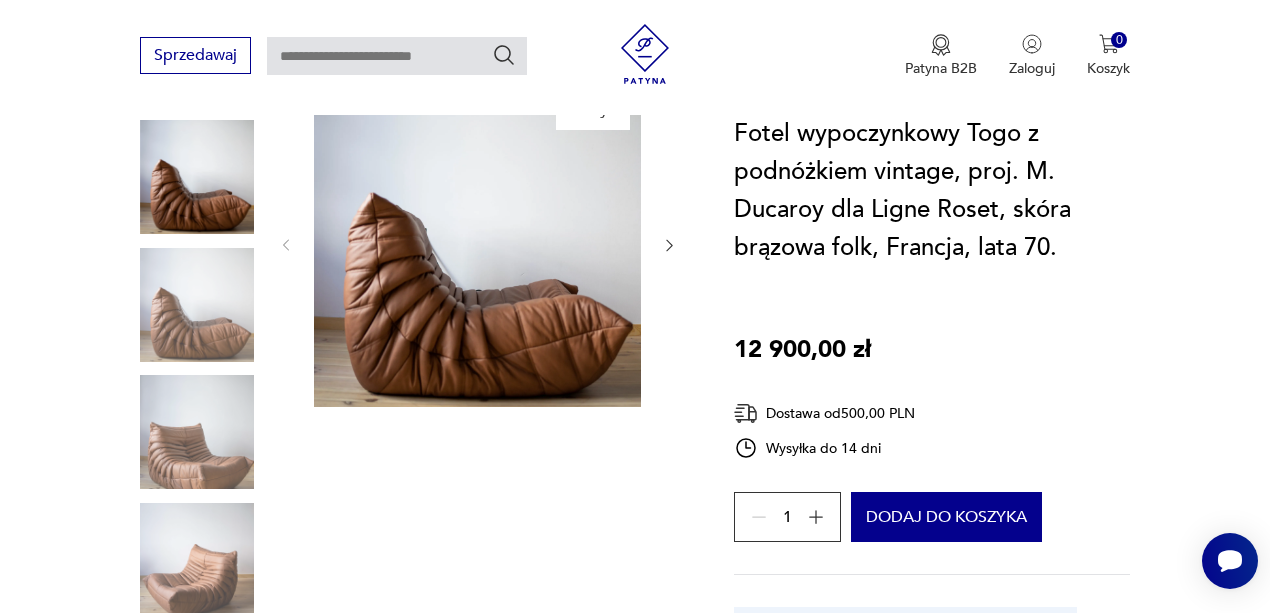 click at bounding box center (197, 560) 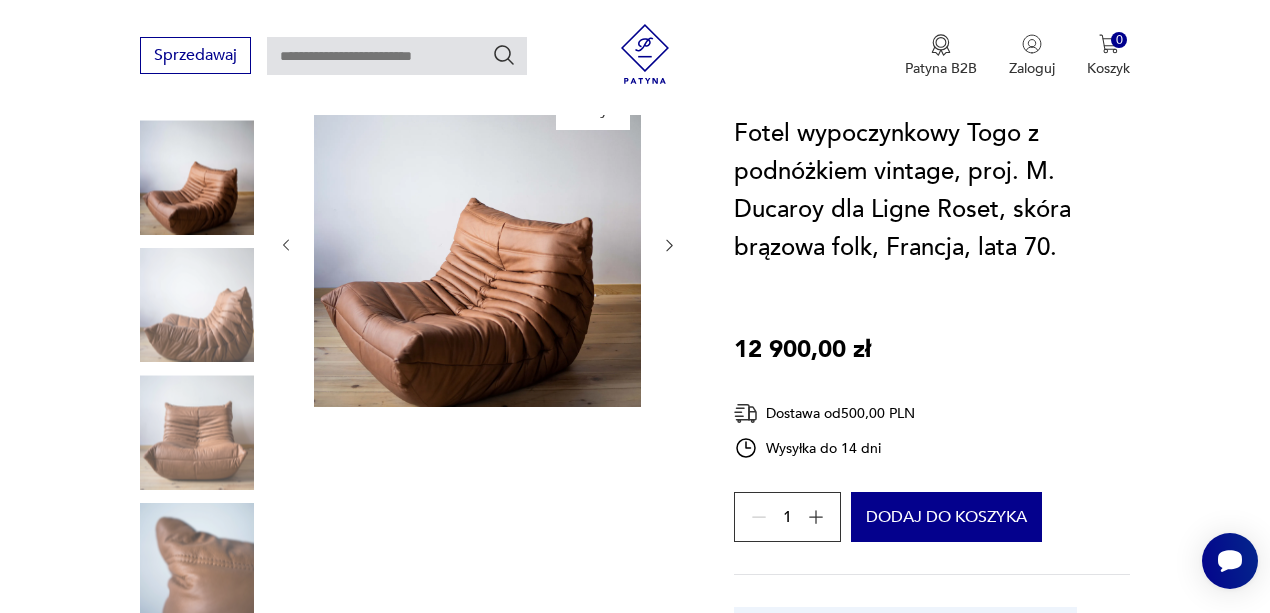 click at bounding box center [477, 243] 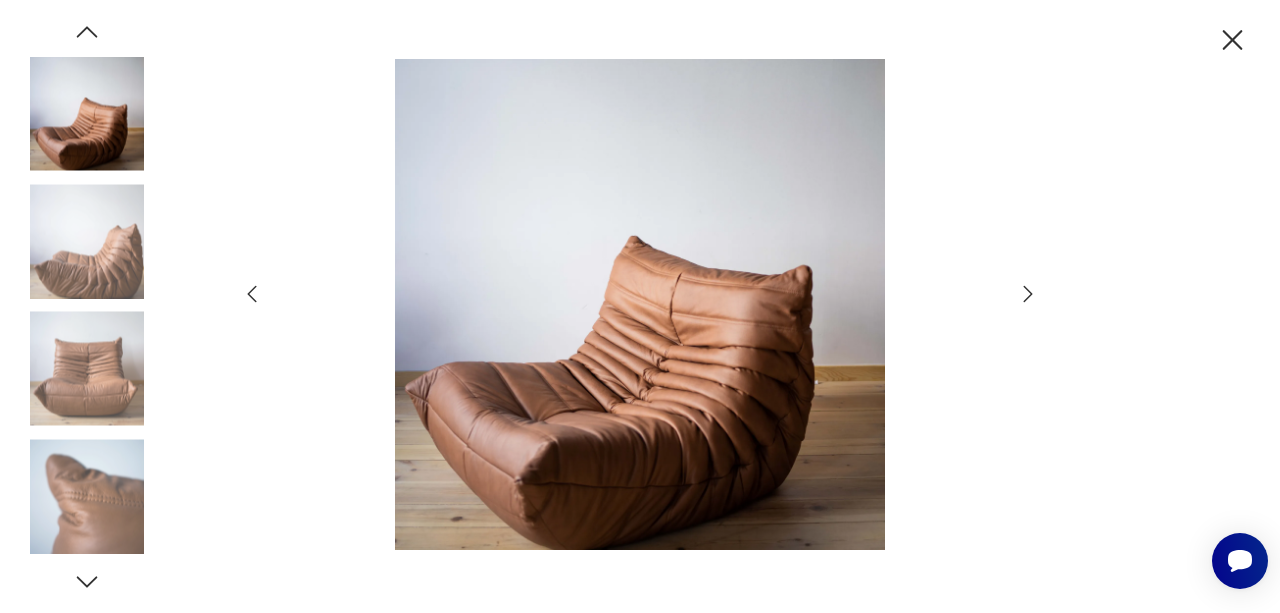 click at bounding box center [640, 306] 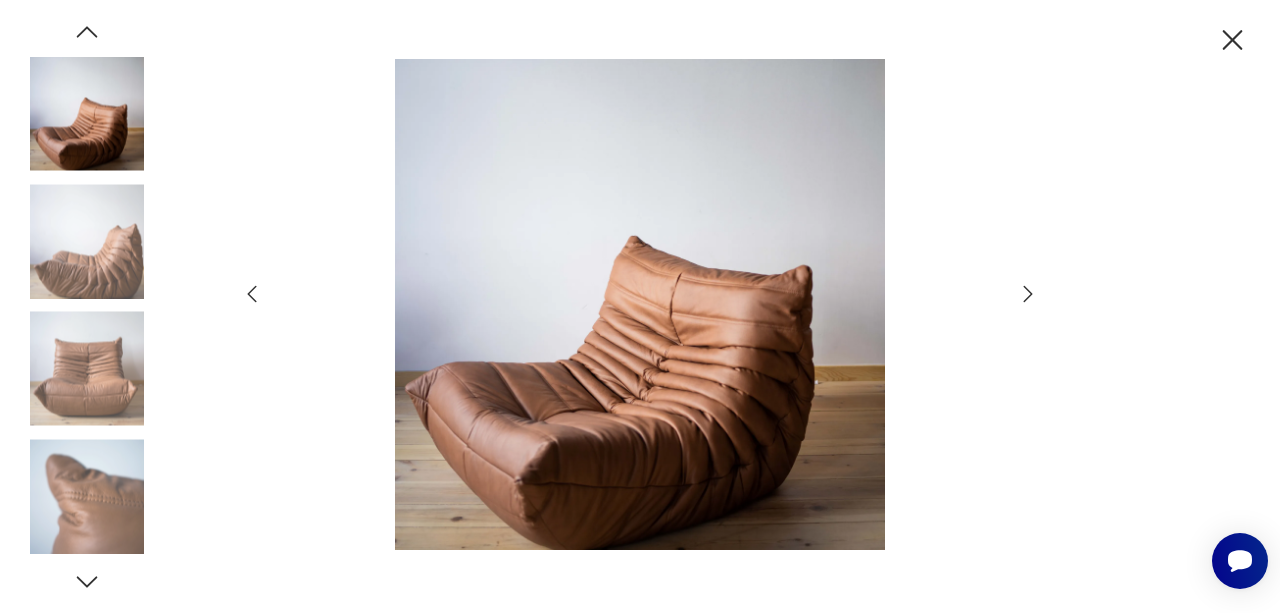 click 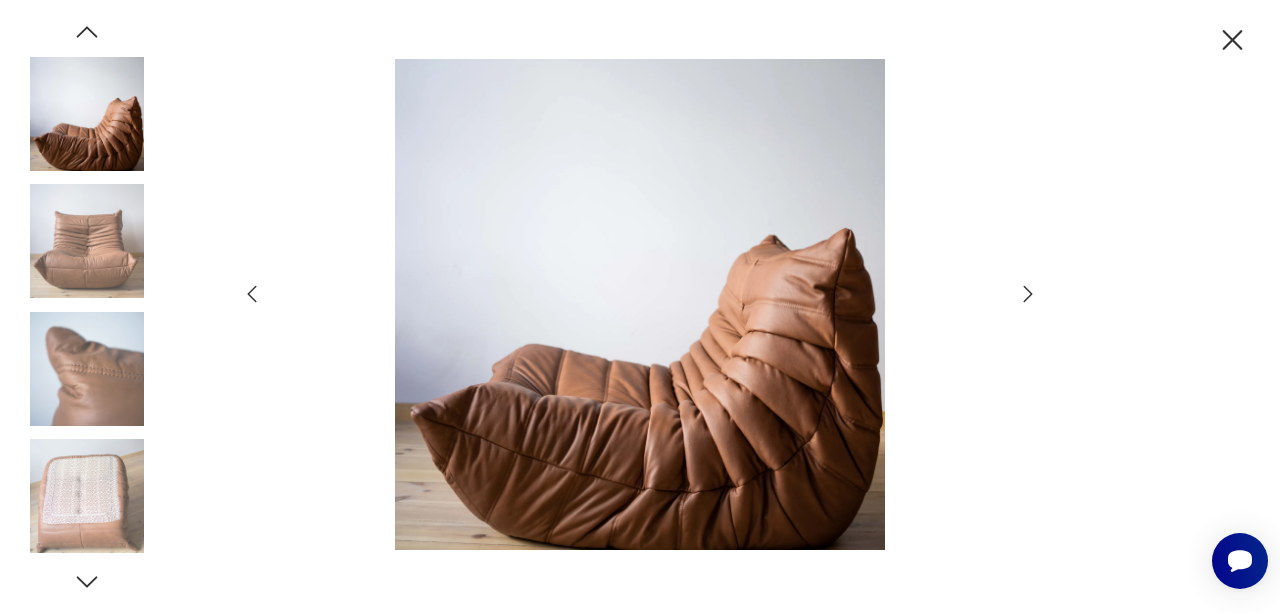 click 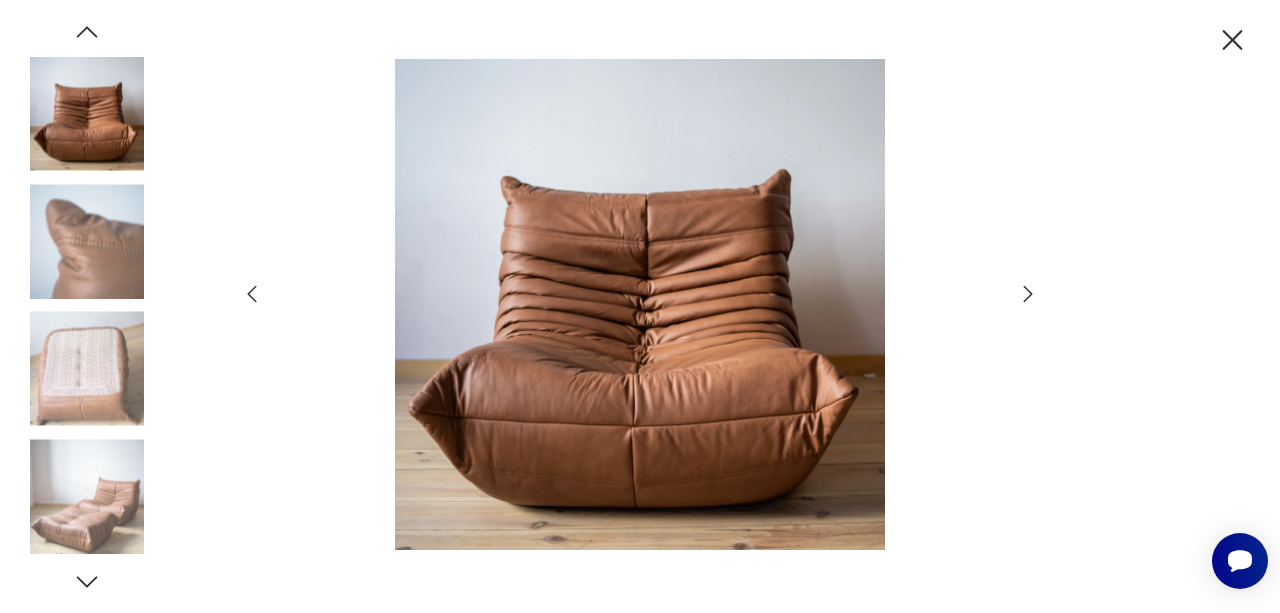click 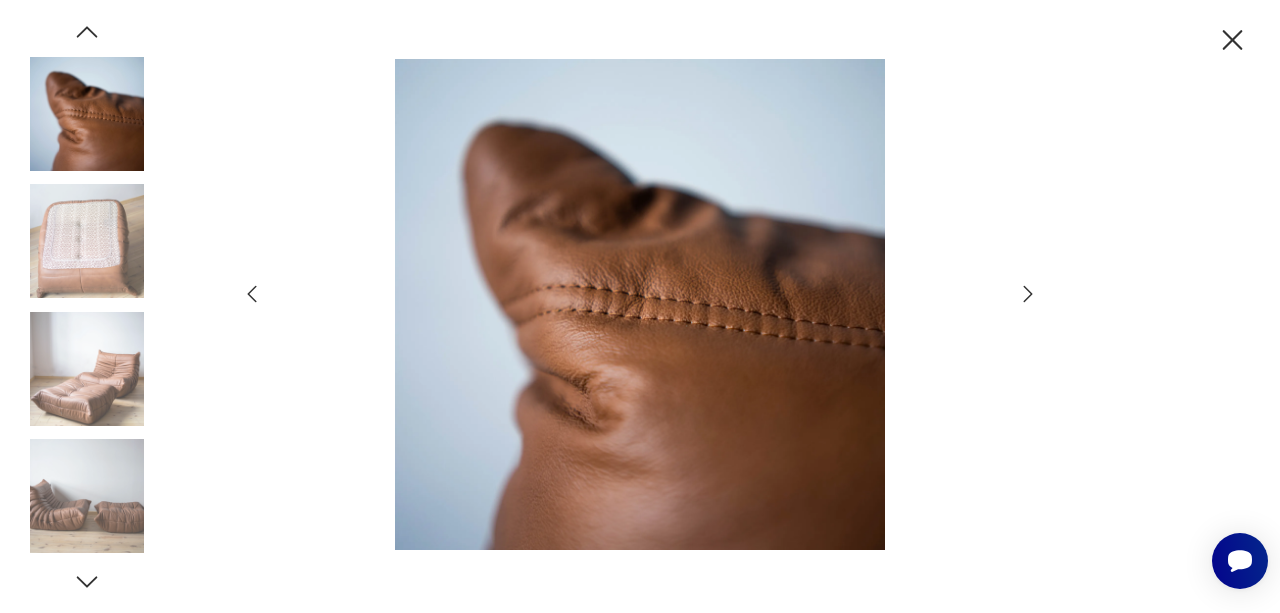 click 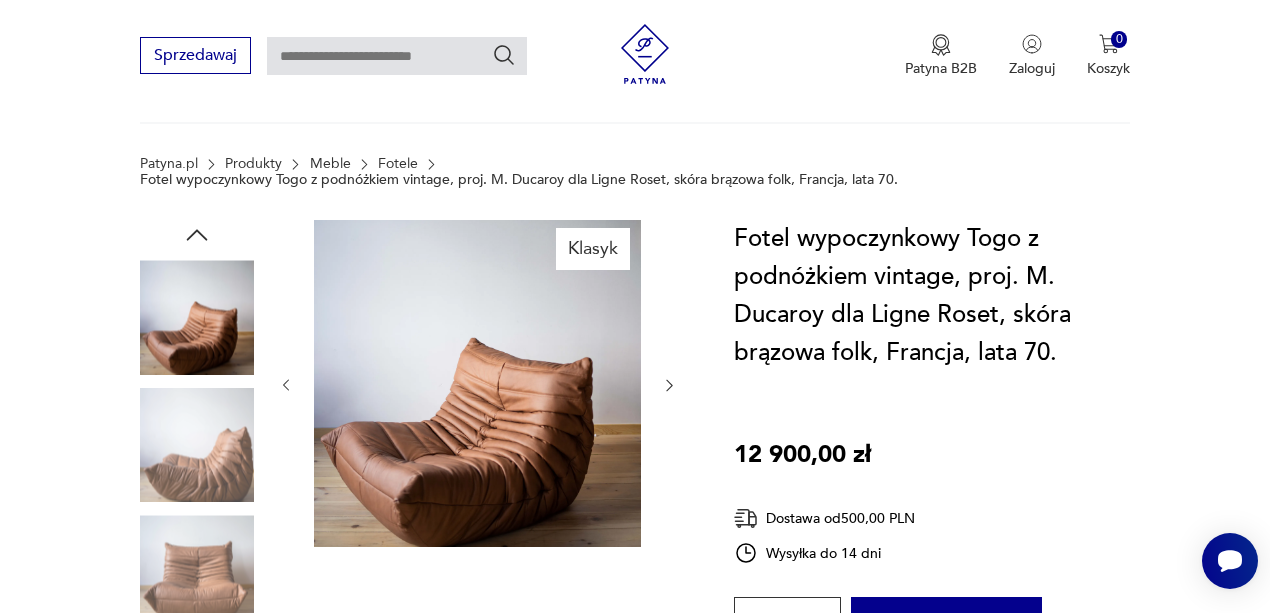 scroll, scrollTop: 0, scrollLeft: 0, axis: both 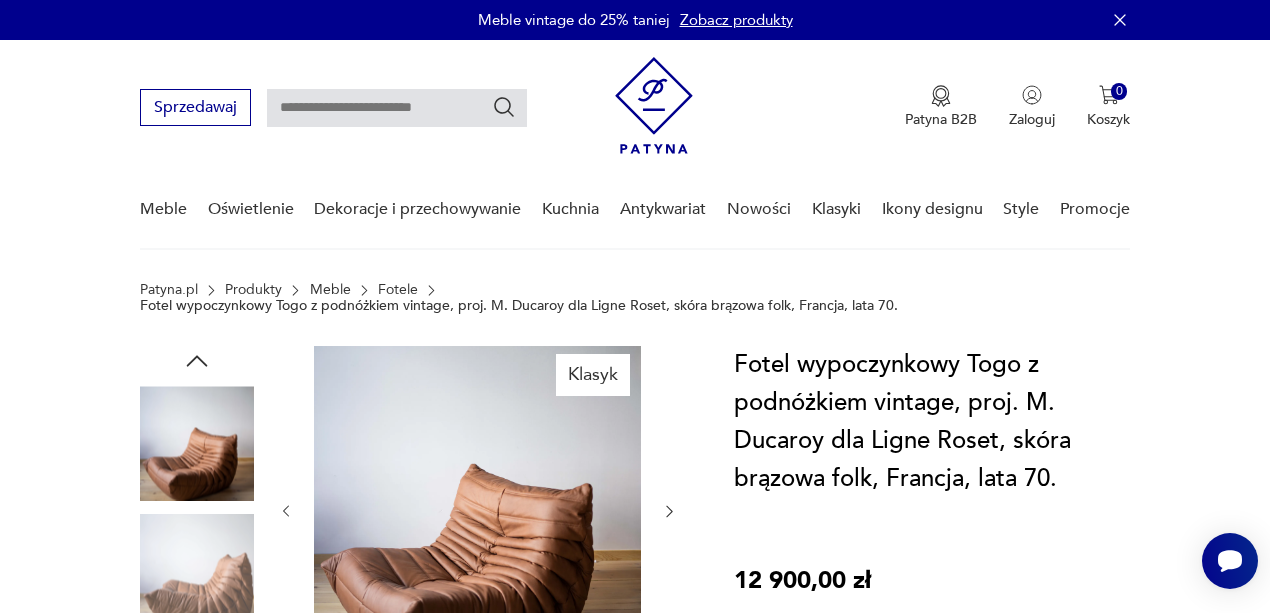 click at bounding box center [397, 108] 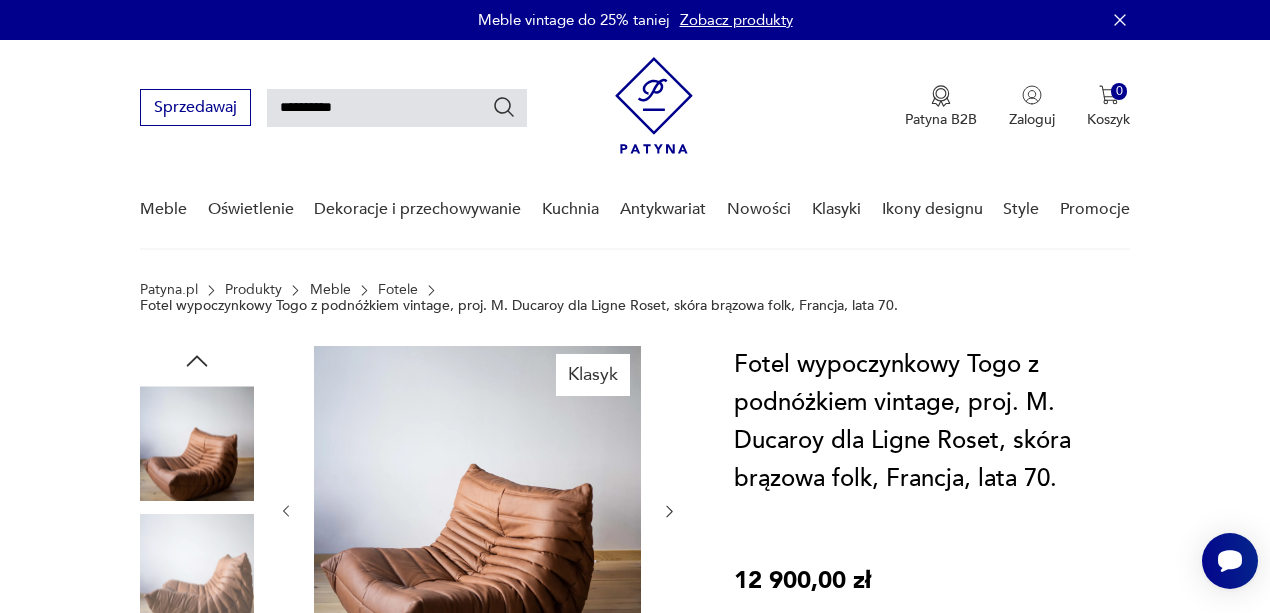 type on "**********" 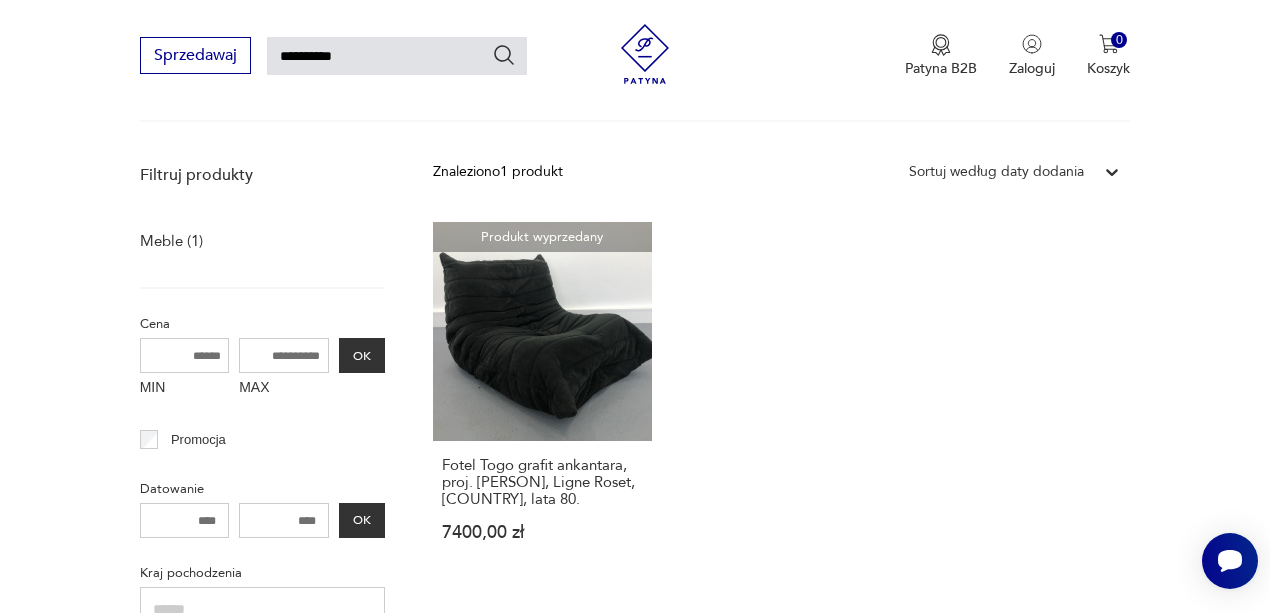 scroll, scrollTop: 151, scrollLeft: 0, axis: vertical 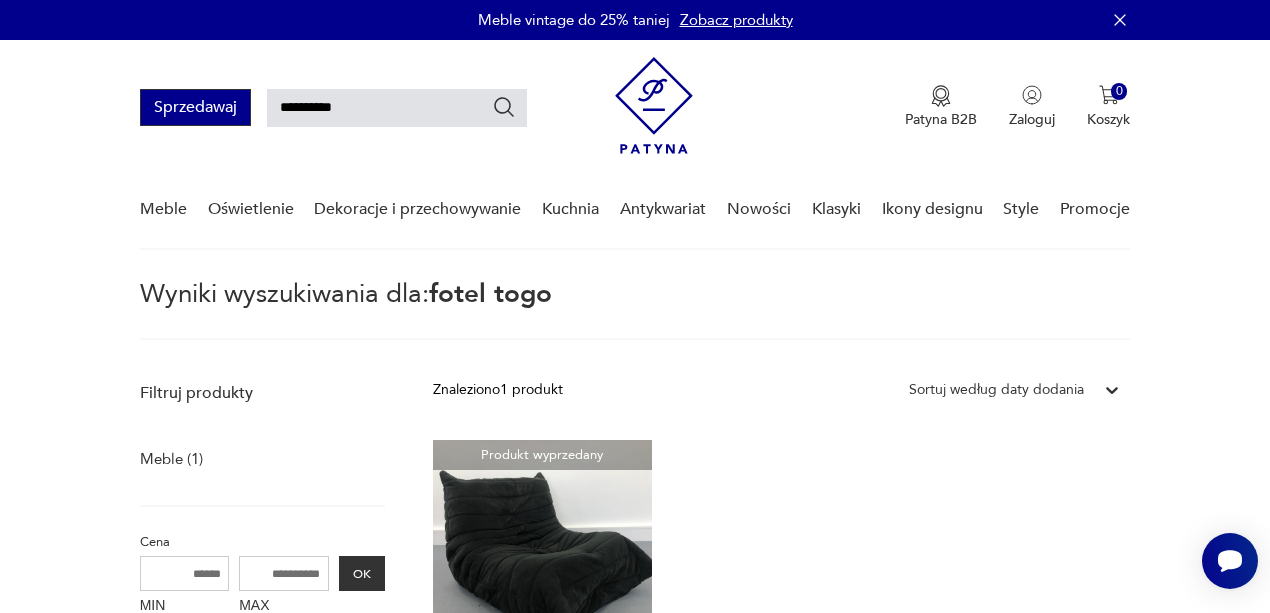 drag, startPoint x: 317, startPoint y: 108, endPoint x: 139, endPoint y: 114, distance: 178.10109 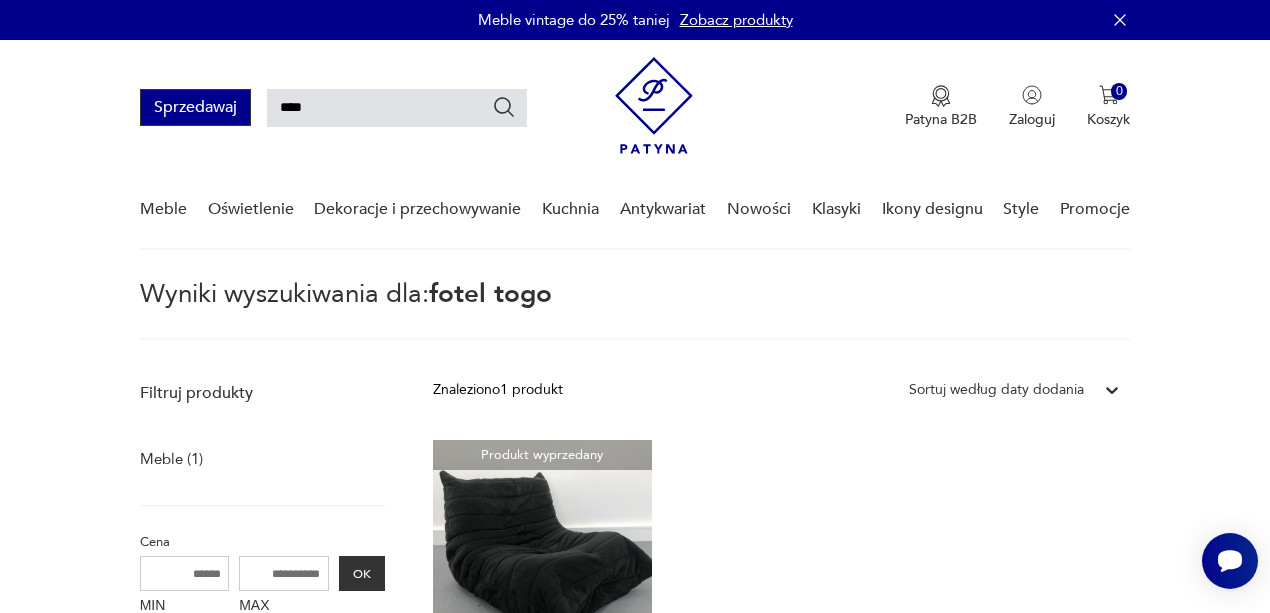 type on "****" 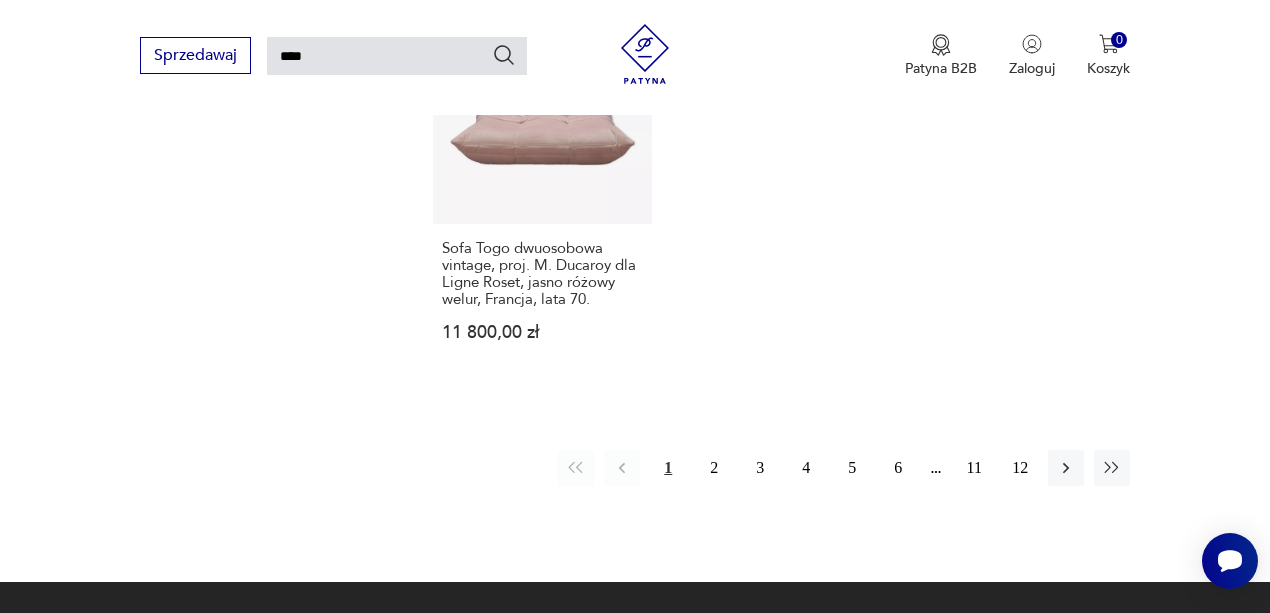 scroll, scrollTop: 2472, scrollLeft: 0, axis: vertical 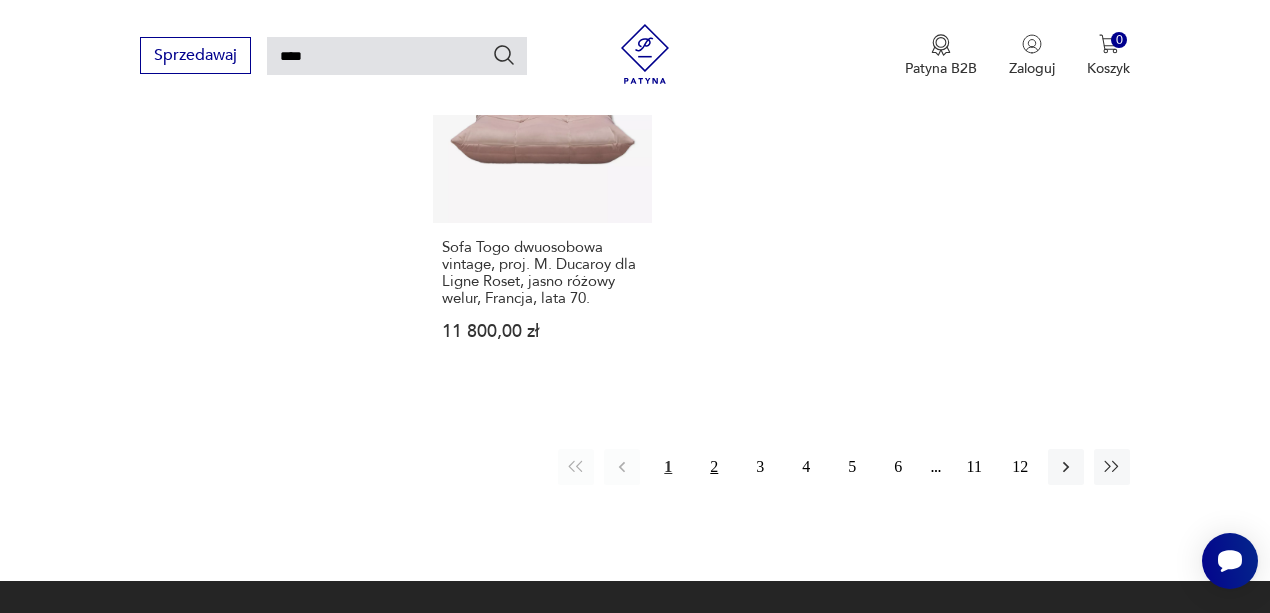 click on "2" at bounding box center (714, 467) 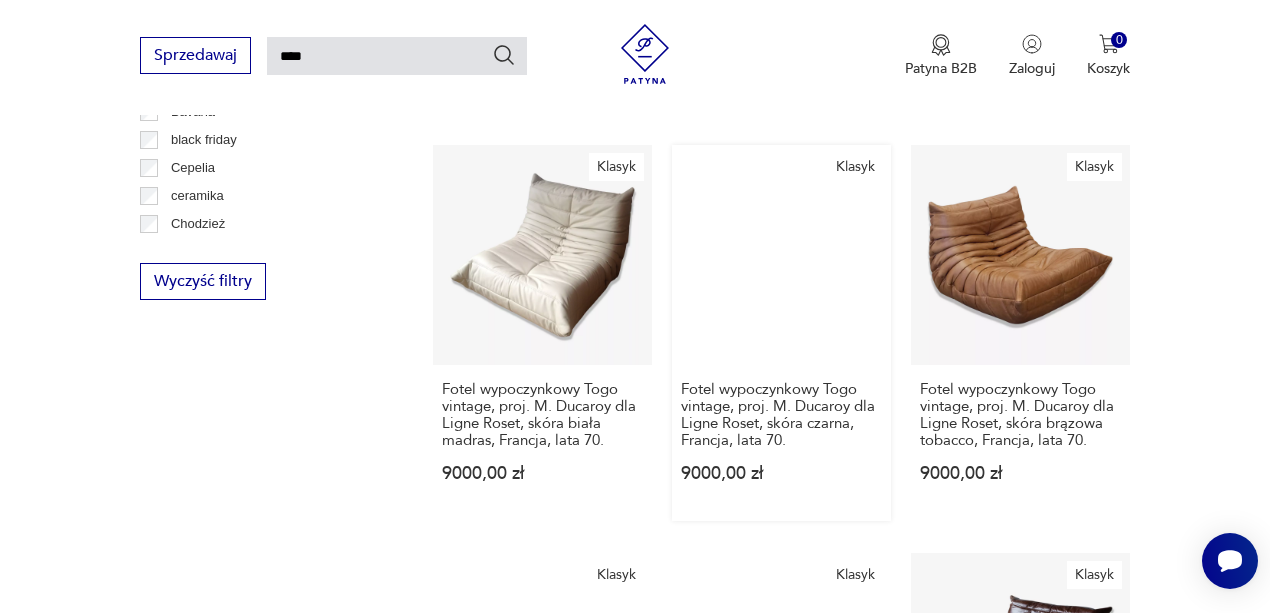 scroll, scrollTop: 1072, scrollLeft: 0, axis: vertical 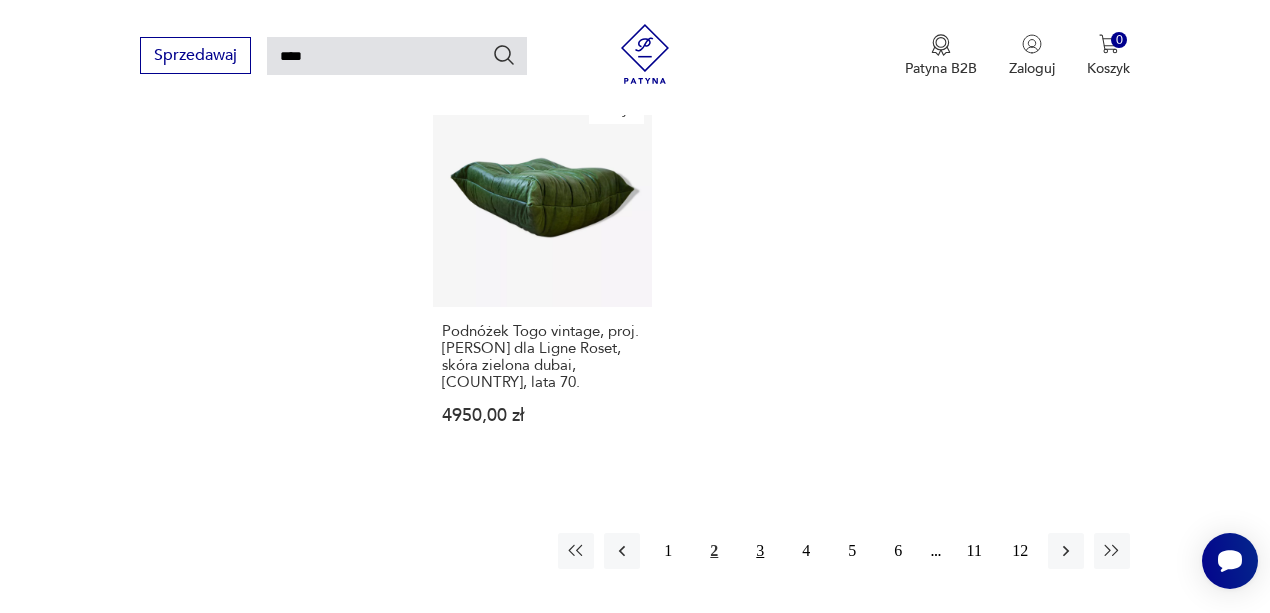 click on "3" at bounding box center [760, 551] 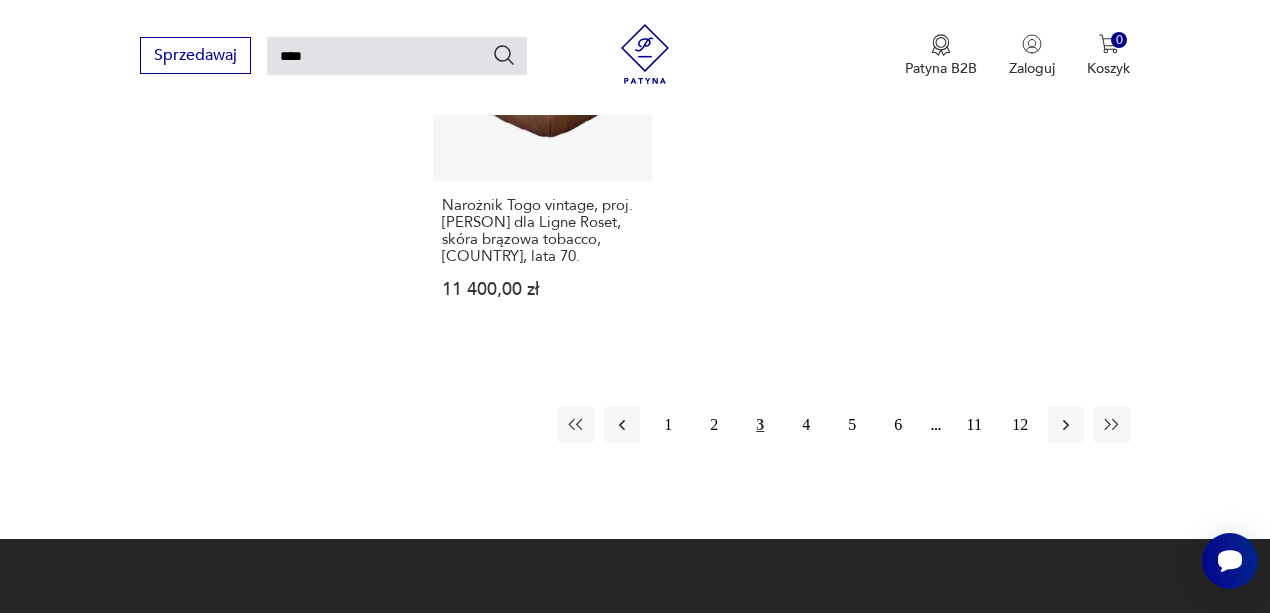 scroll, scrollTop: 2538, scrollLeft: 0, axis: vertical 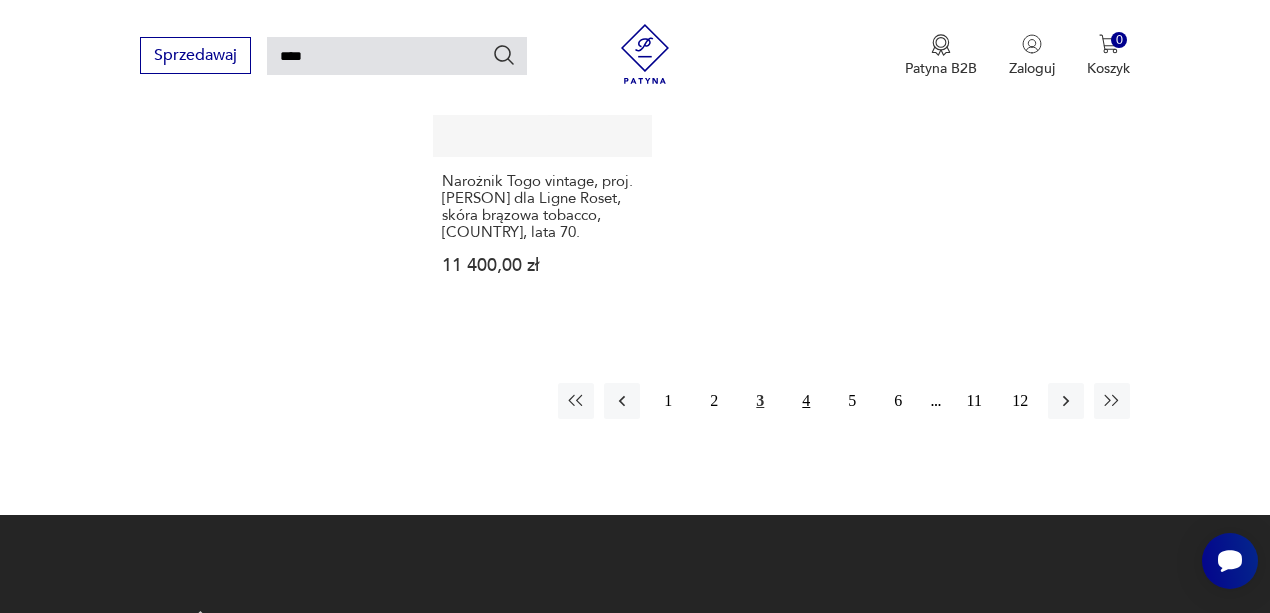 click on "4" at bounding box center [806, 401] 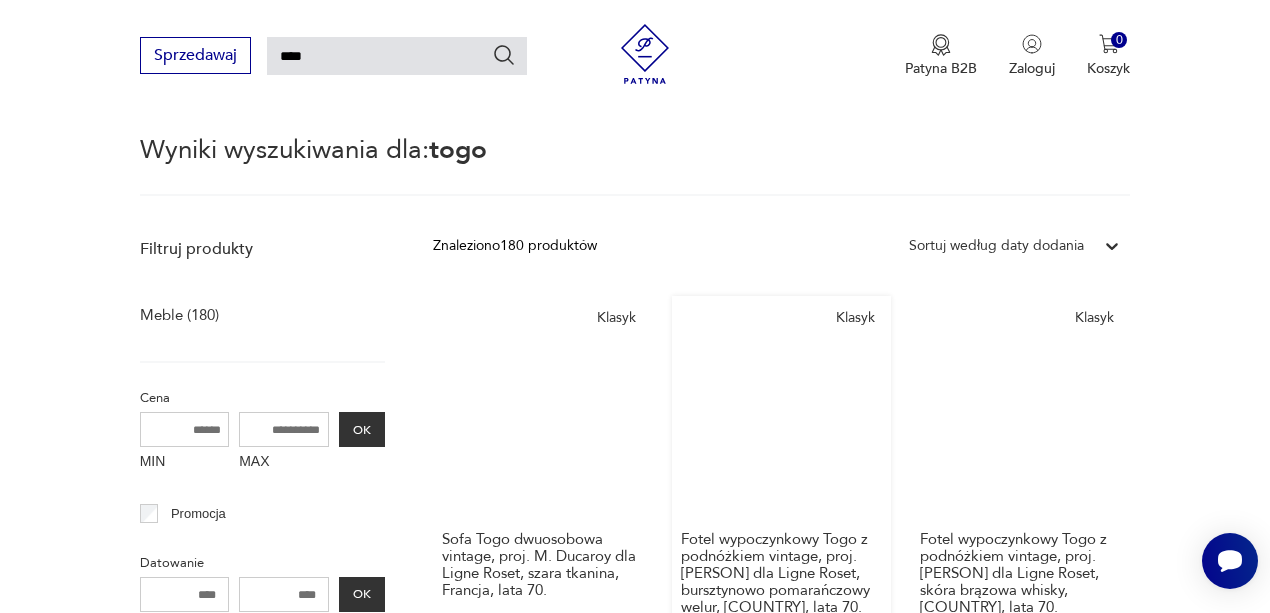 scroll, scrollTop: 338, scrollLeft: 0, axis: vertical 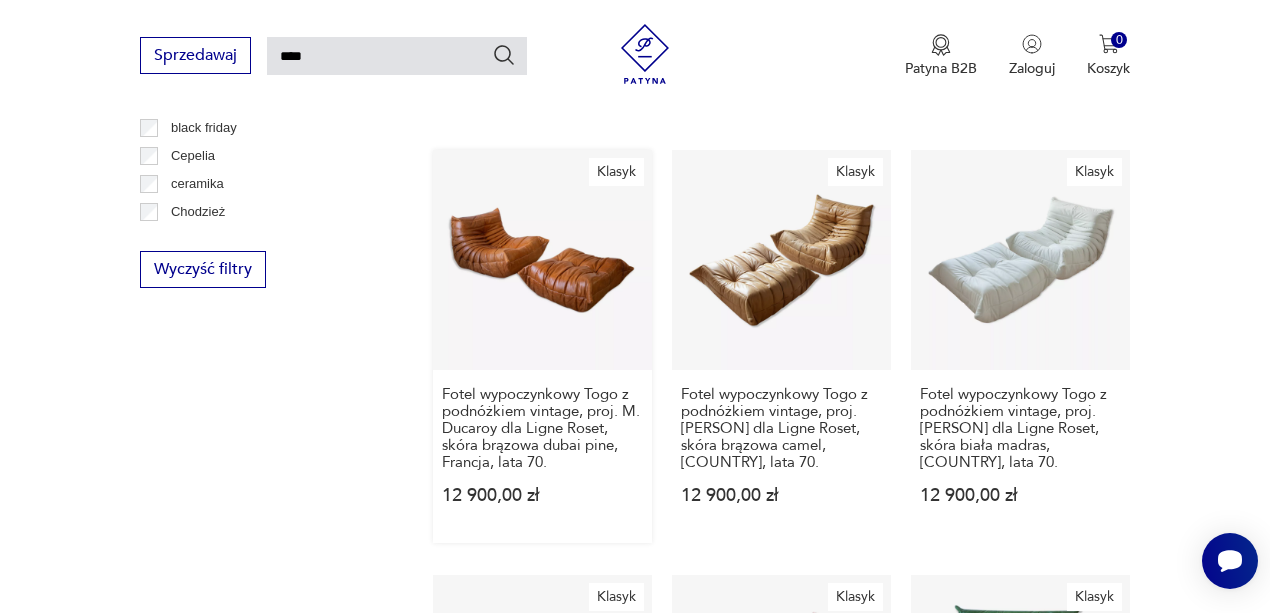 click on "Klasyk Fotel wypoczynkowy Togo z podnóżkiem vintage, proj. M. Ducaroy dla Ligne Roset, skóra brązowa dubai pine, Francja, lata 70. 12 900,00 zł" at bounding box center [542, 346] 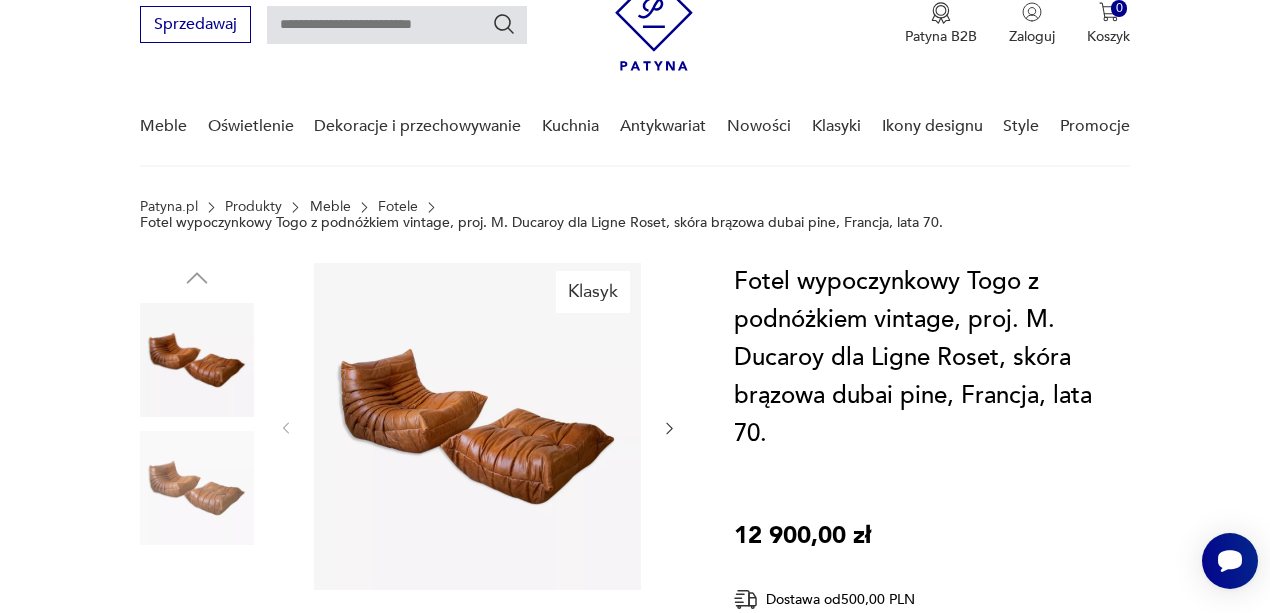 scroll, scrollTop: 133, scrollLeft: 0, axis: vertical 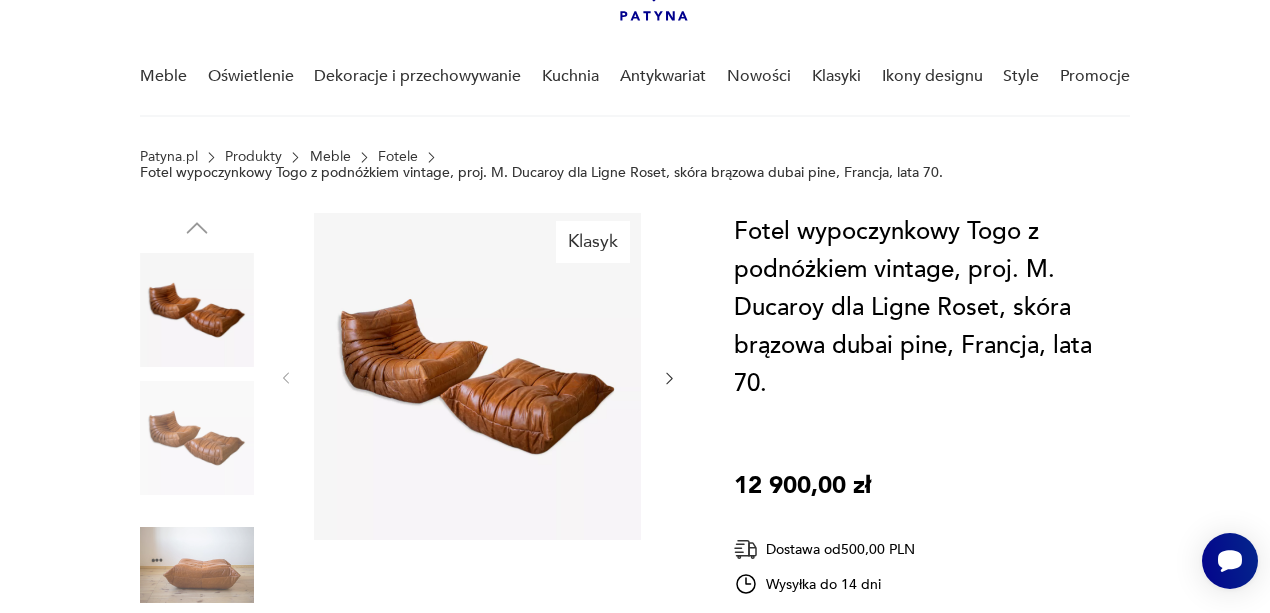 click at bounding box center (197, 438) 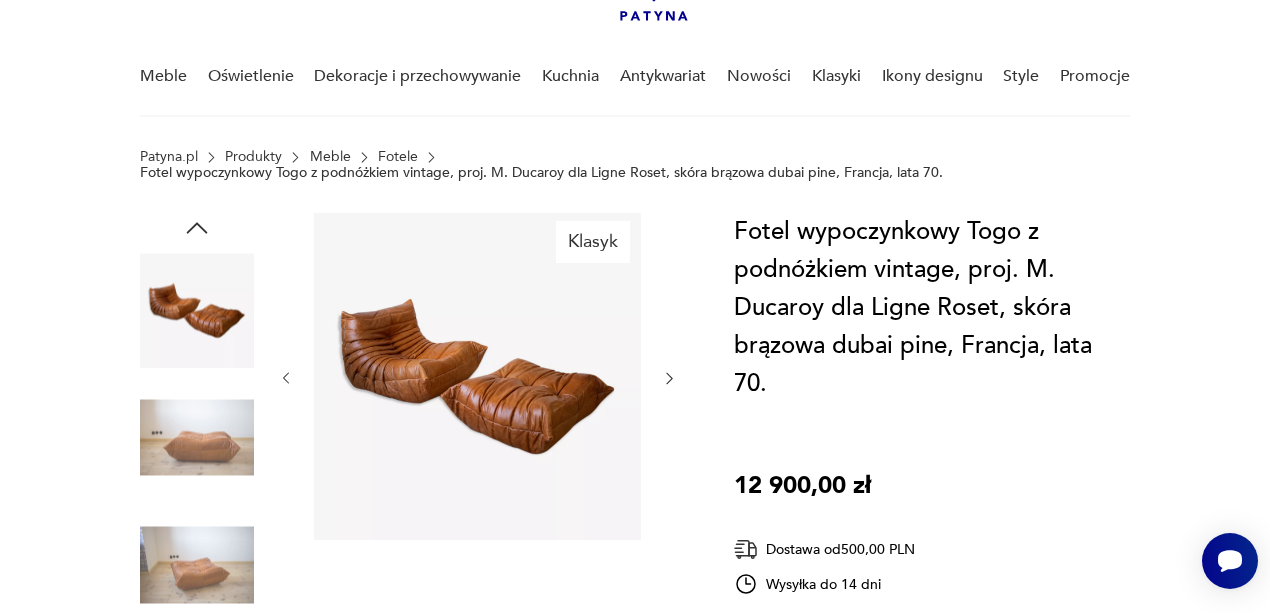 click at bounding box center [197, 438] 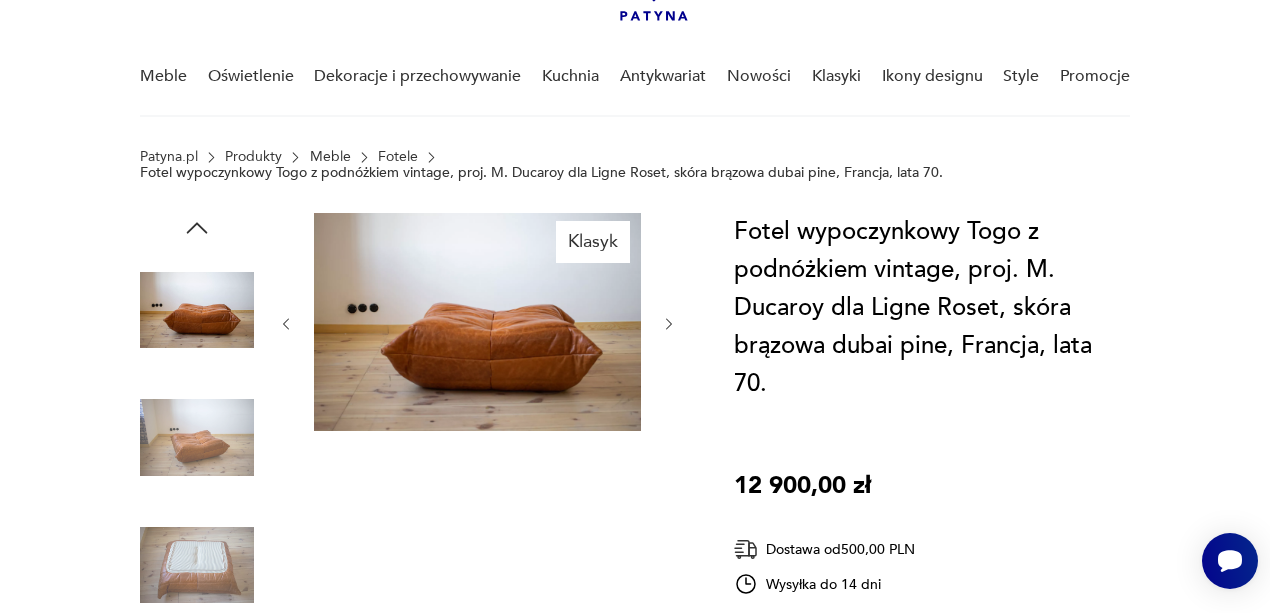 click at bounding box center [197, 438] 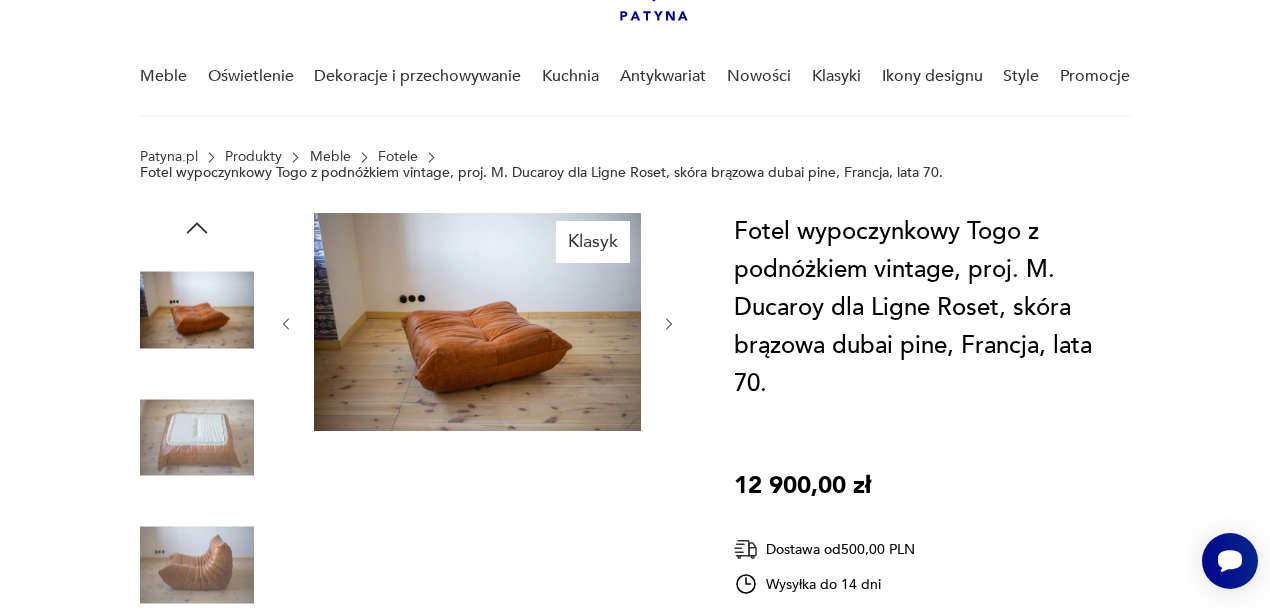 click at bounding box center [197, 438] 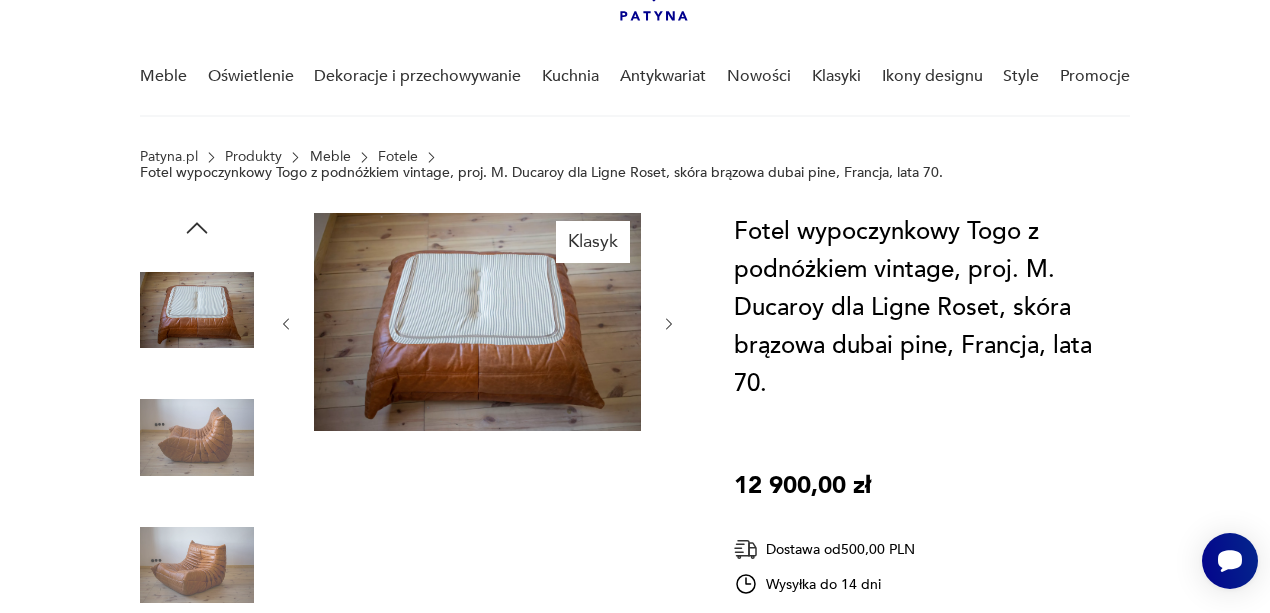 click at bounding box center [197, 438] 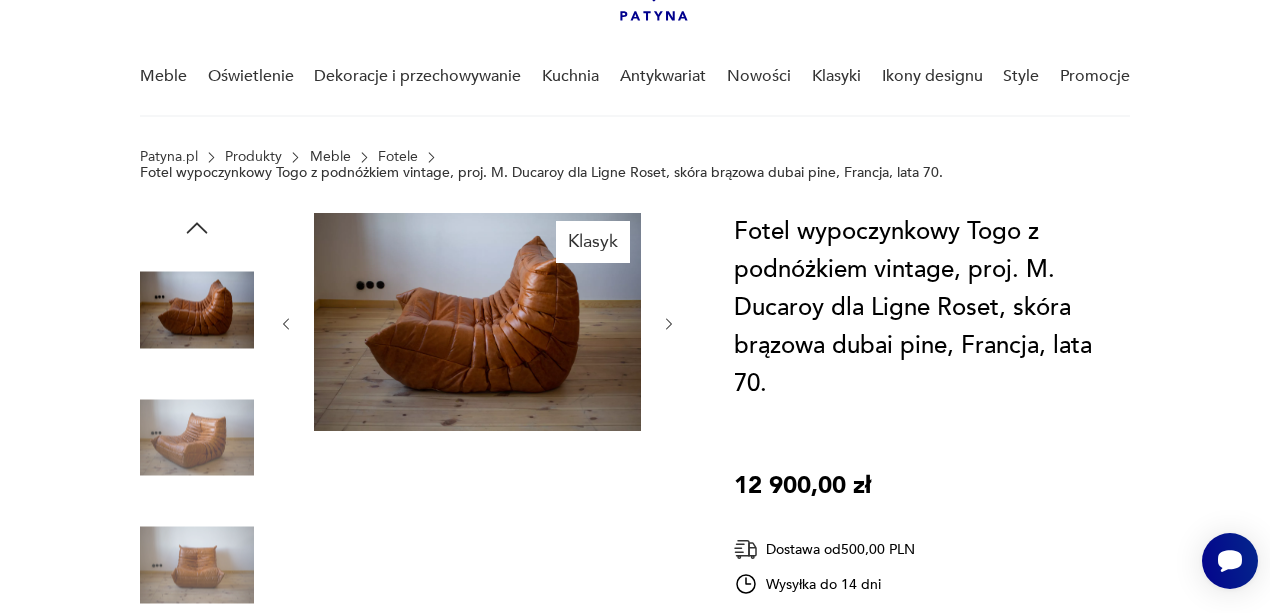click at bounding box center (197, 438) 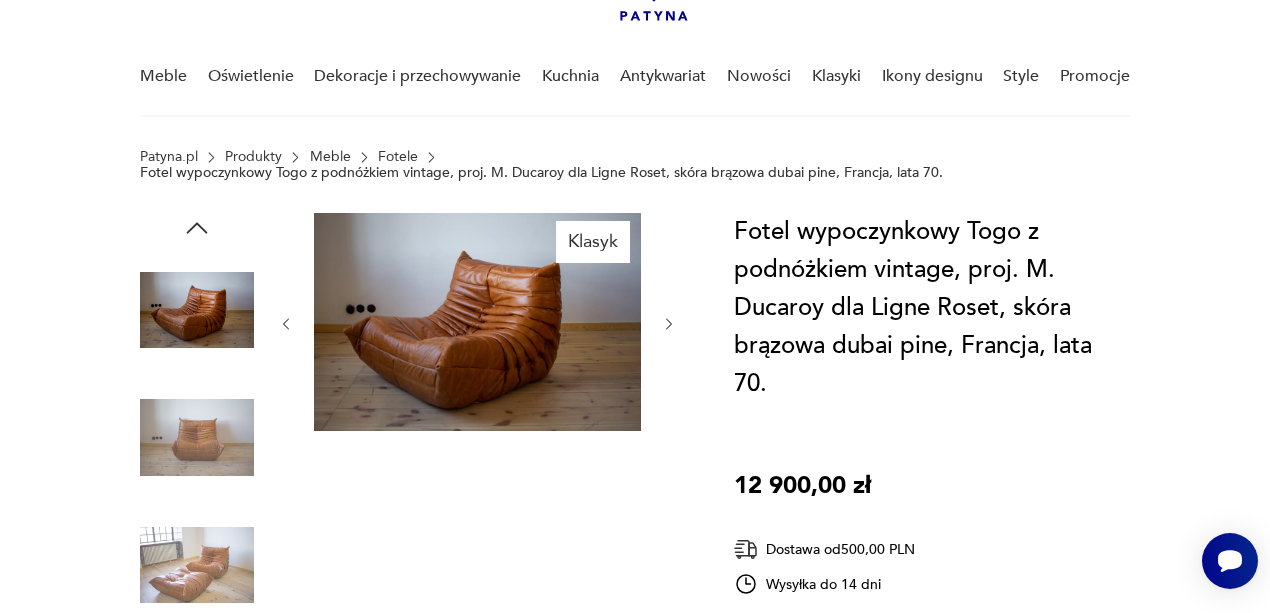 click at bounding box center (197, 438) 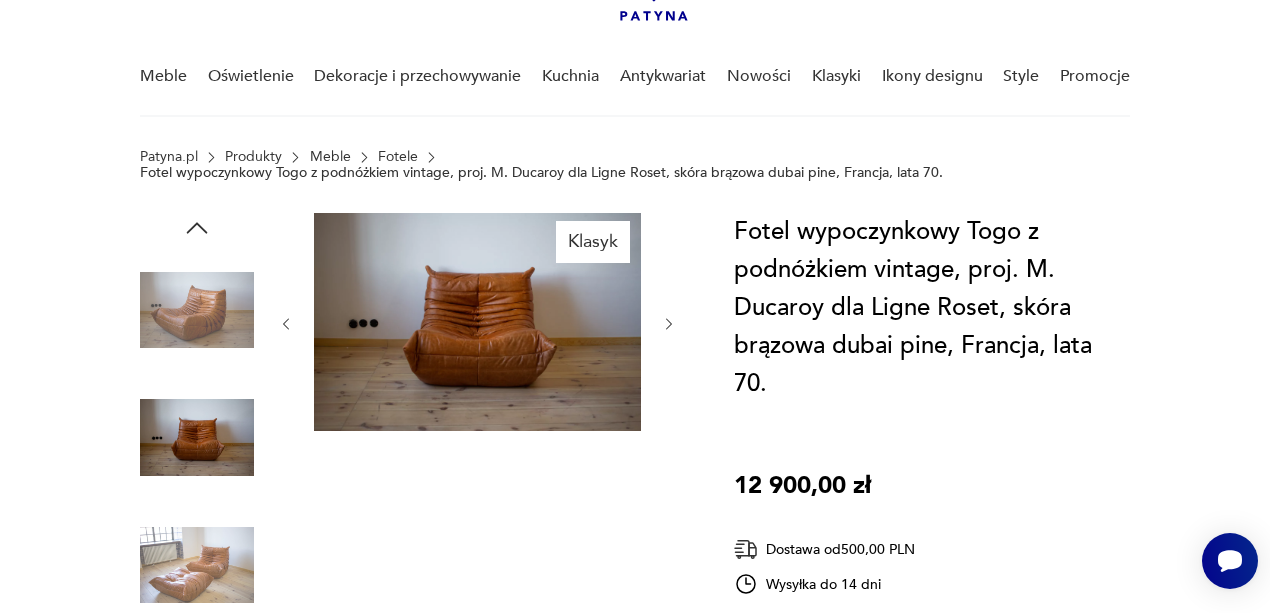 click at bounding box center [197, 565] 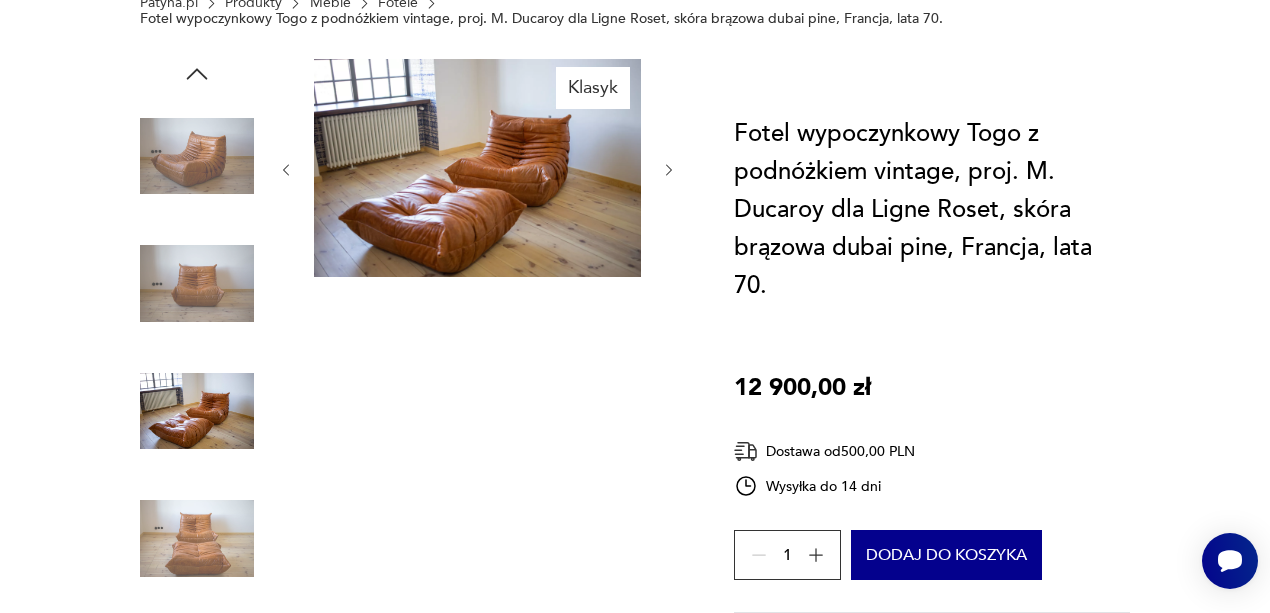 scroll, scrollTop: 66, scrollLeft: 0, axis: vertical 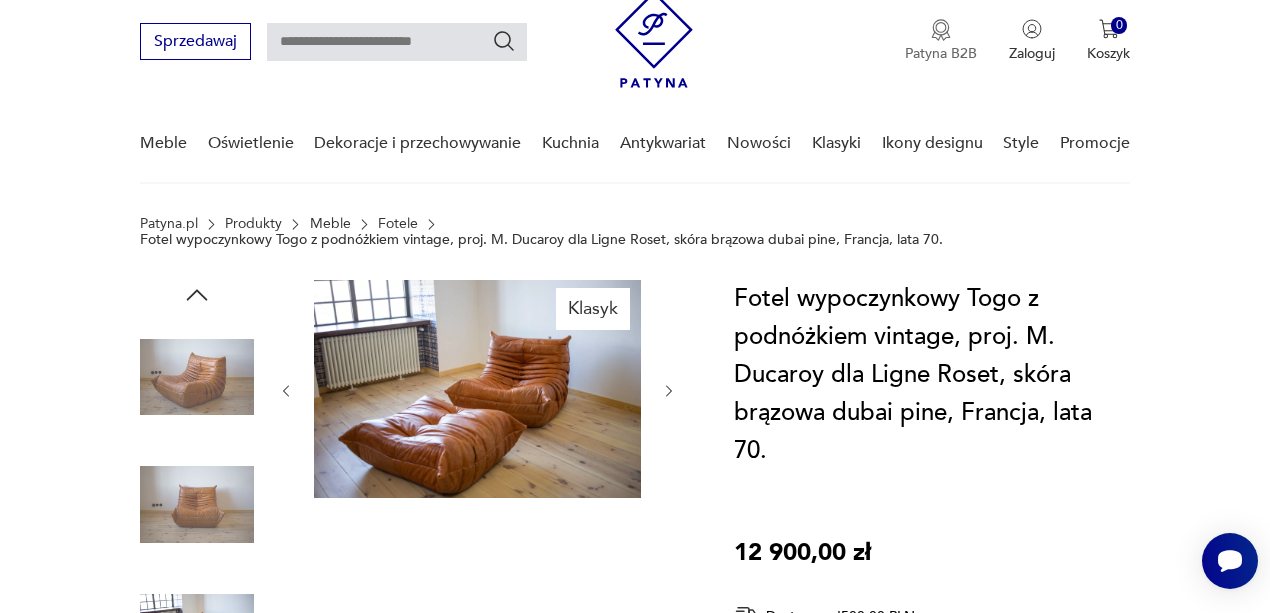 click on "Patyna B2B" at bounding box center (941, 53) 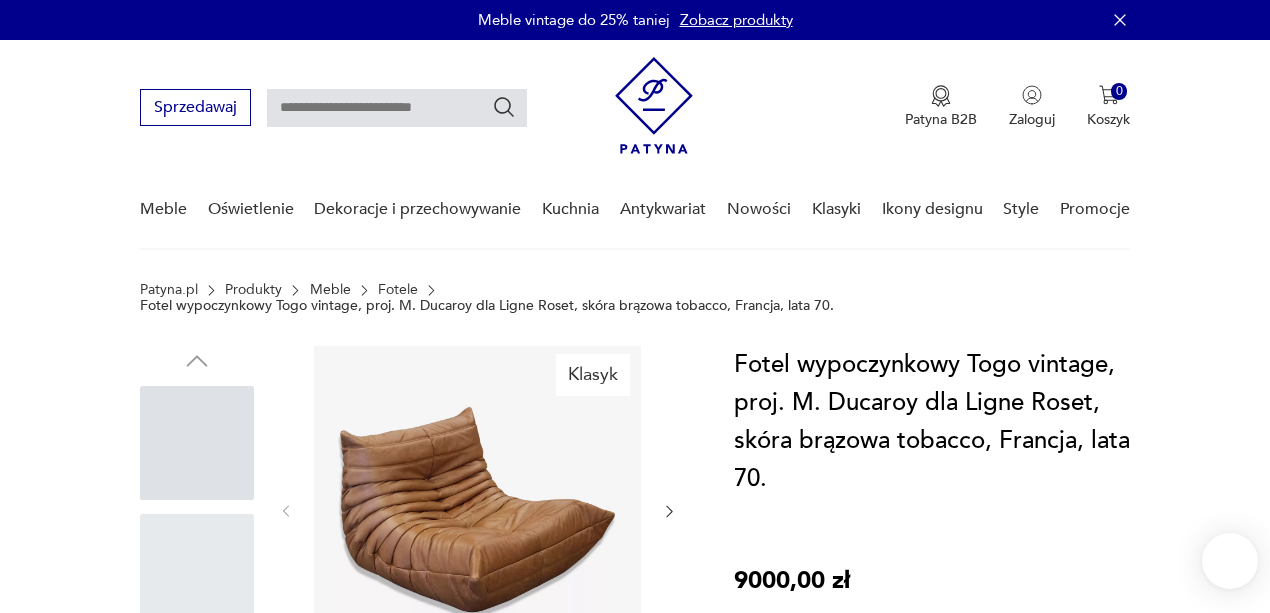scroll, scrollTop: 0, scrollLeft: 0, axis: both 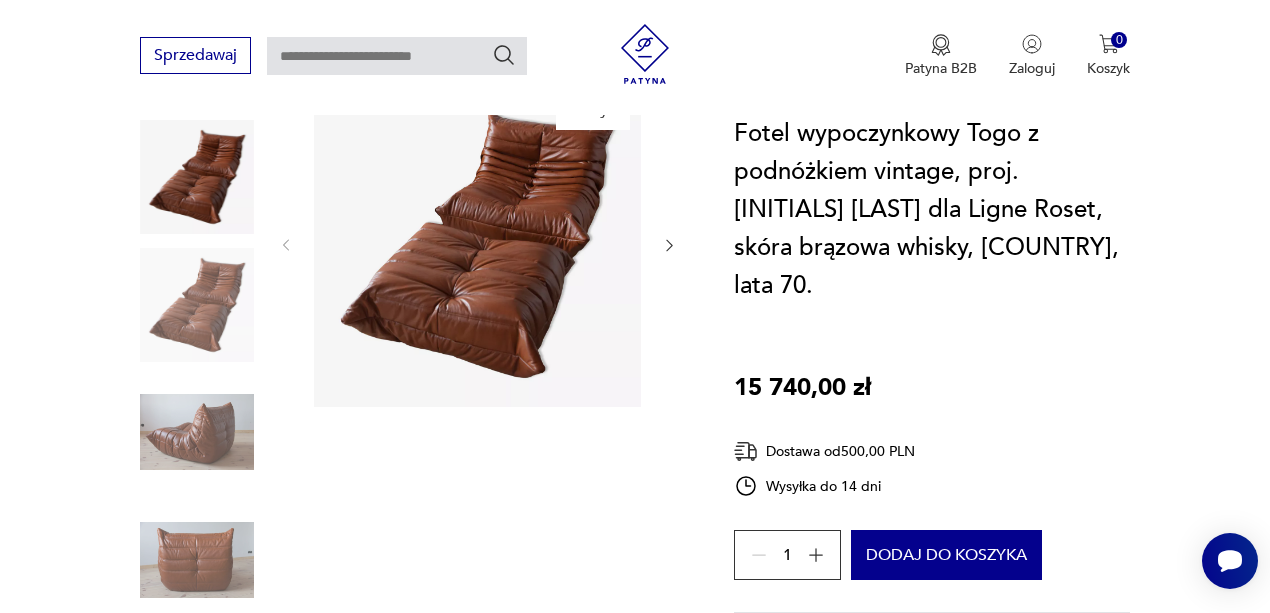 click at bounding box center [197, 432] 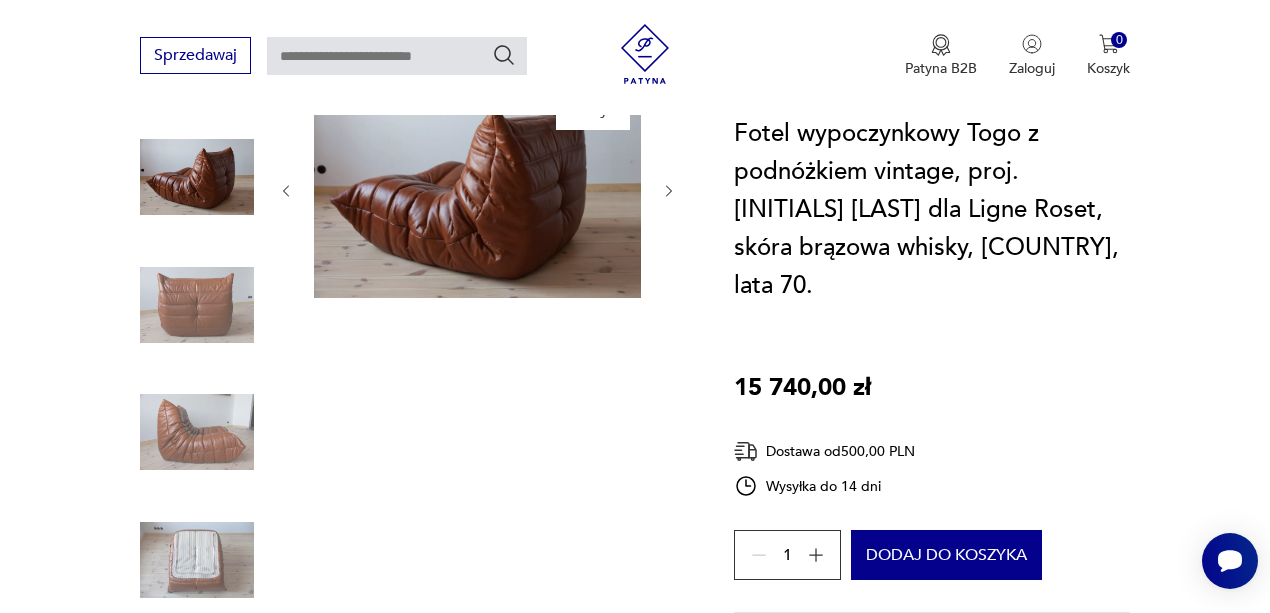 click at bounding box center [197, 305] 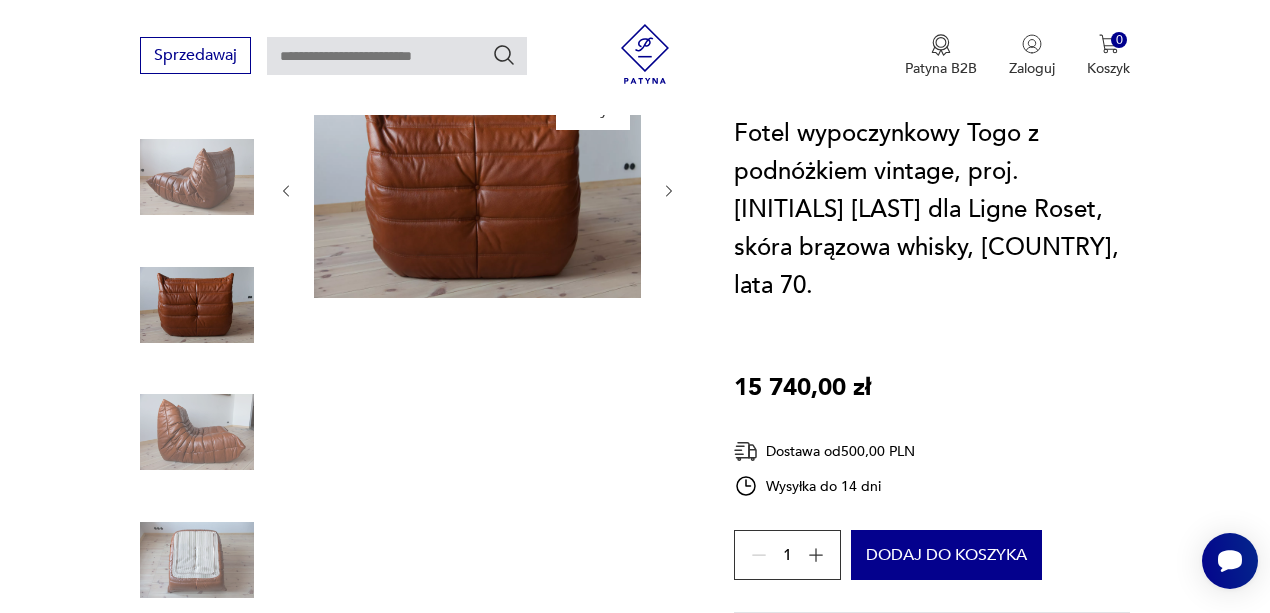 click at bounding box center (197, 432) 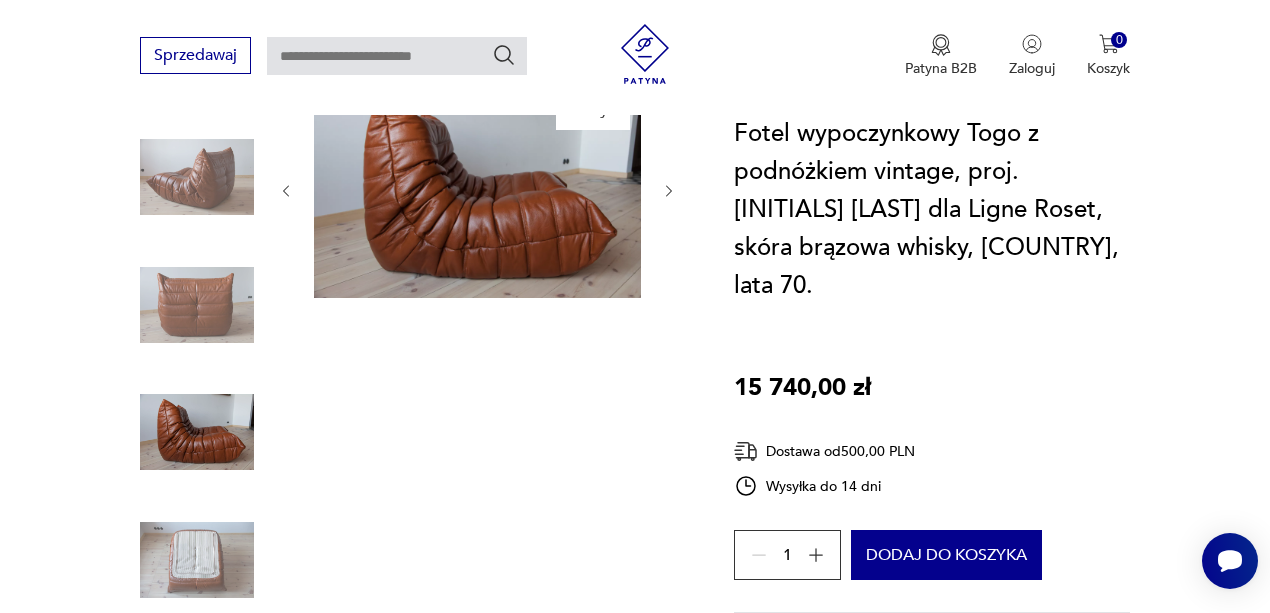 click at bounding box center (197, 560) 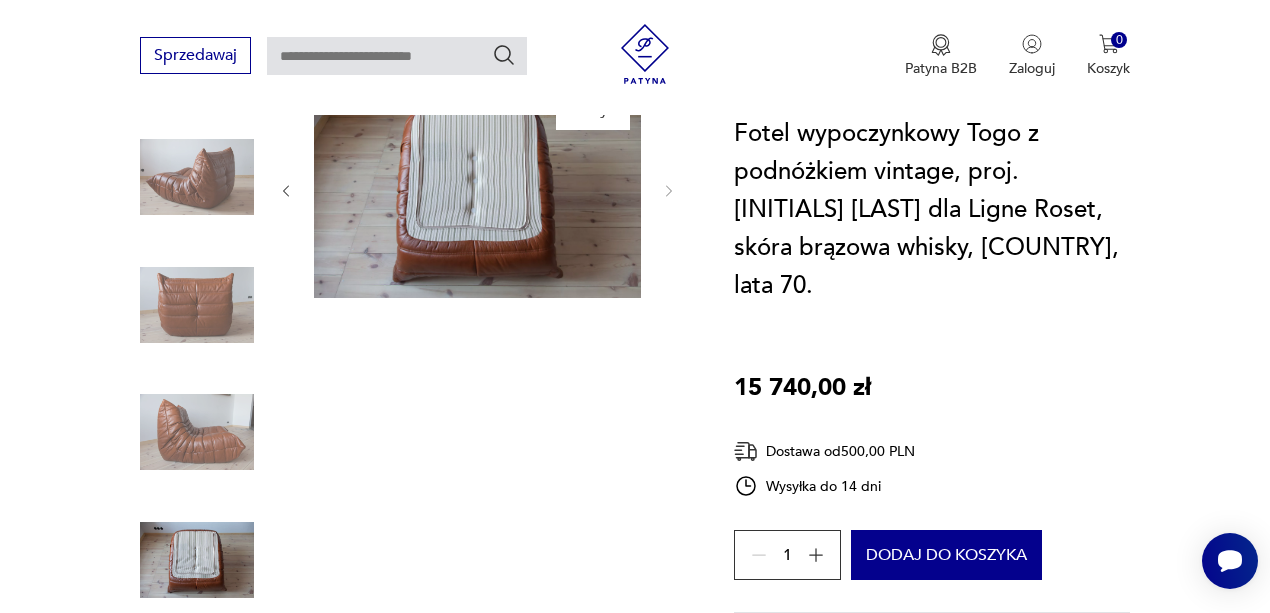 click at bounding box center (197, 305) 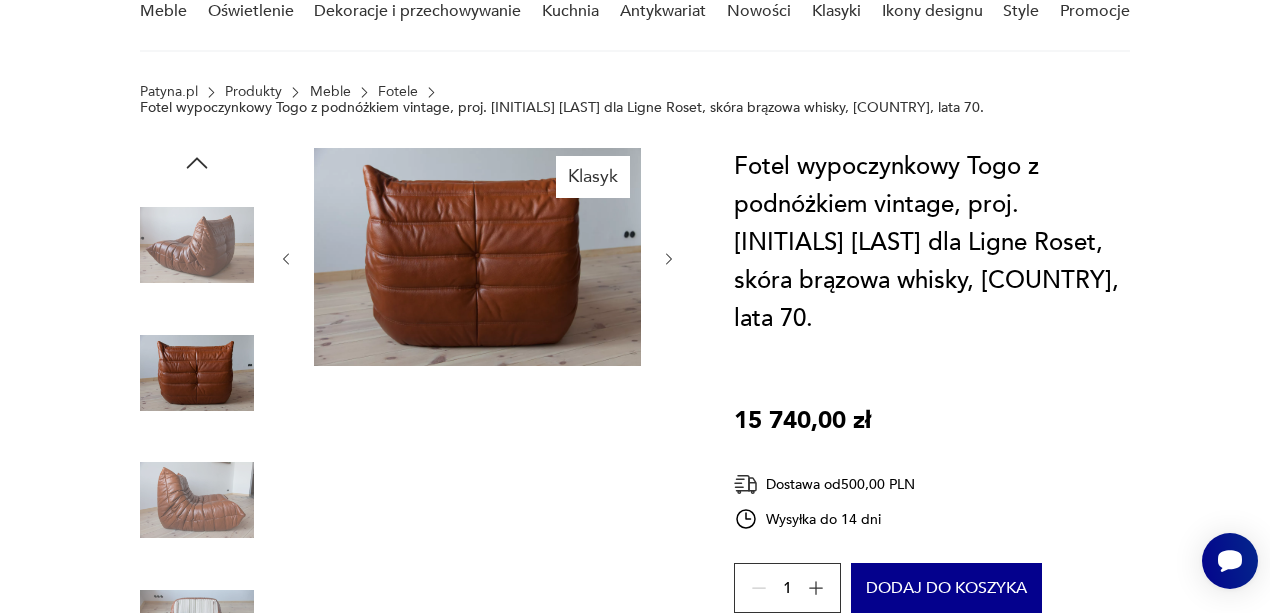 scroll, scrollTop: 133, scrollLeft: 0, axis: vertical 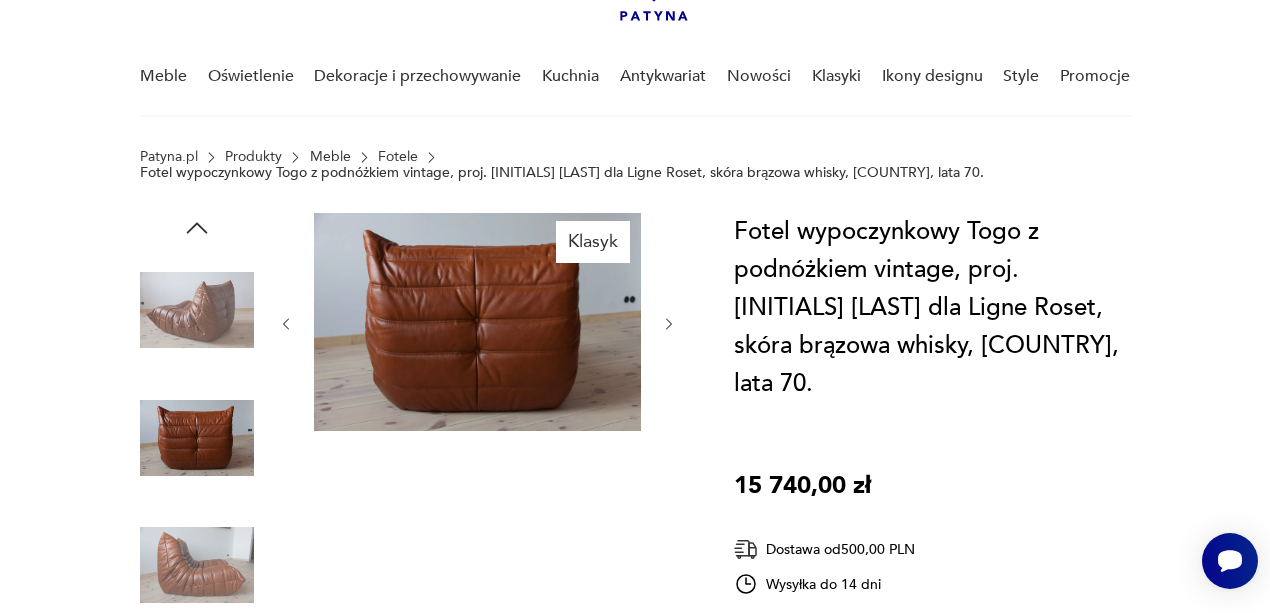 click at bounding box center [197, 310] 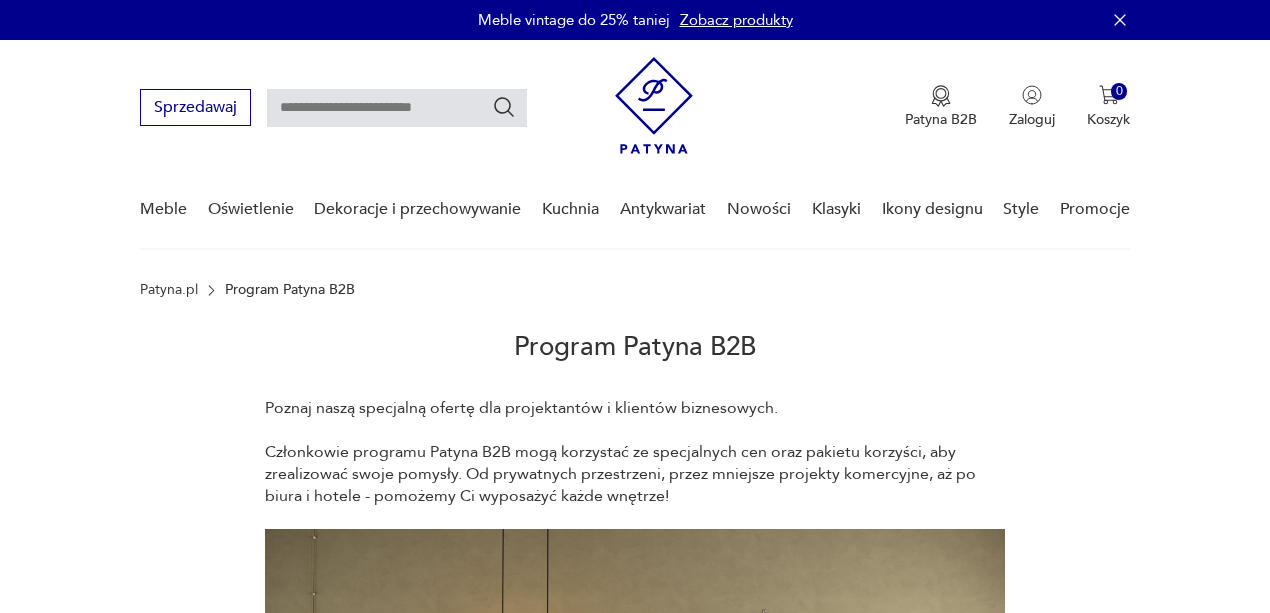 scroll, scrollTop: 0, scrollLeft: 0, axis: both 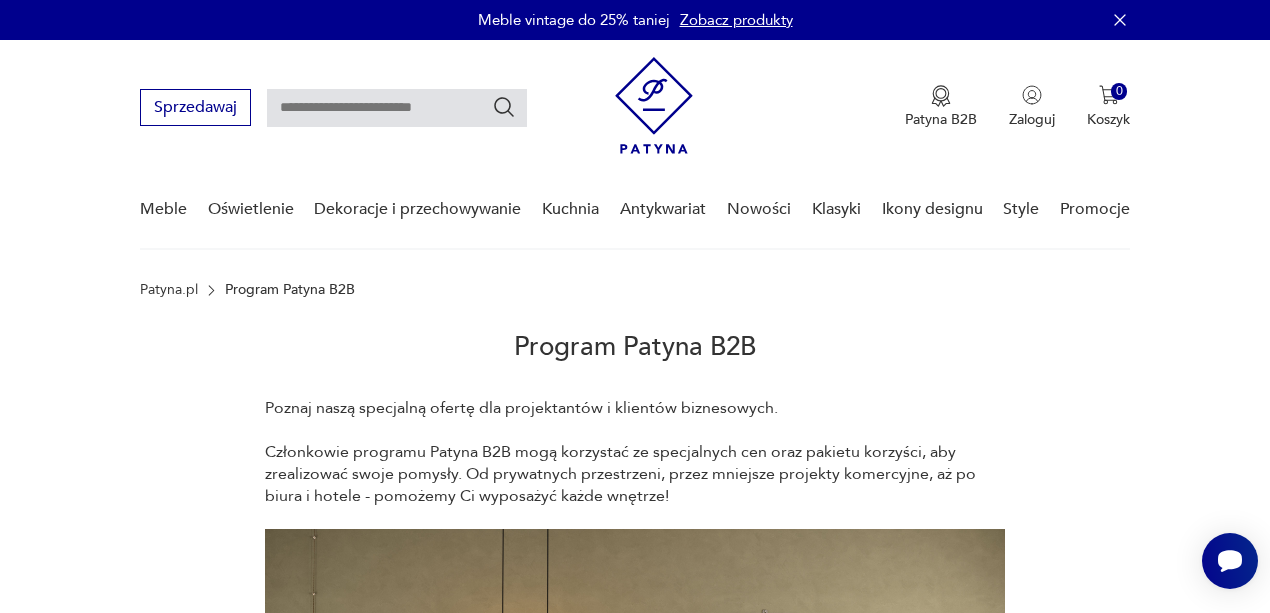 click at bounding box center [654, 105] 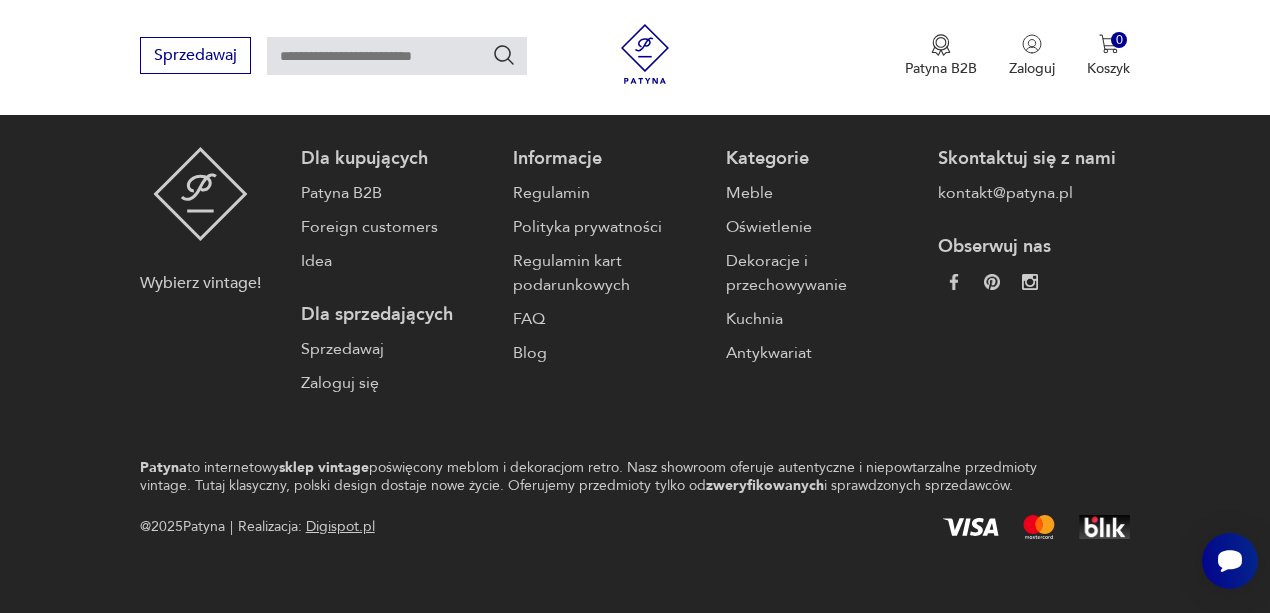scroll, scrollTop: 4852, scrollLeft: 0, axis: vertical 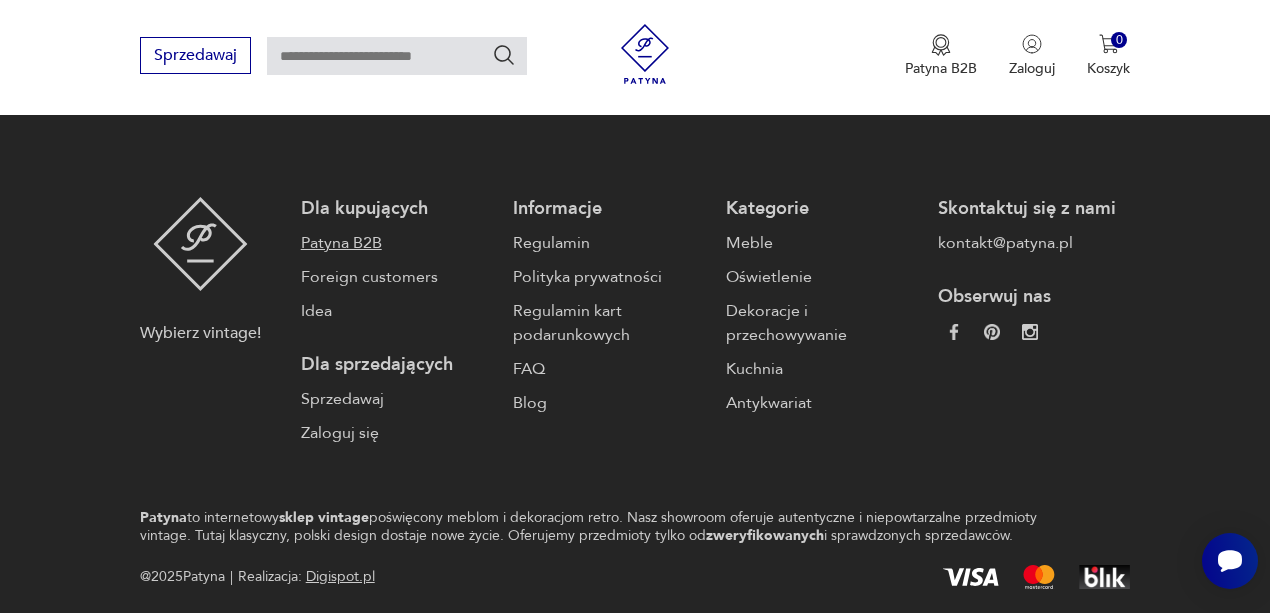 click on "Patyna B2B" at bounding box center [397, 243] 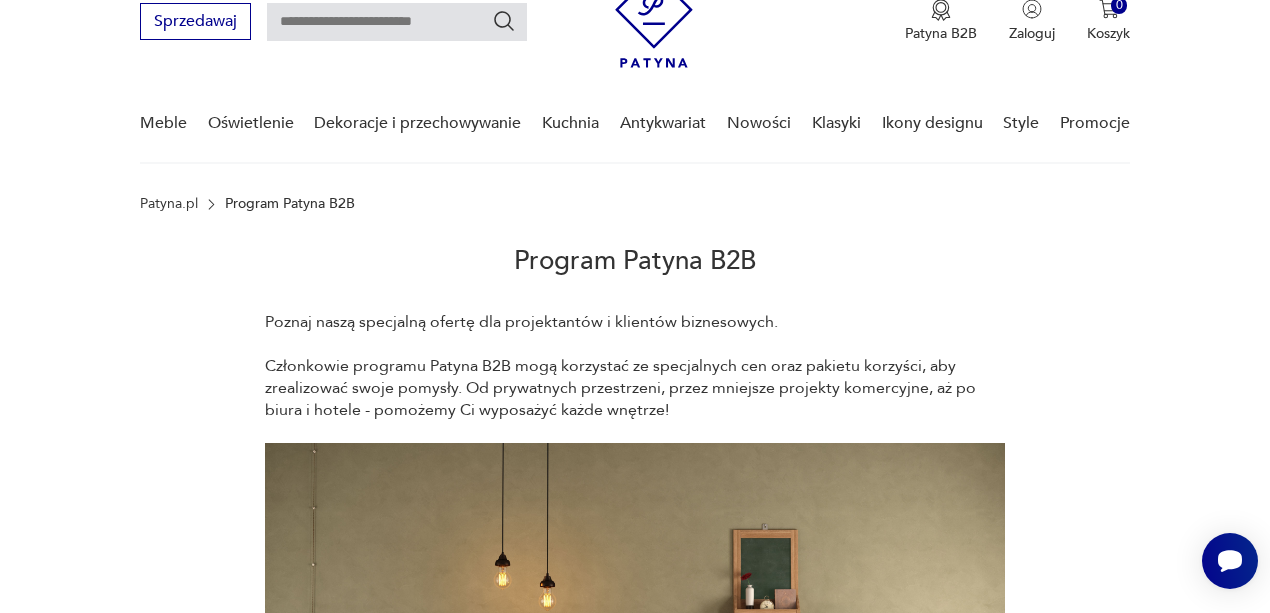 scroll, scrollTop: 466, scrollLeft: 0, axis: vertical 